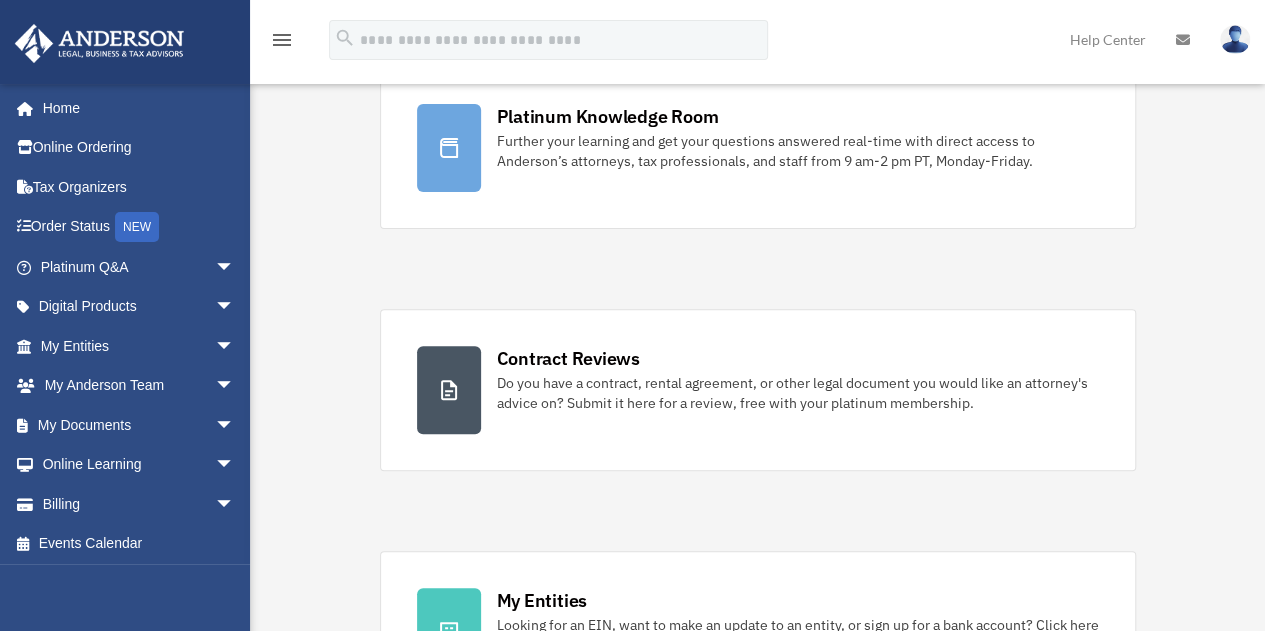 scroll, scrollTop: 200, scrollLeft: 0, axis: vertical 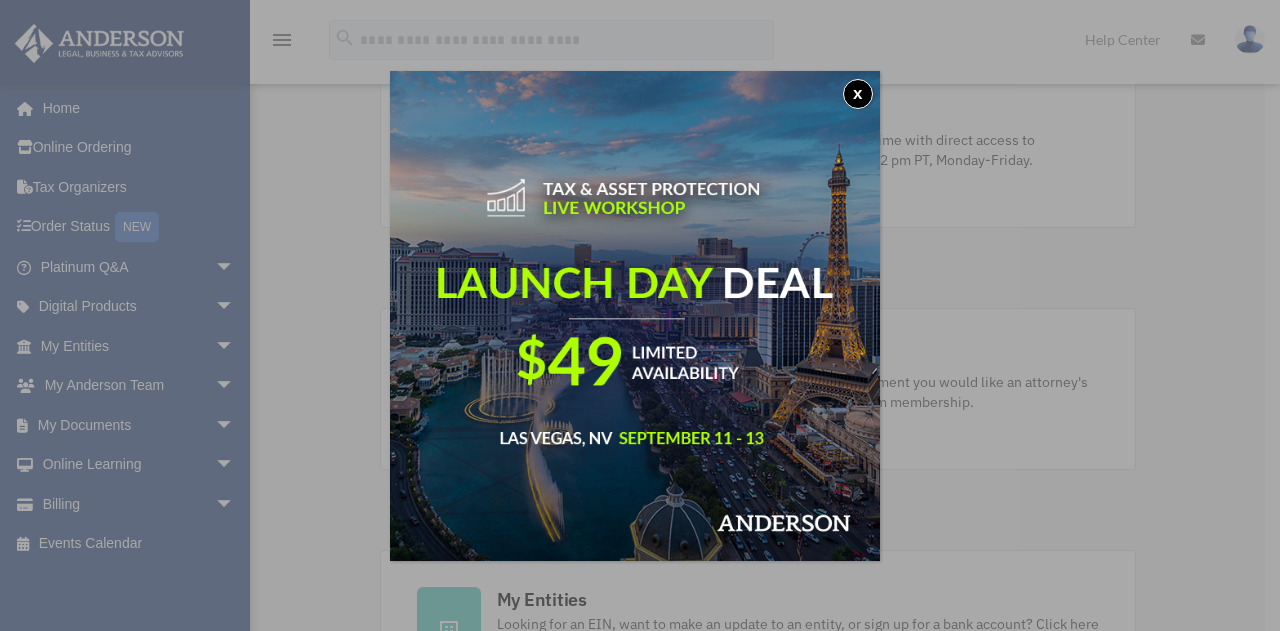 click on "x" at bounding box center [858, 94] 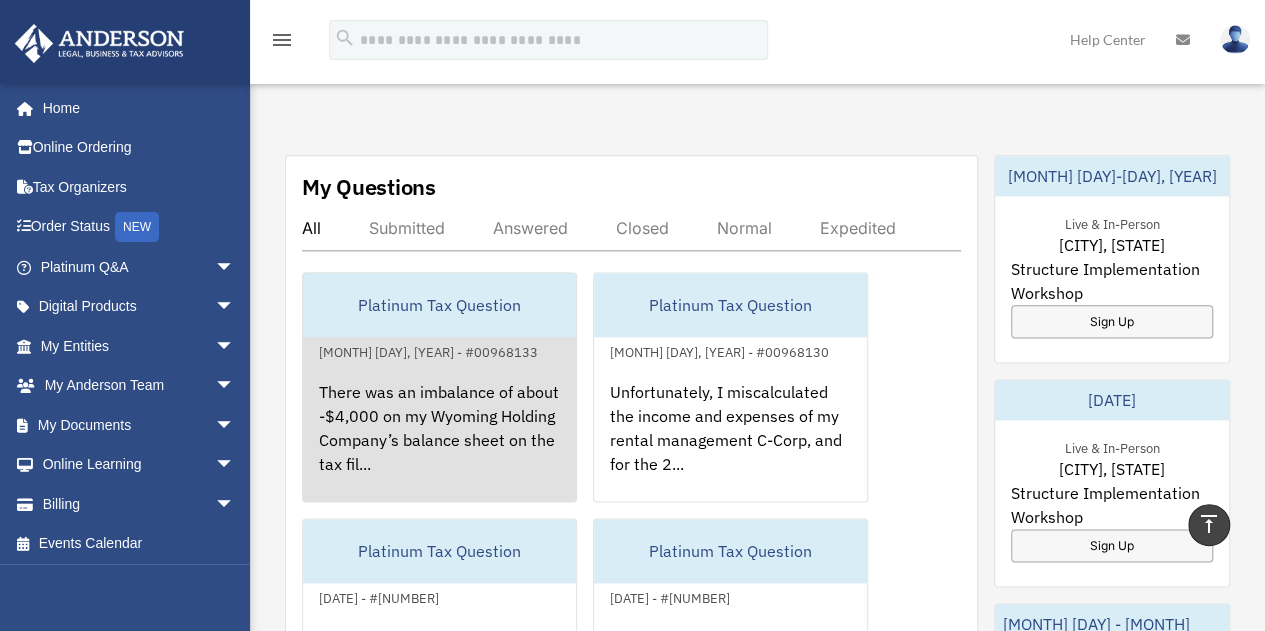 scroll, scrollTop: 1200, scrollLeft: 0, axis: vertical 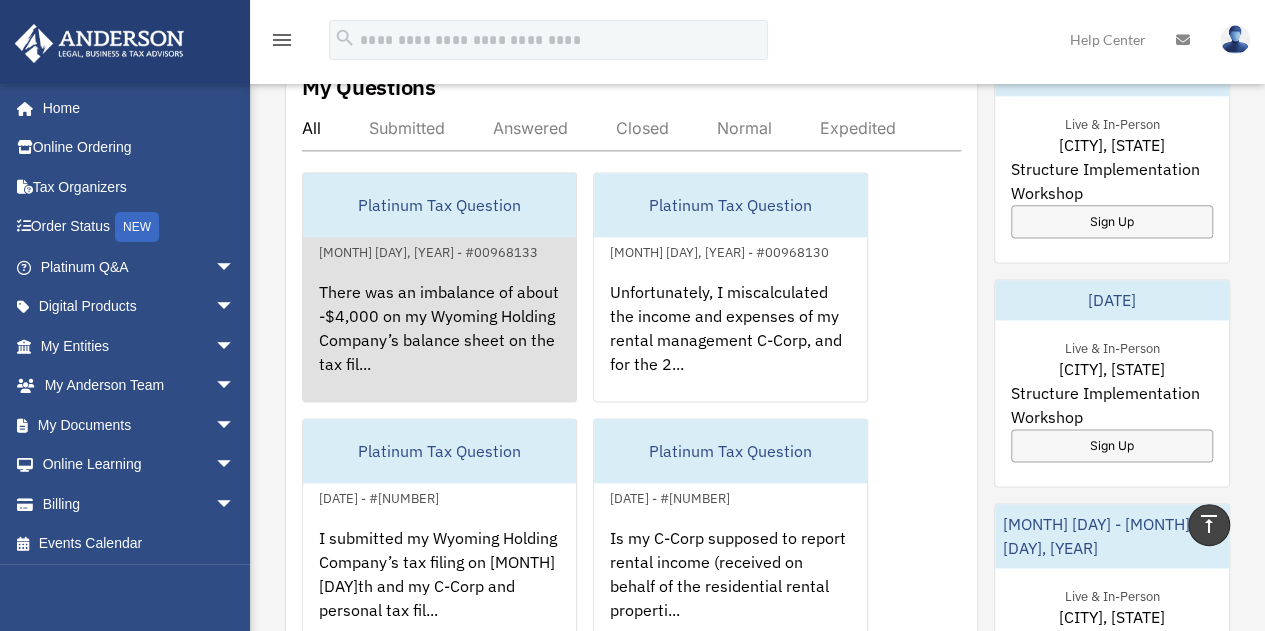 click on "There was an imbalance of about -$4,000 on my Wyoming Holding Company’s balance sheet on the tax fil..." at bounding box center [439, 342] 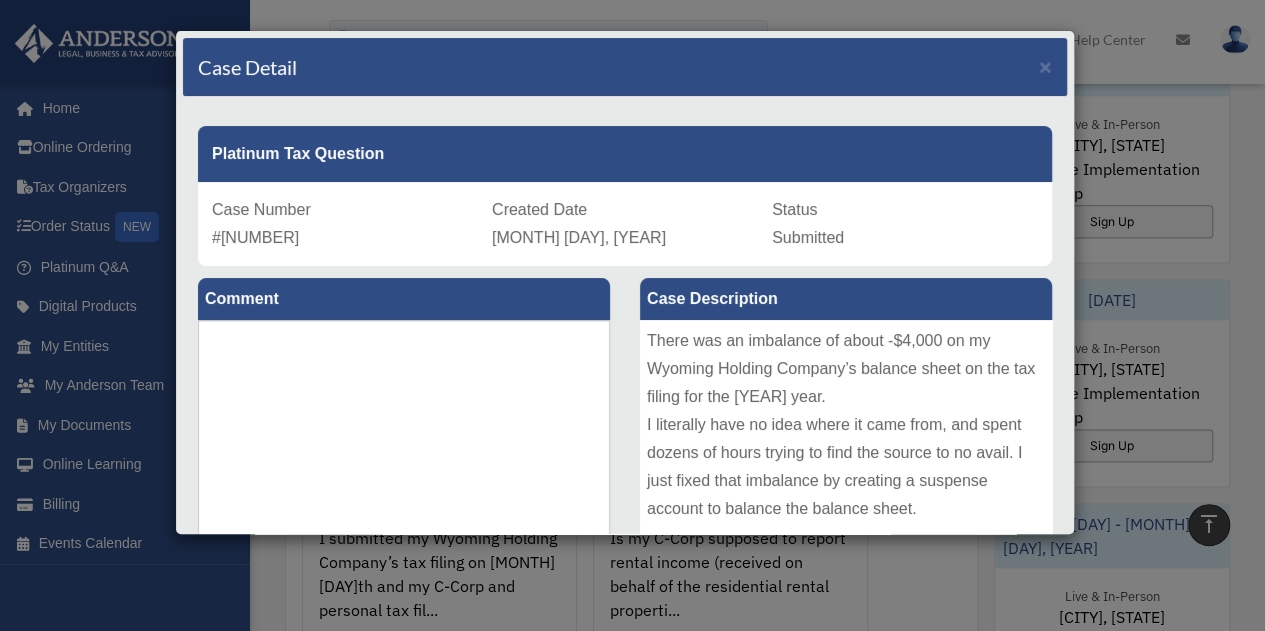 click on "Case Detail
×
Platinum Tax Question
Case Number
00968133
Created Date
[MONTH] [DAY], [YEAR]
Status
Submitted   Comment     Comment" at bounding box center (632, 315) 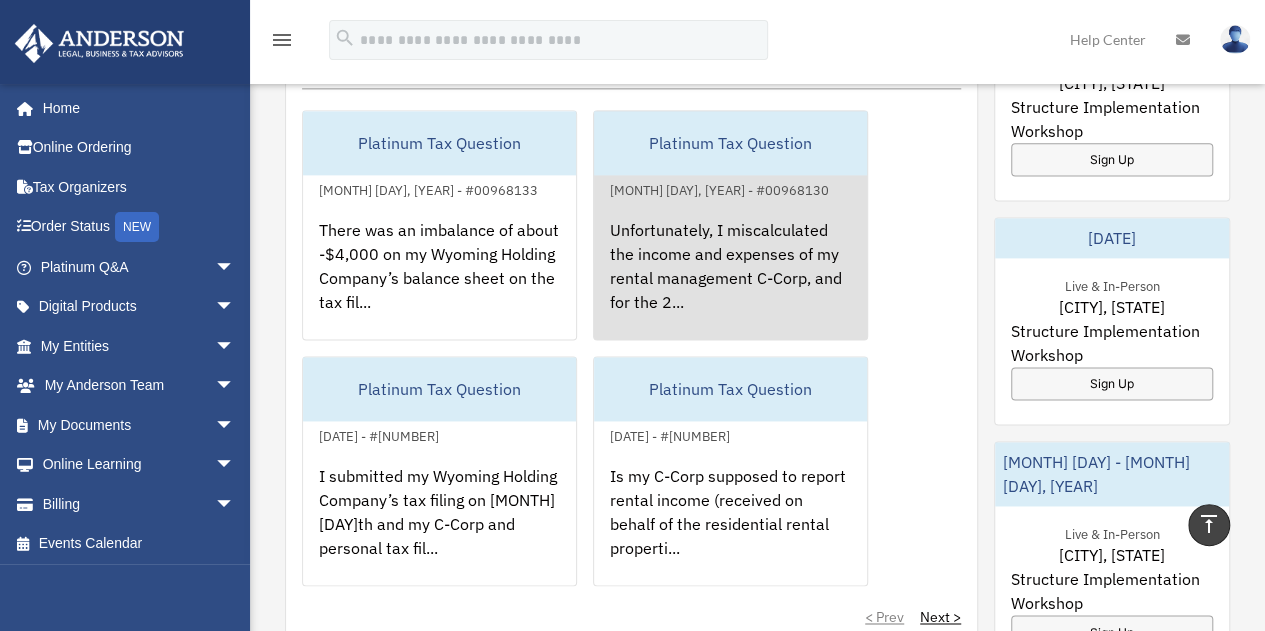 scroll, scrollTop: 1200, scrollLeft: 0, axis: vertical 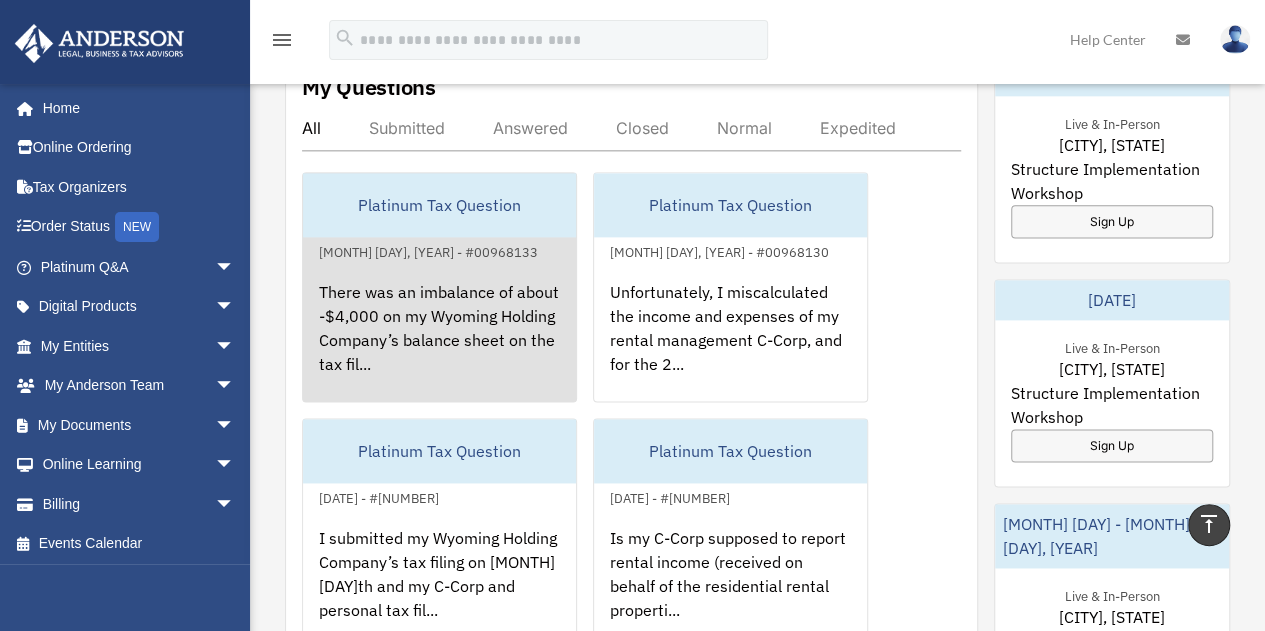 click on "There was an imbalance of about -$4,000 on my Wyoming Holding Company’s balance sheet on the tax fil..." at bounding box center (439, 342) 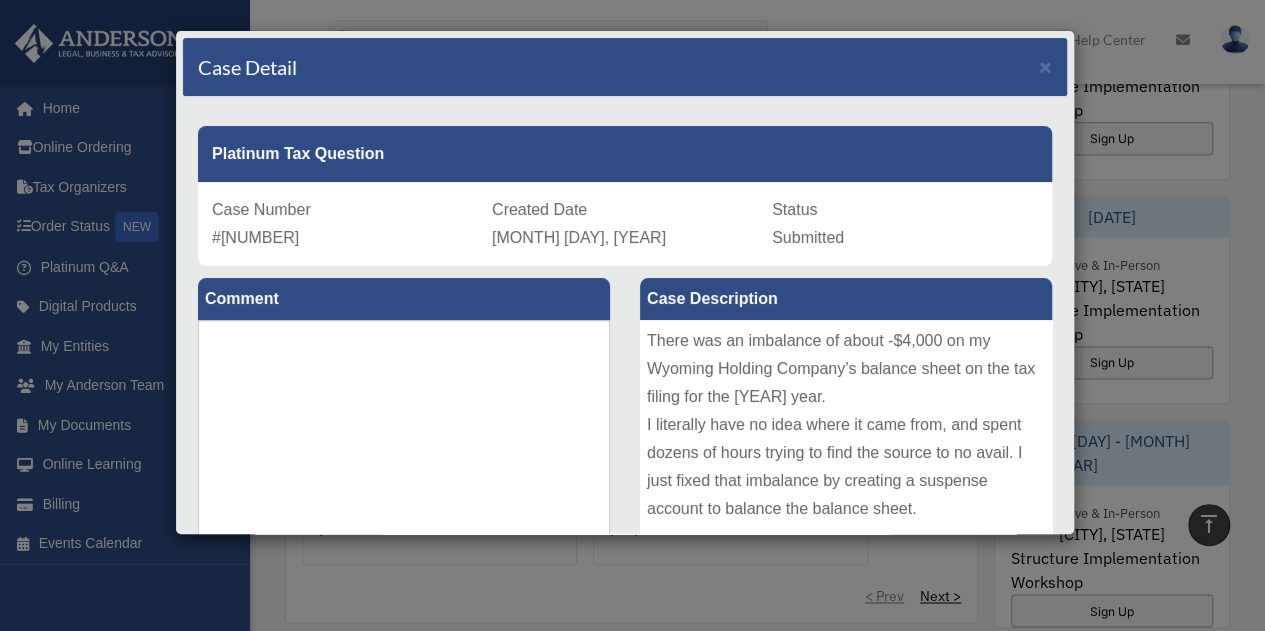 scroll, scrollTop: 1500, scrollLeft: 0, axis: vertical 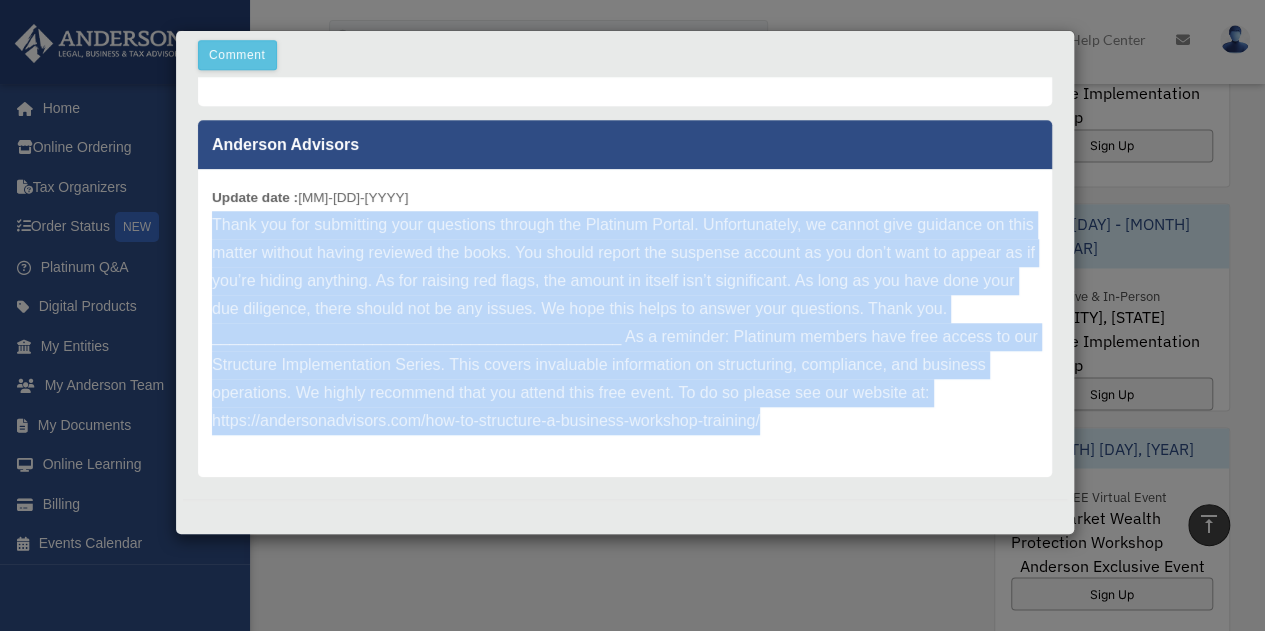 drag, startPoint x: 940, startPoint y: 428, endPoint x: 214, endPoint y: 227, distance: 753.31067 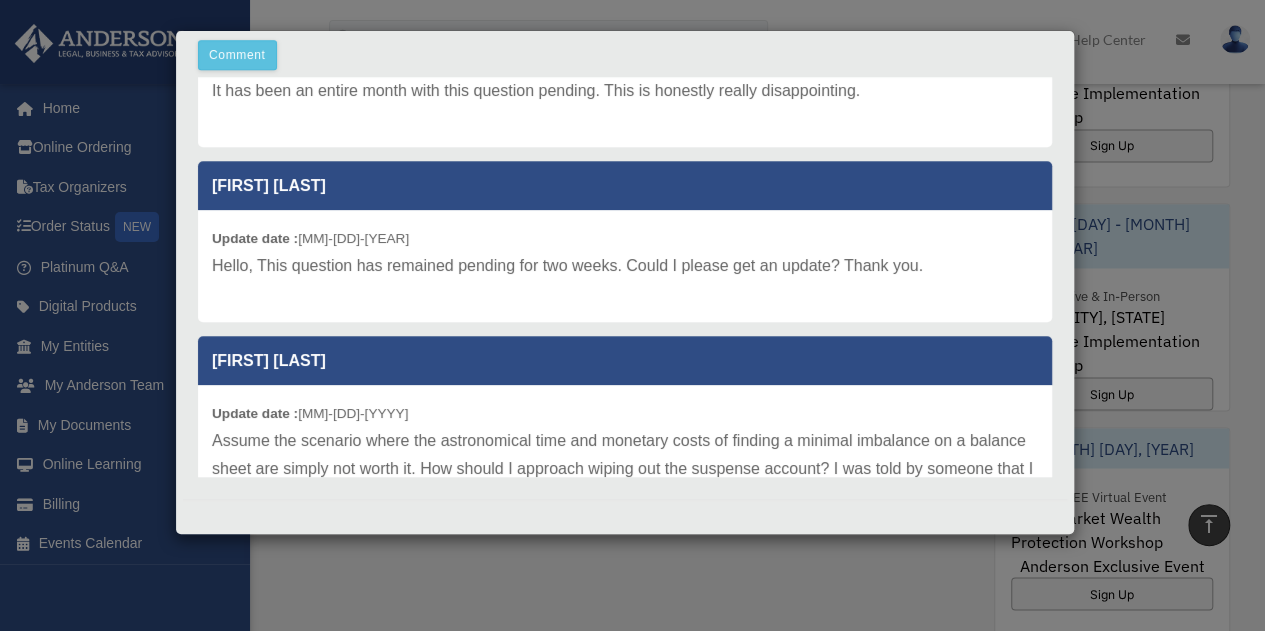 scroll, scrollTop: 0, scrollLeft: 0, axis: both 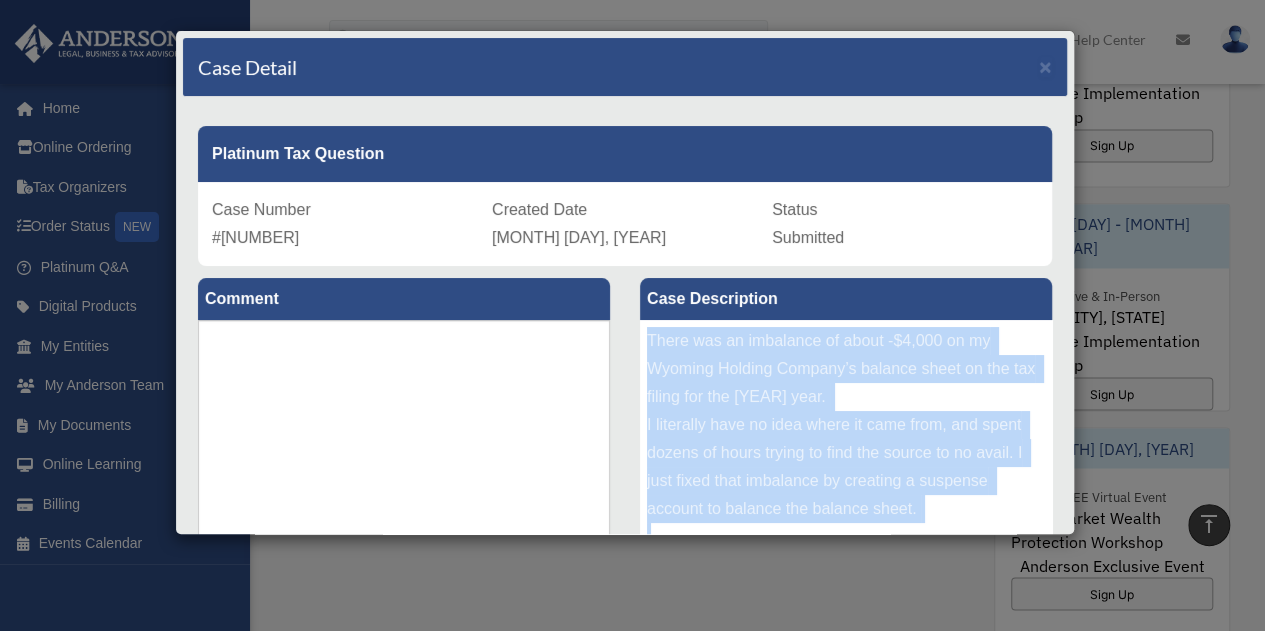 drag, startPoint x: 976, startPoint y: 307, endPoint x: 644, endPoint y: 339, distance: 333.5386 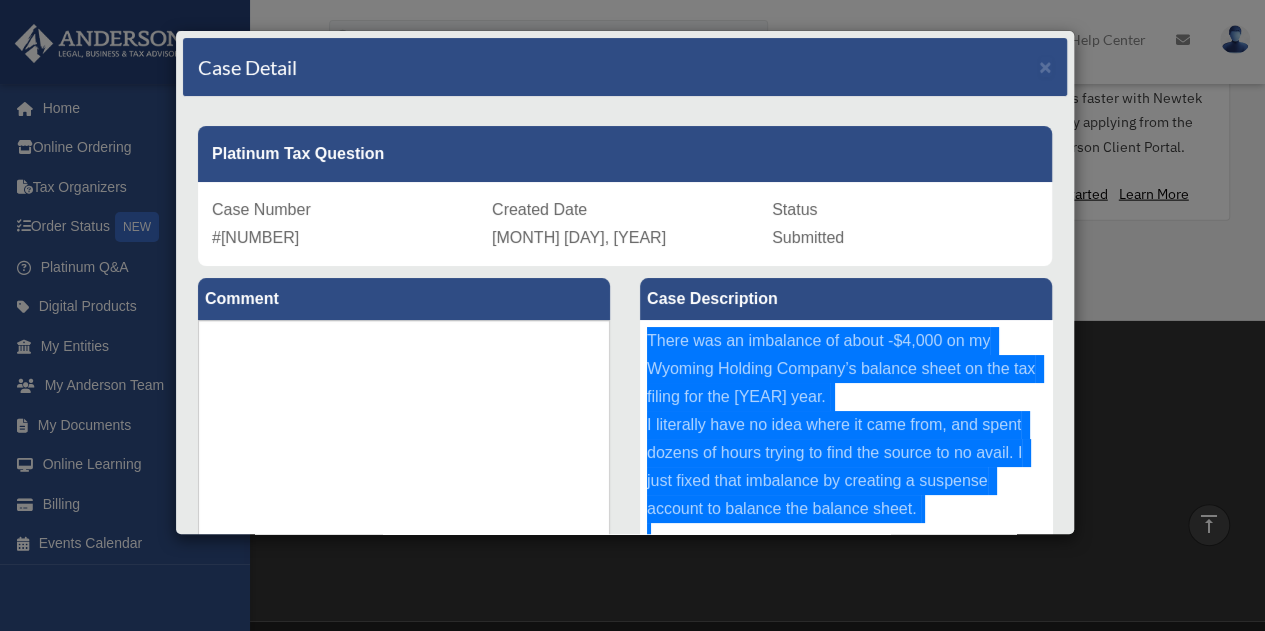 scroll, scrollTop: 2200, scrollLeft: 0, axis: vertical 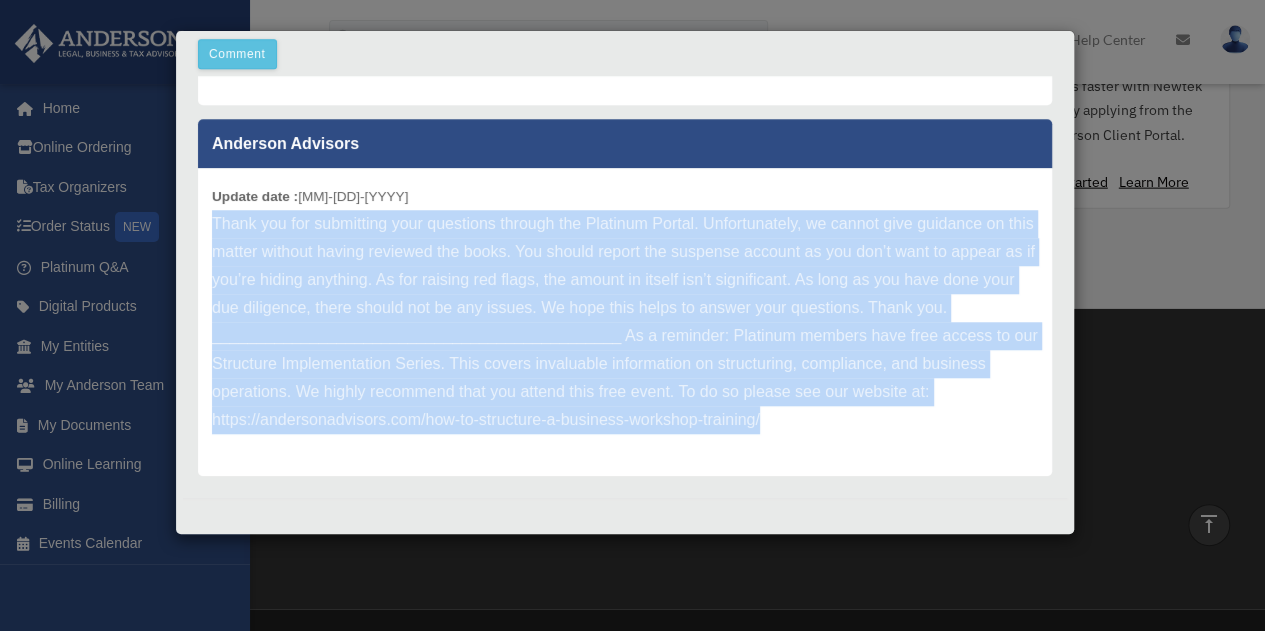 drag, startPoint x: 914, startPoint y: 427, endPoint x: 205, endPoint y: 217, distance: 739.4464 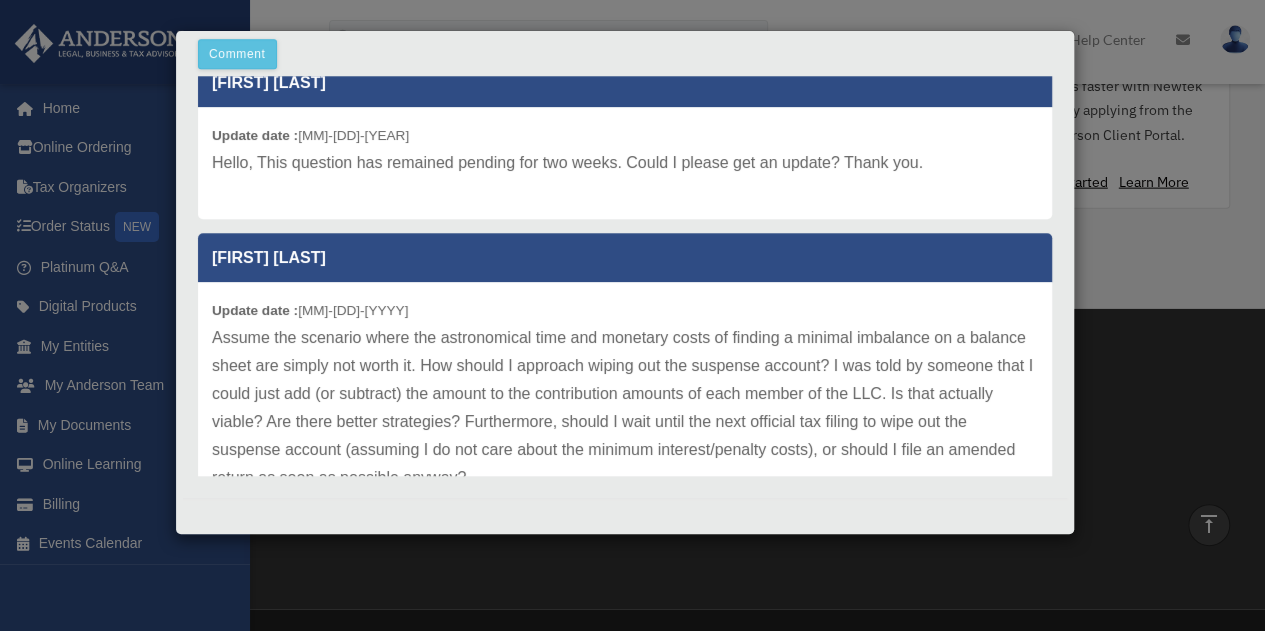 scroll, scrollTop: 236, scrollLeft: 0, axis: vertical 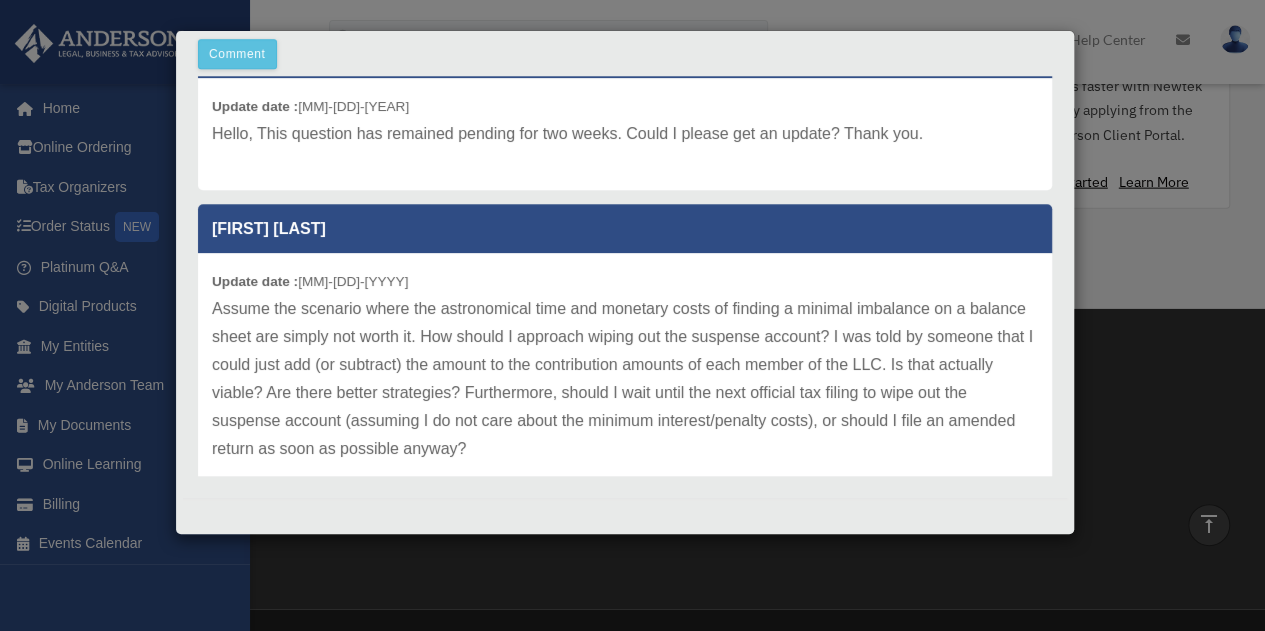 click on "Case Detail
×
Platinum Tax Question
Case Number
00968133
Created Date
[MONTH] [DAY], [YEAR]
Status
Submitted   Comment     Comment" at bounding box center (632, 315) 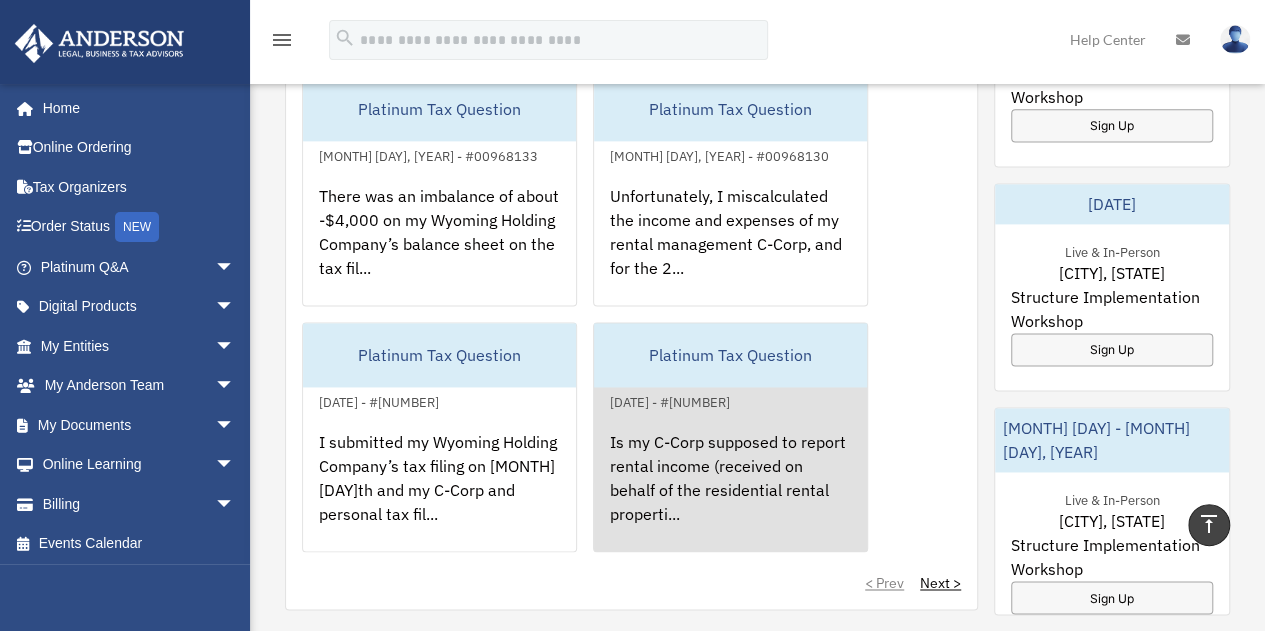 scroll, scrollTop: 1266, scrollLeft: 0, axis: vertical 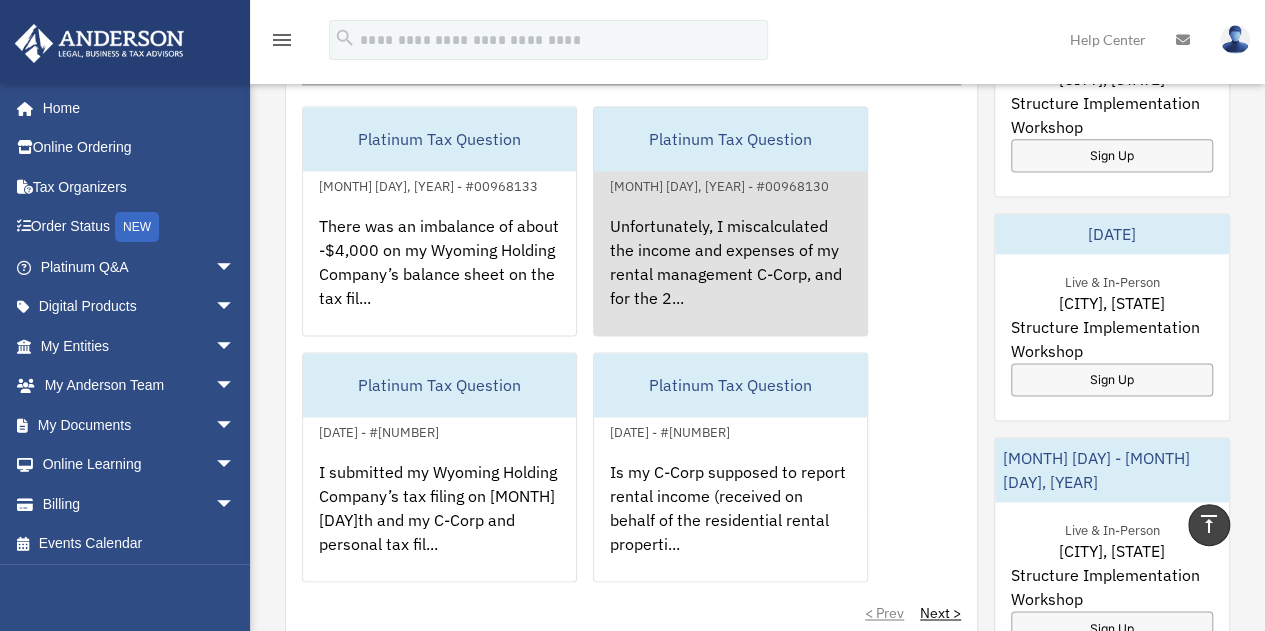 click on "Unfortunately, I miscalculated the income and expenses of my rental management C-Corp, and for the 2..." at bounding box center (730, 276) 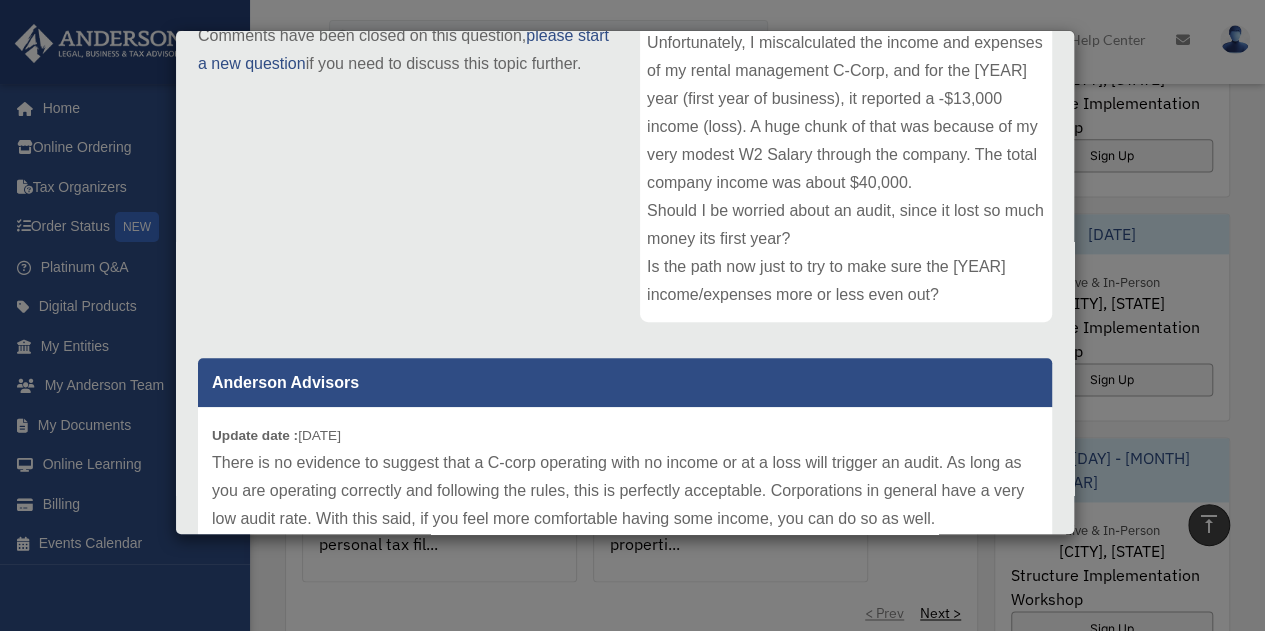 scroll, scrollTop: 200, scrollLeft: 0, axis: vertical 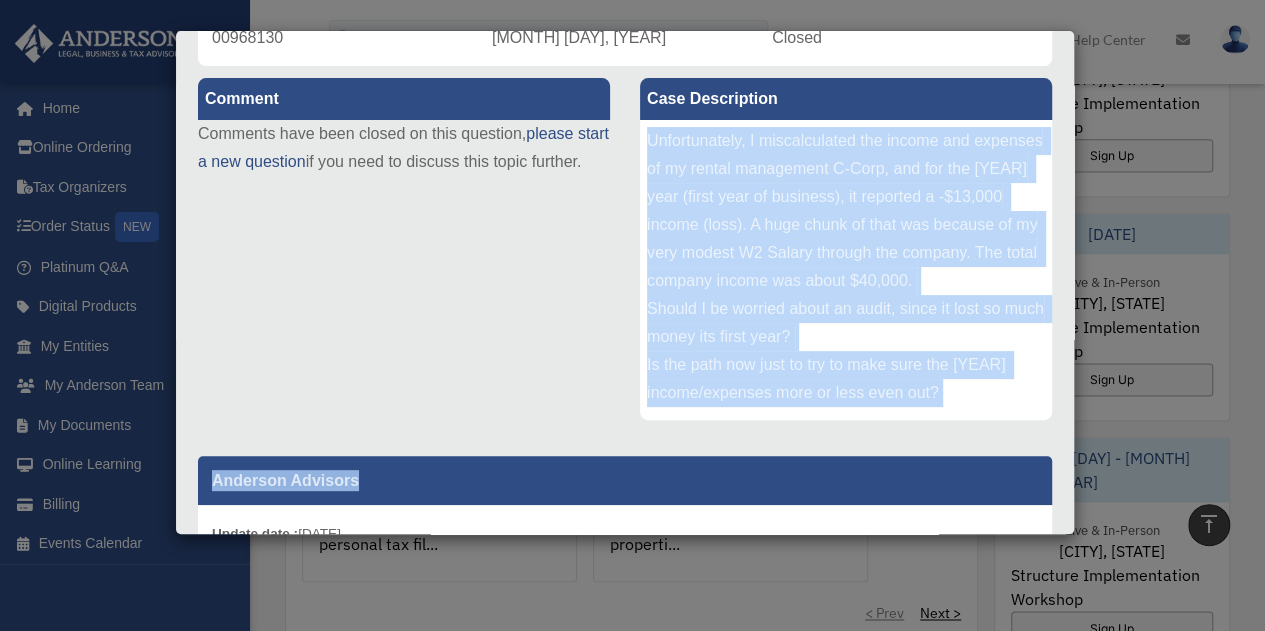 drag, startPoint x: 641, startPoint y: 138, endPoint x: 980, endPoint y: 464, distance: 470.31586 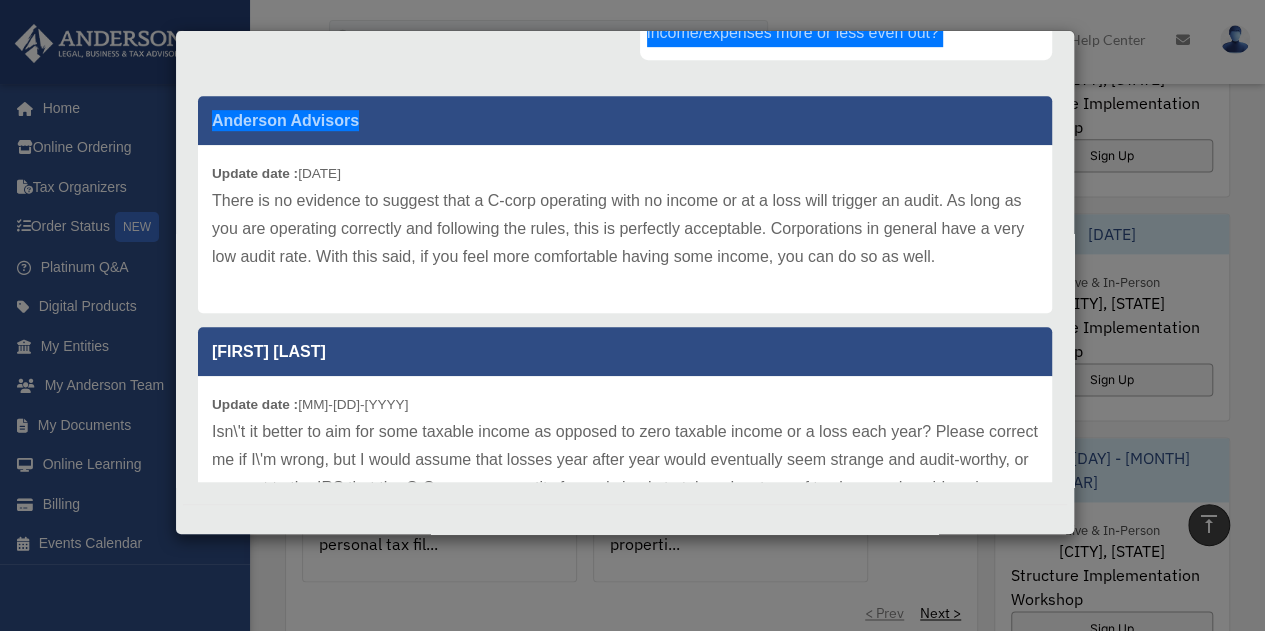 scroll, scrollTop: 566, scrollLeft: 0, axis: vertical 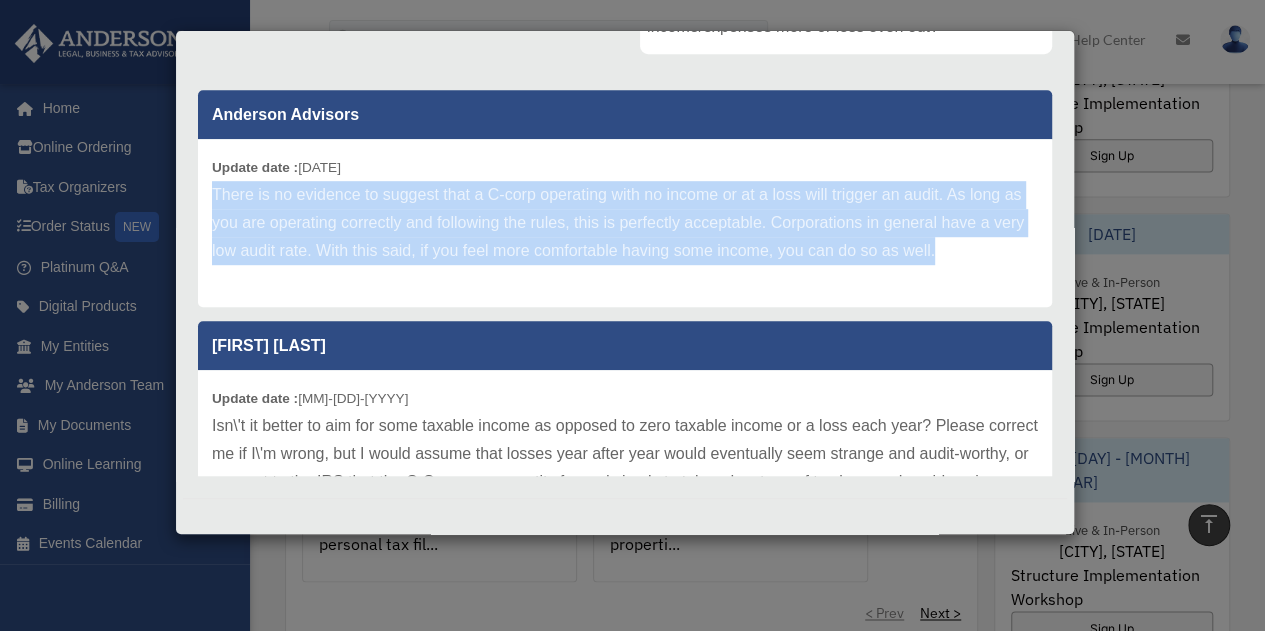 drag, startPoint x: 1003, startPoint y: 257, endPoint x: 211, endPoint y: 190, distance: 794.8289 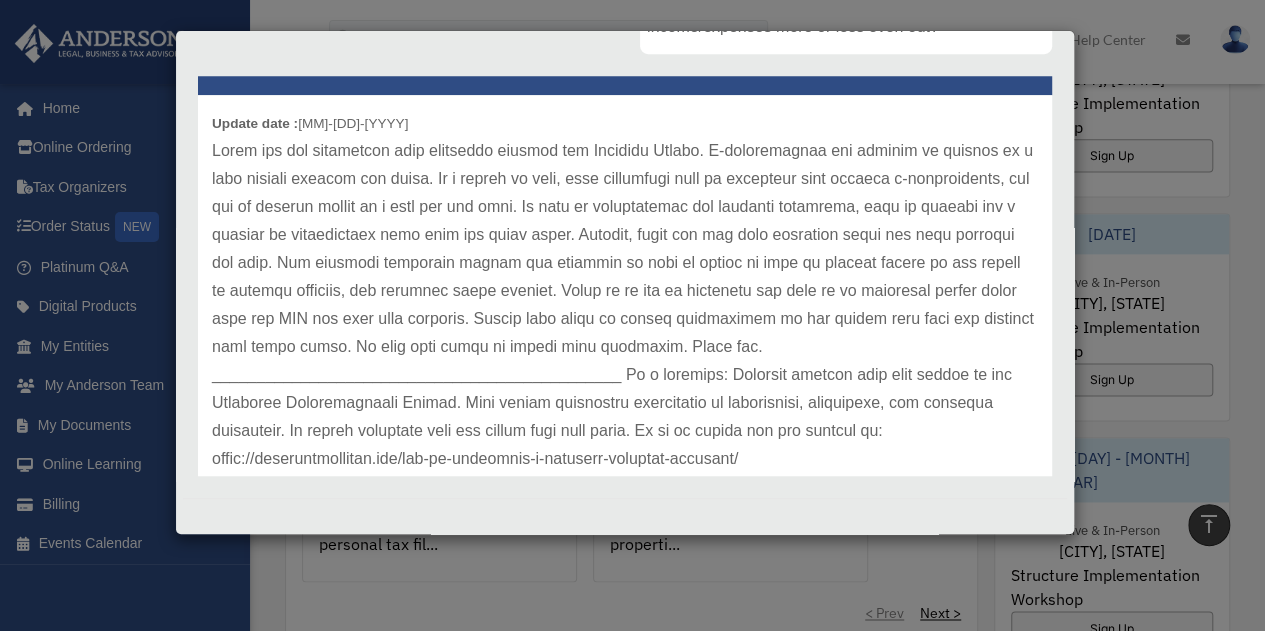 scroll, scrollTop: 572, scrollLeft: 0, axis: vertical 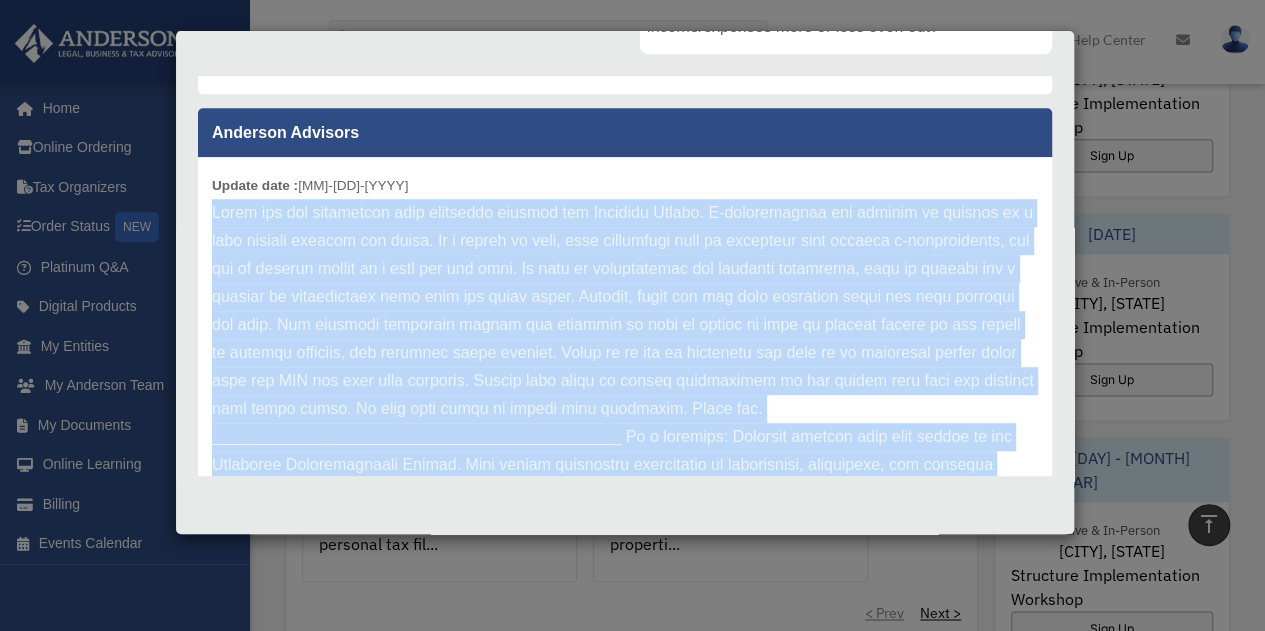 drag, startPoint x: 789, startPoint y: 413, endPoint x: 208, endPoint y: 211, distance: 615.11383 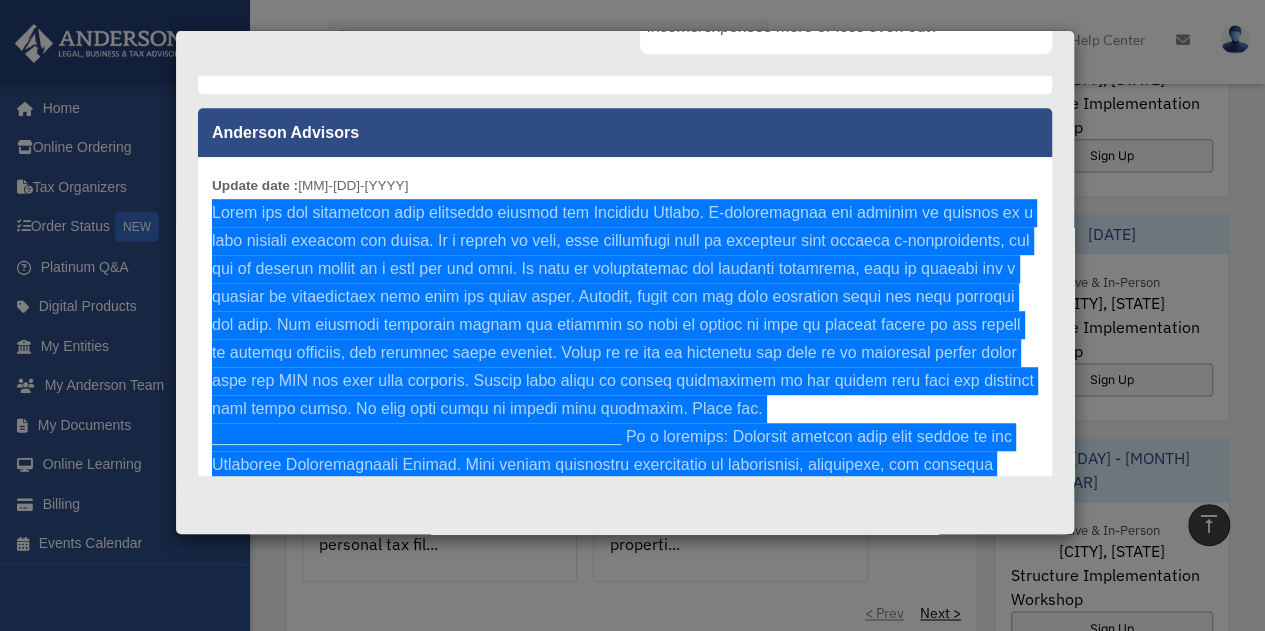 scroll, scrollTop: 272, scrollLeft: 0, axis: vertical 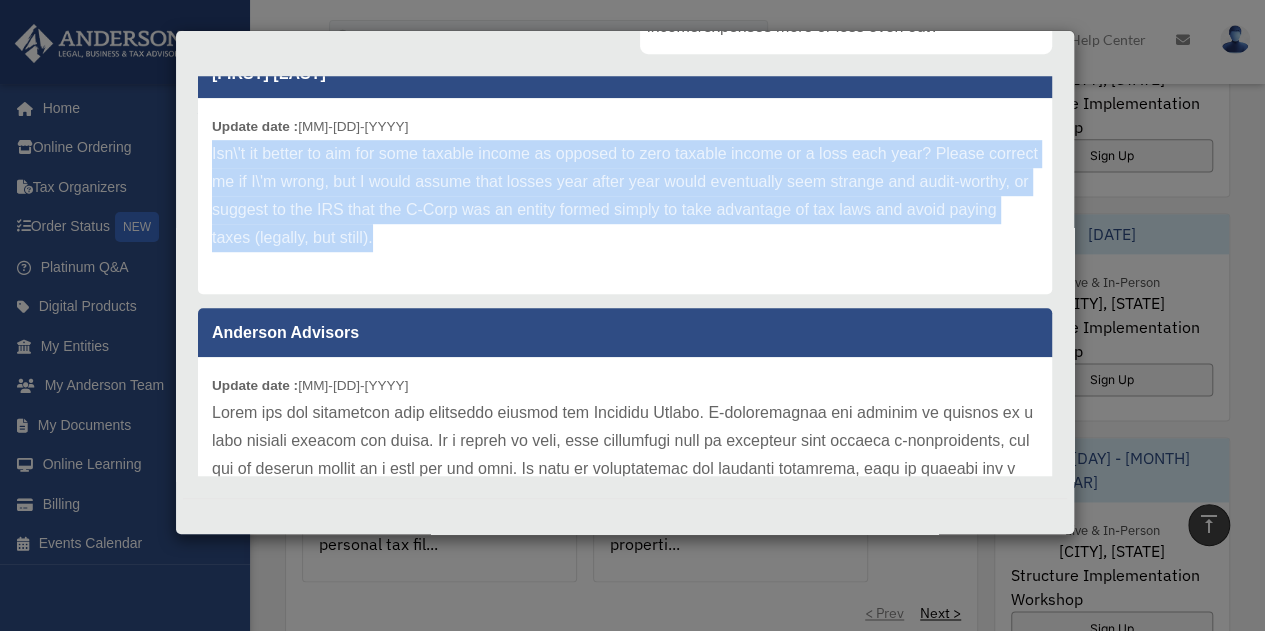 drag, startPoint x: 544, startPoint y: 247, endPoint x: 200, endPoint y: 153, distance: 356.61185 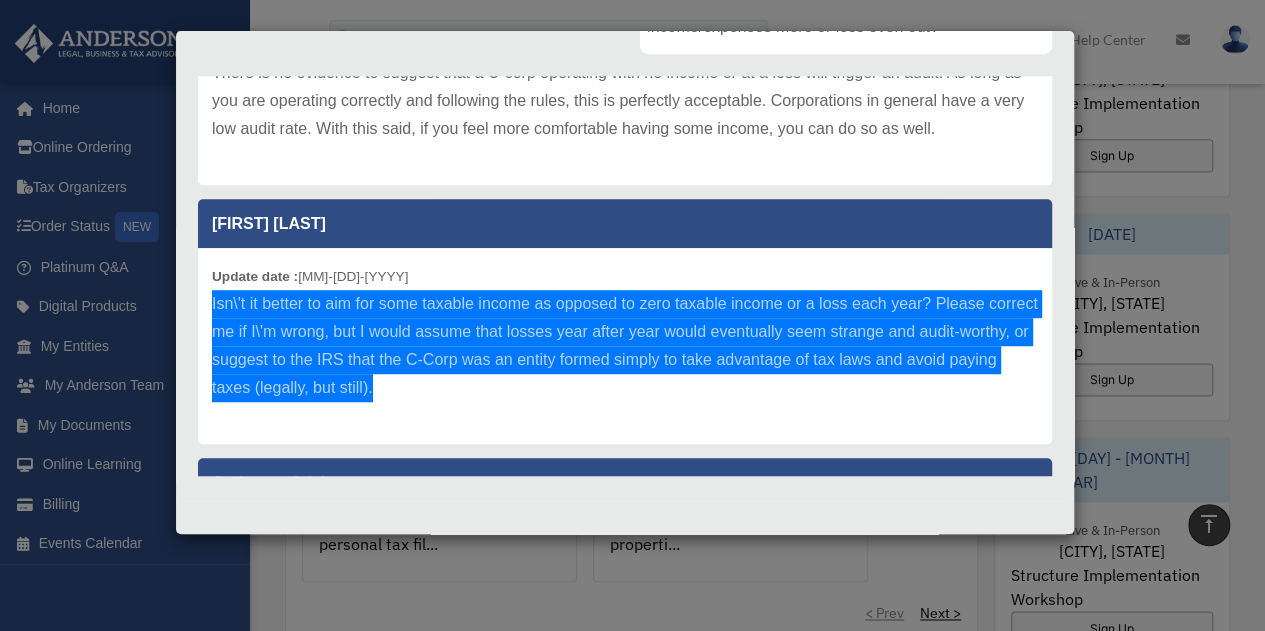 scroll, scrollTop: 72, scrollLeft: 0, axis: vertical 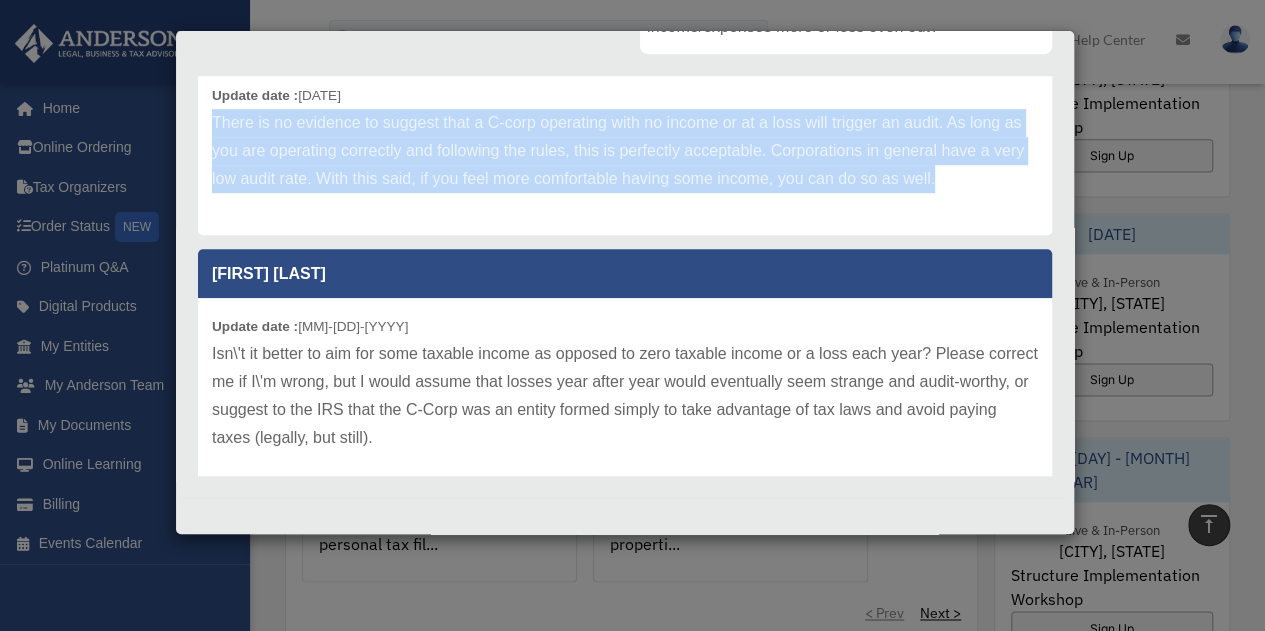 drag, startPoint x: 988, startPoint y: 179, endPoint x: 196, endPoint y: 131, distance: 793.4532 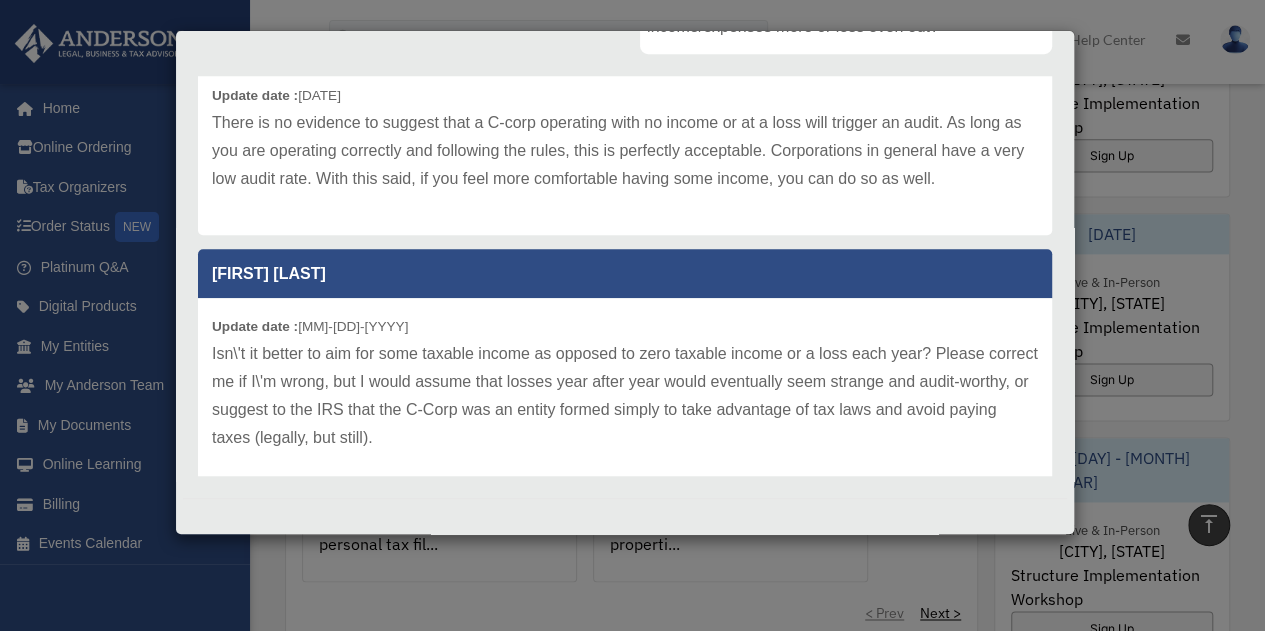 click on "Case Detail
×
Platinum Tax Question
Case Number
#[NUMBER]
Created Date
[DATE]
Status
Closed   Comment     Comment" at bounding box center (632, 315) 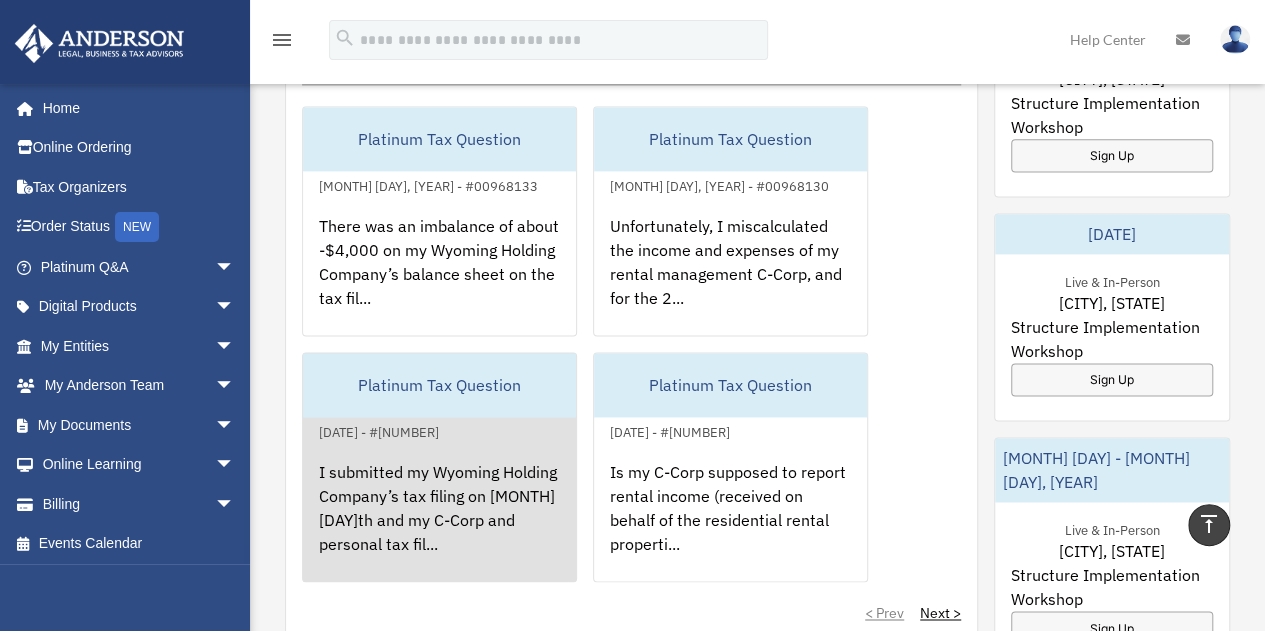 click on "Platinum Tax Question" at bounding box center (439, 385) 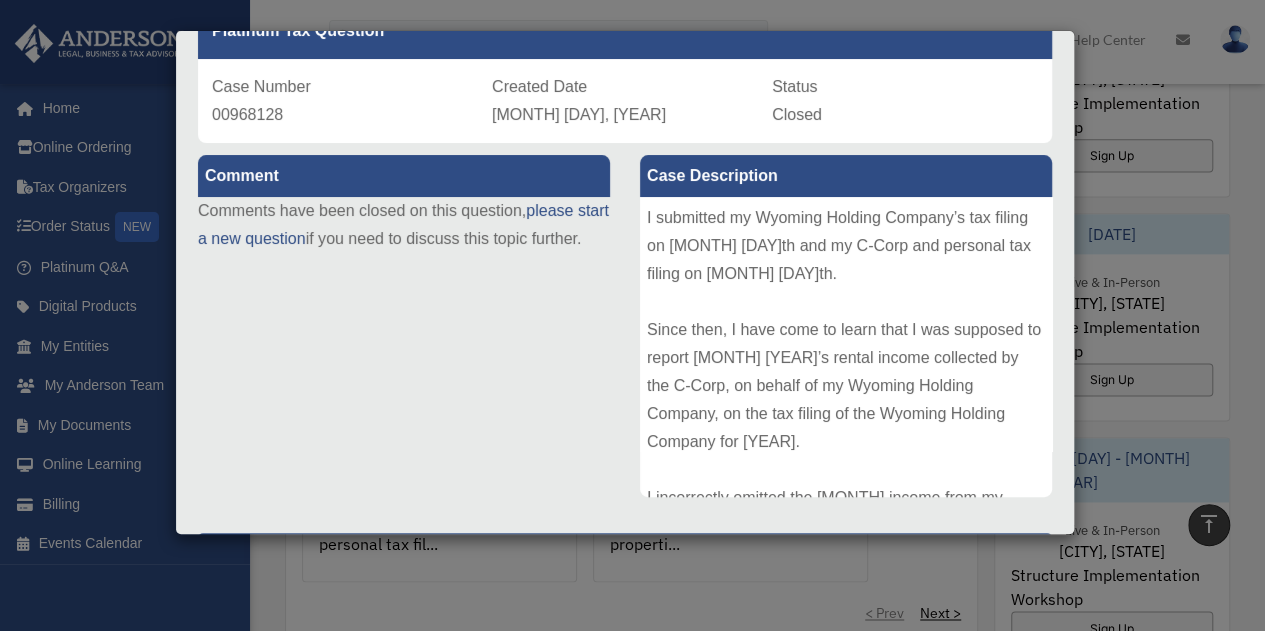 scroll, scrollTop: 300, scrollLeft: 0, axis: vertical 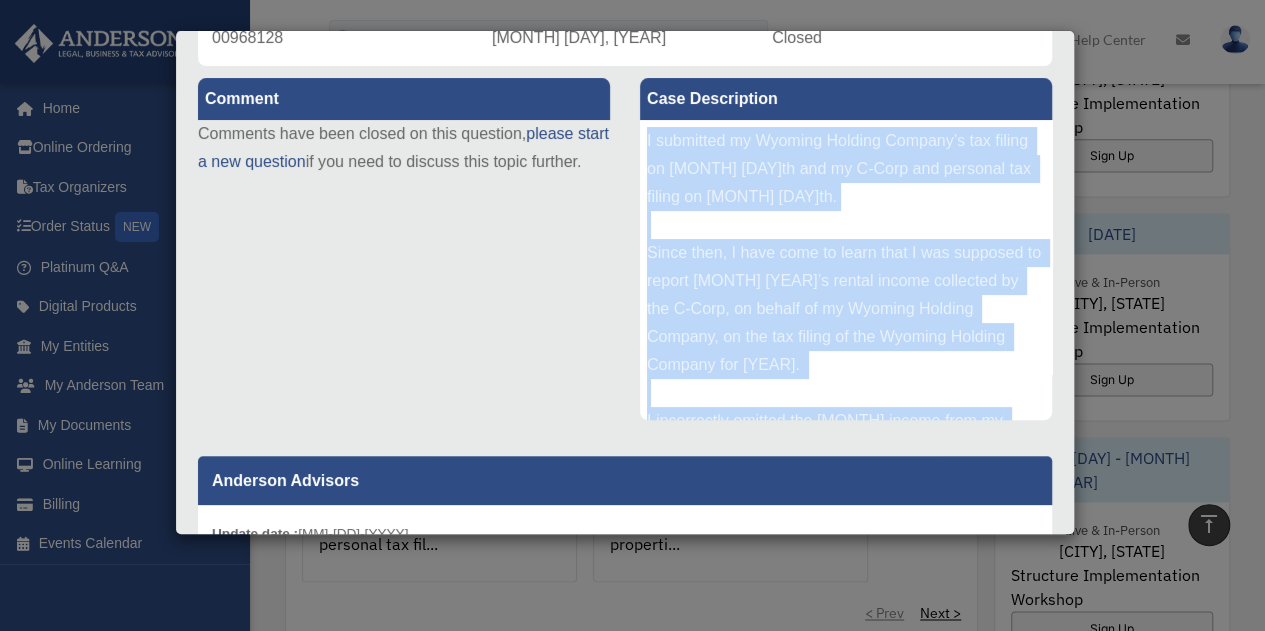 drag, startPoint x: 841, startPoint y: 301, endPoint x: 632, endPoint y: 140, distance: 263.8219 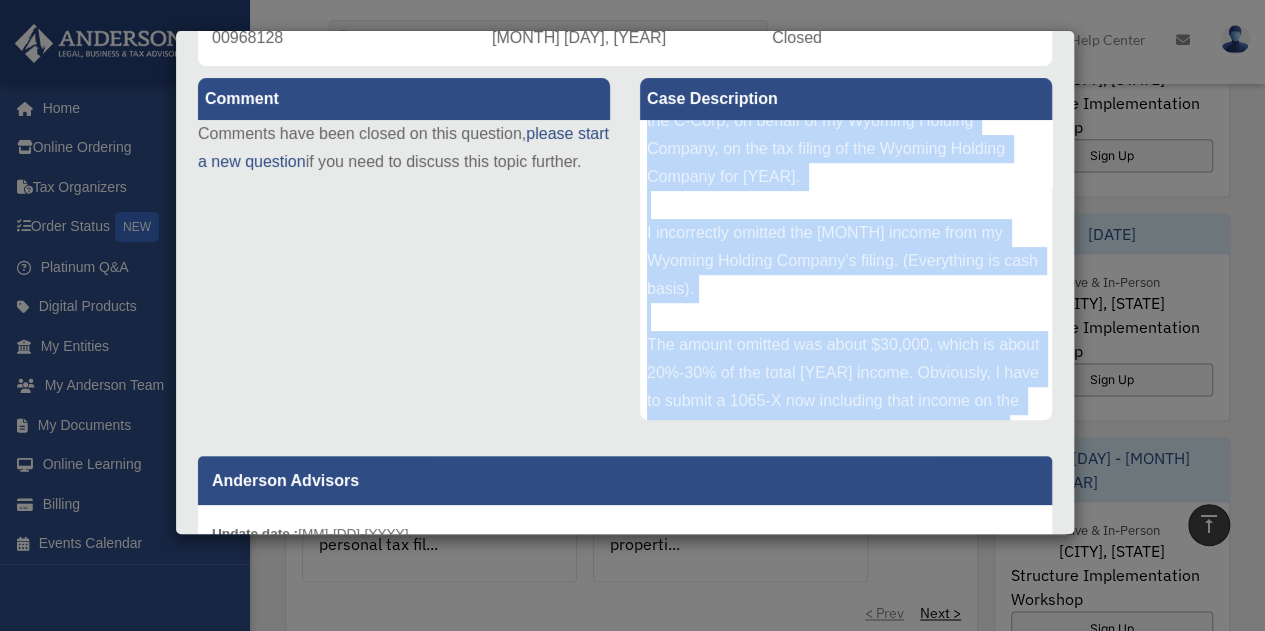 scroll, scrollTop: 300, scrollLeft: 0, axis: vertical 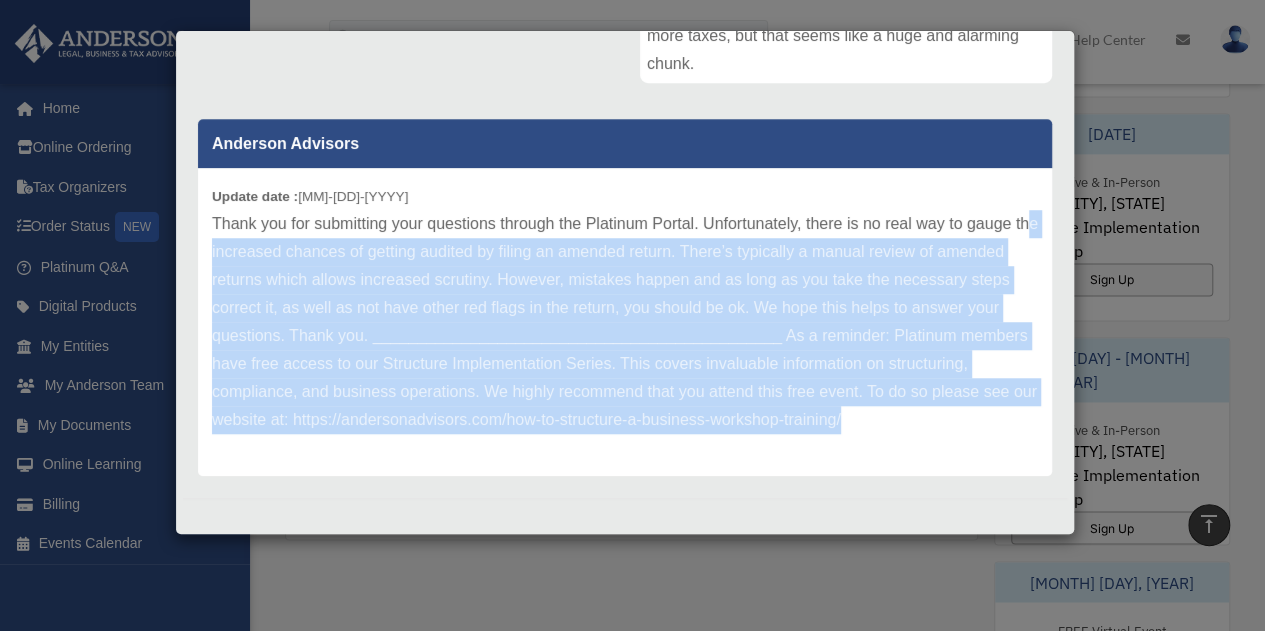 drag, startPoint x: 954, startPoint y: 430, endPoint x: 226, endPoint y: 241, distance: 752.1336 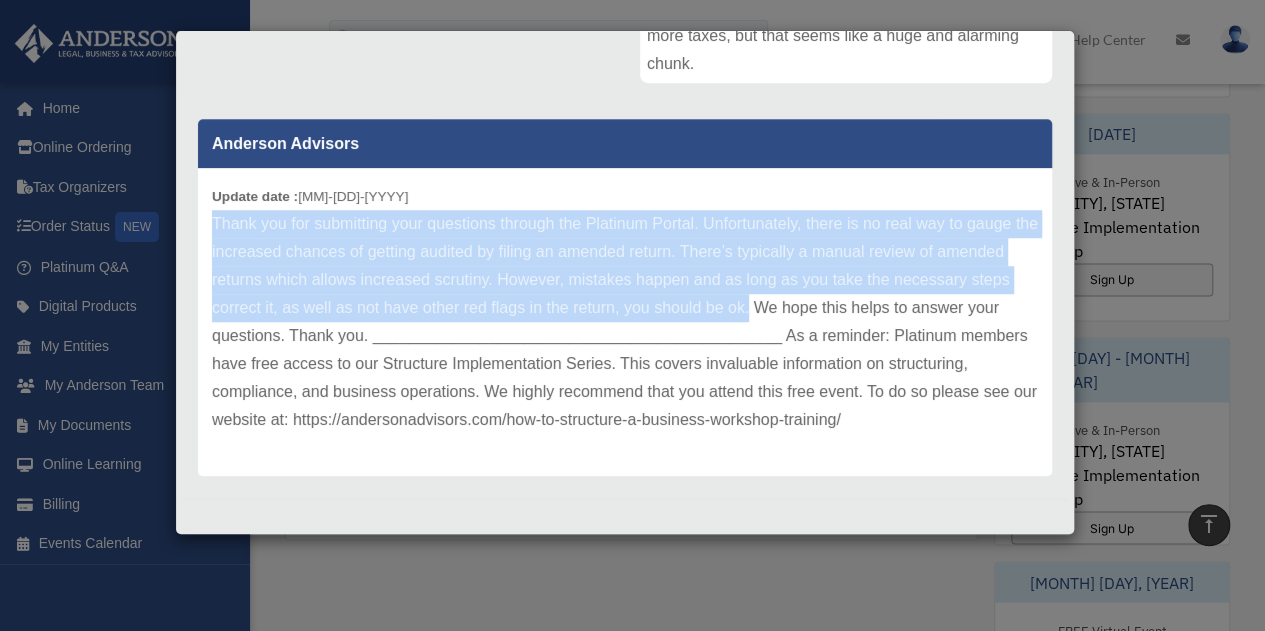 drag, startPoint x: 868, startPoint y: 307, endPoint x: 213, endPoint y: 212, distance: 661.85345 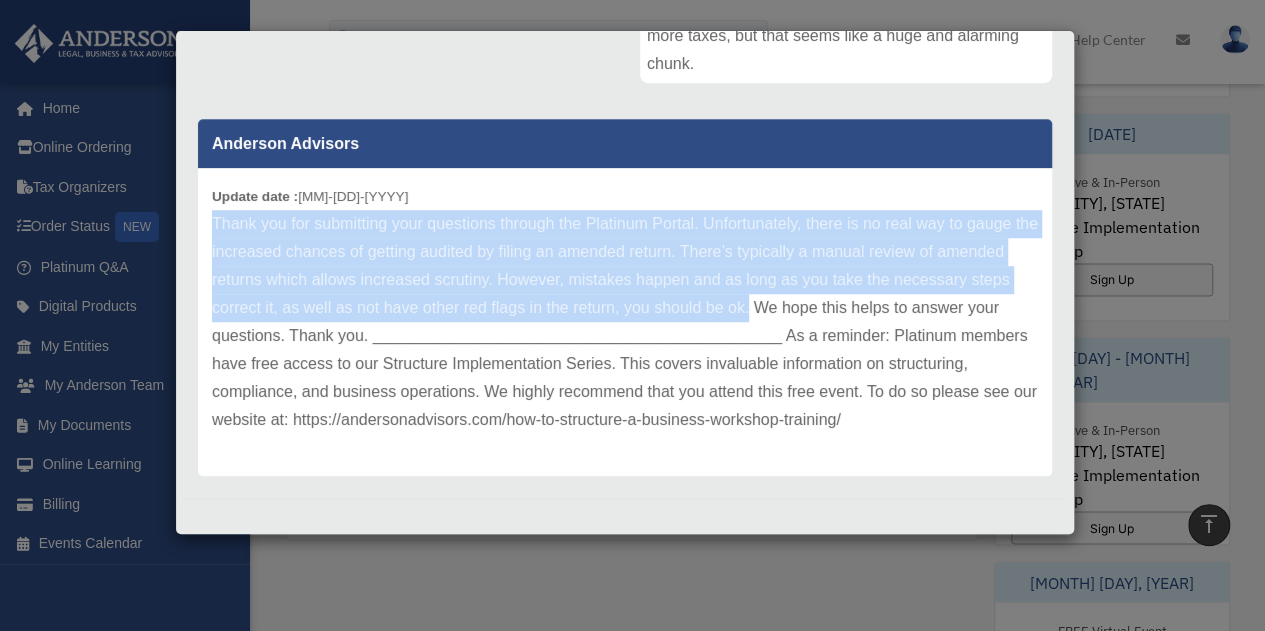 click on "Case Detail
×
Platinum Tax Question
Case Number
#[NUMBER]
Created Date
[DATE]
Status
Closed   Comment     Comment" at bounding box center (632, 315) 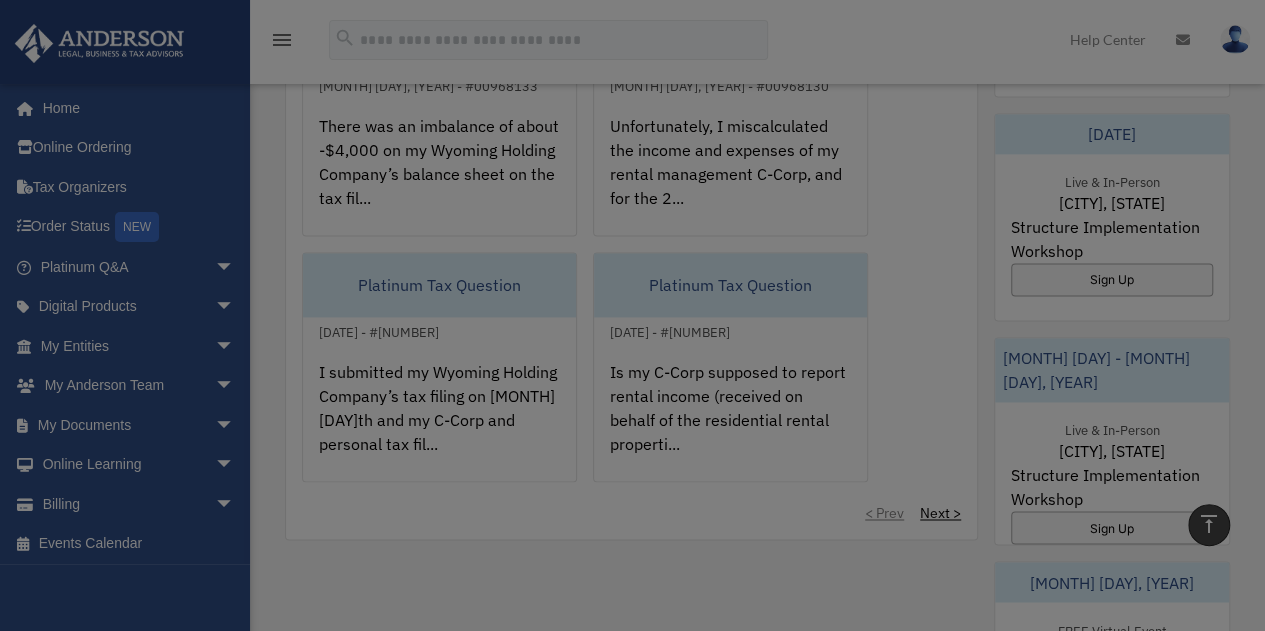 click on "Case Detail
×
Platinum Tax Question
Case Number
#[NUMBER]
Created Date
[DATE]
Status
Closed   Comment     Comment" at bounding box center [632, 315] 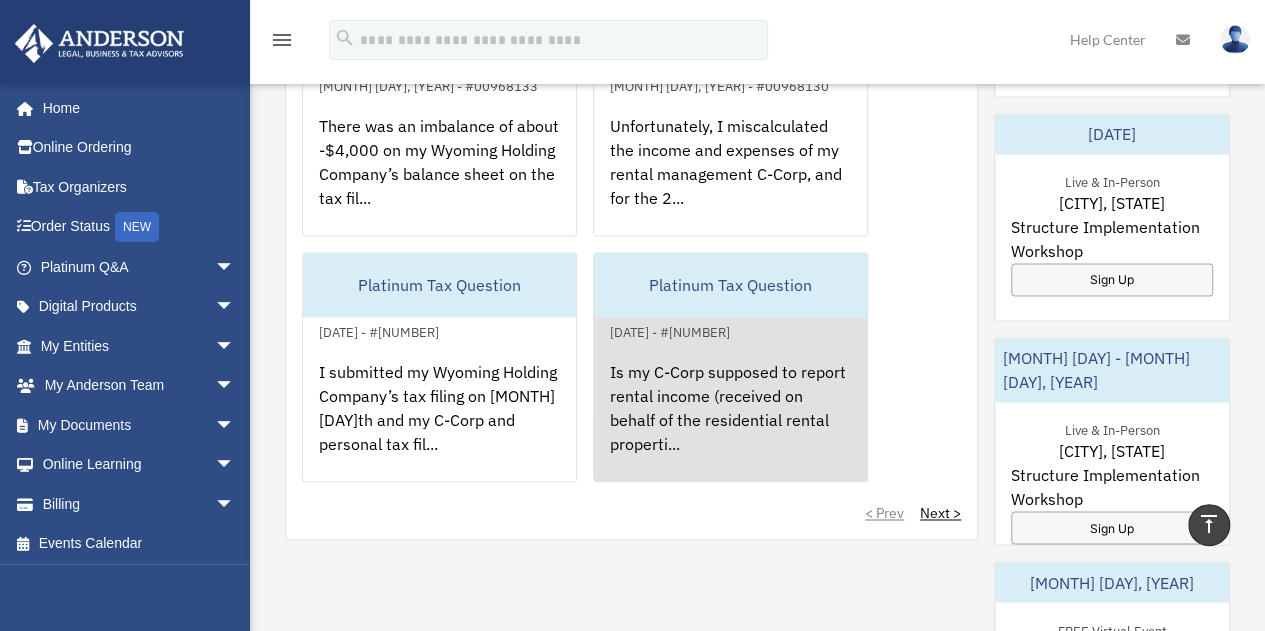 click on "Is my C-Corp supposed to report rental income (received on behalf of the residential rental properti..." at bounding box center [730, 422] 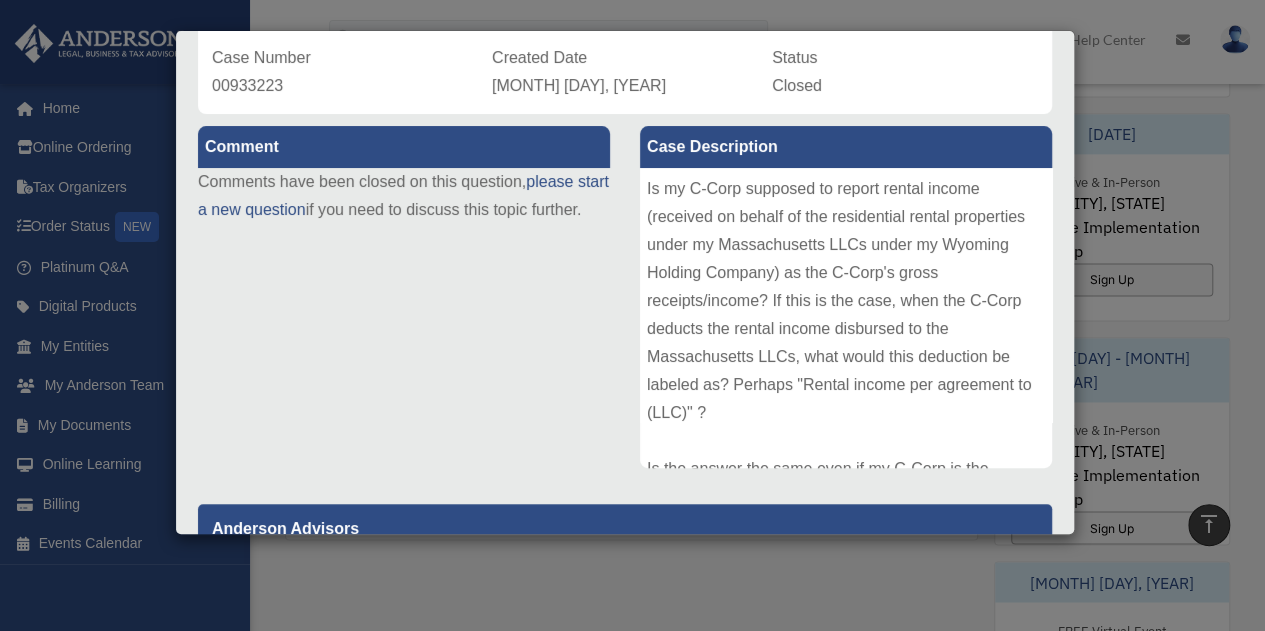 scroll, scrollTop: 200, scrollLeft: 0, axis: vertical 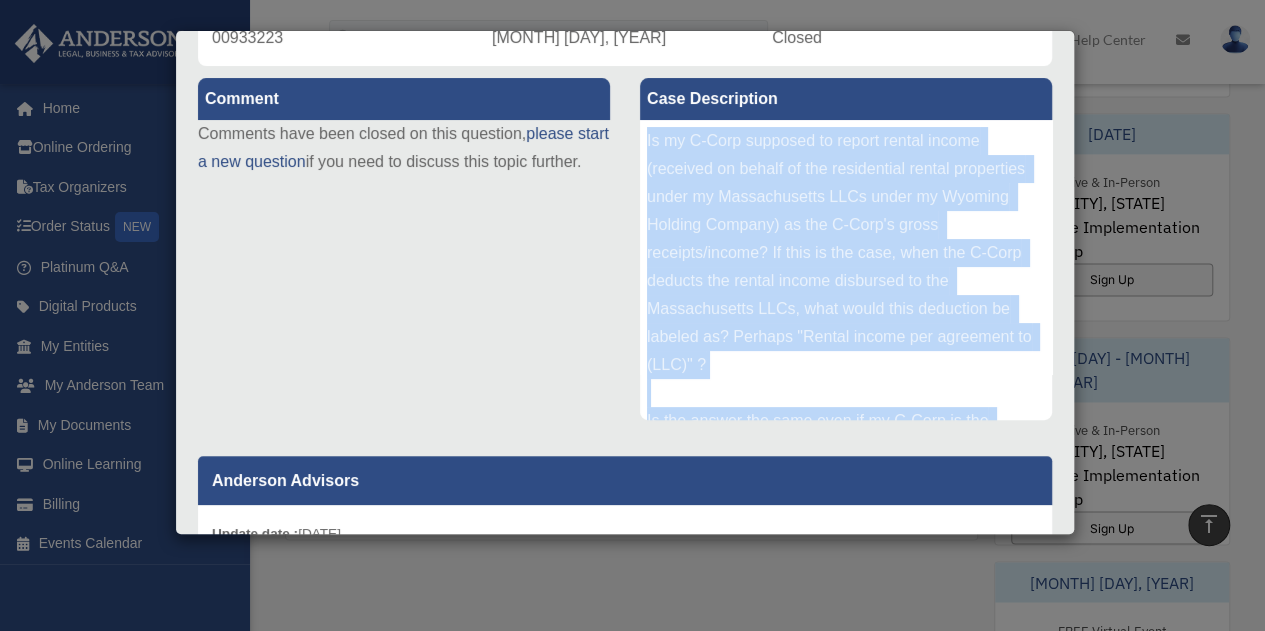drag, startPoint x: 950, startPoint y: 399, endPoint x: 635, endPoint y: 137, distance: 409.7182 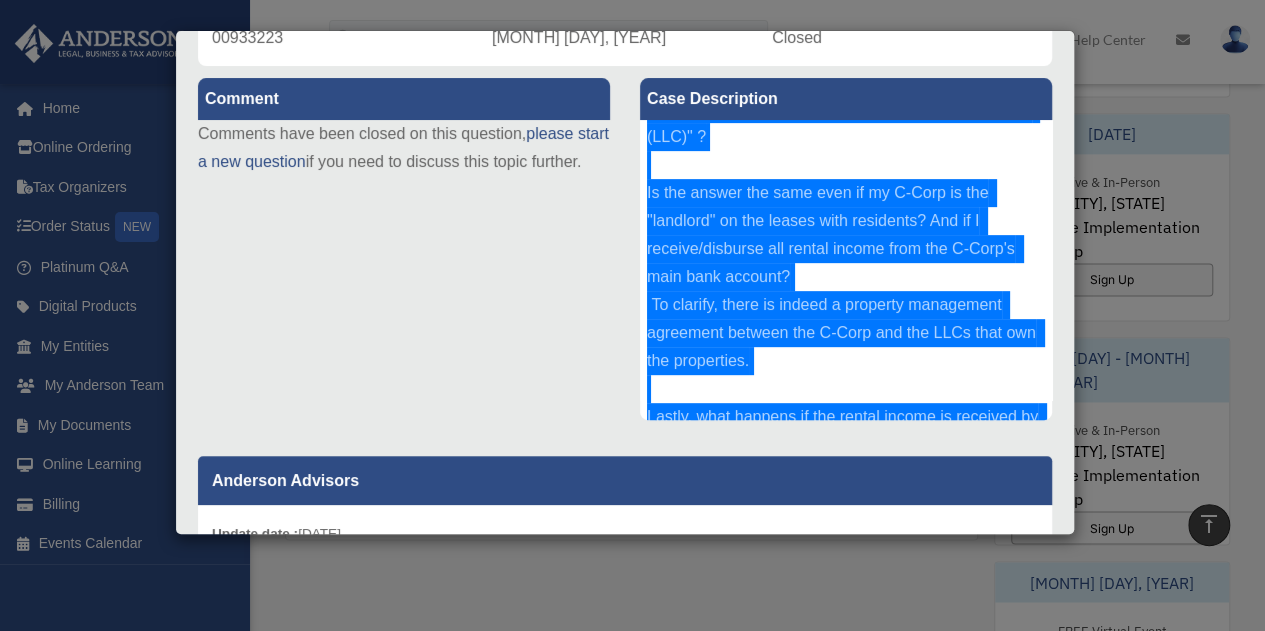 scroll, scrollTop: 358, scrollLeft: 0, axis: vertical 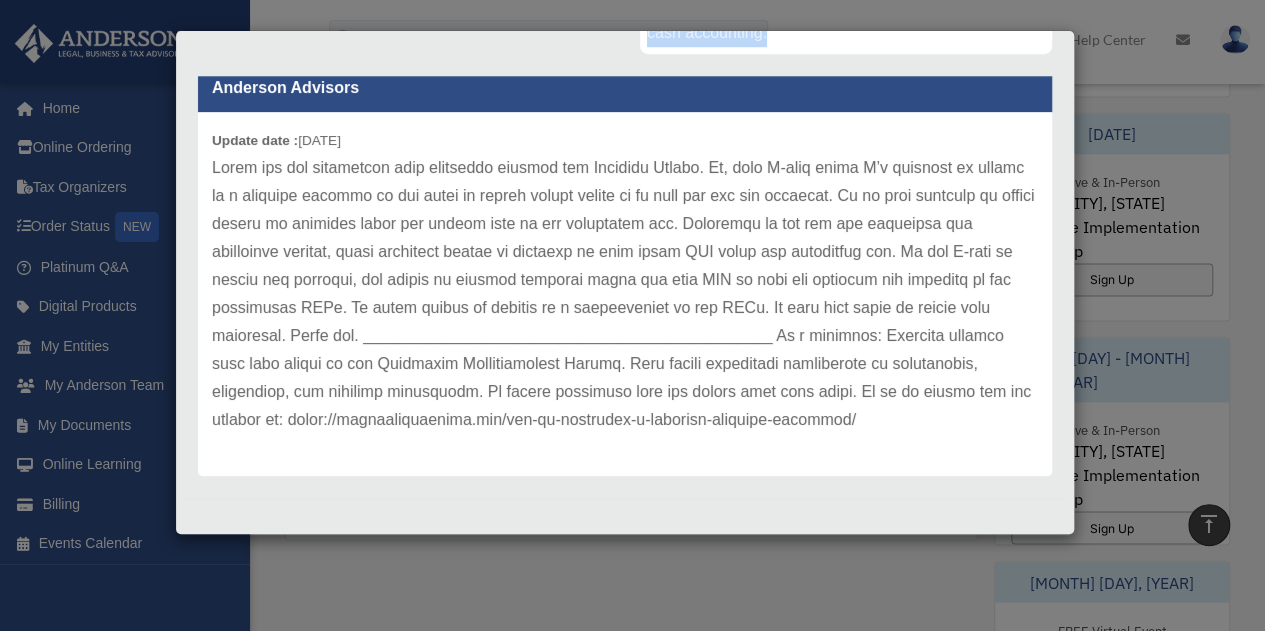 click at bounding box center (625, 294) 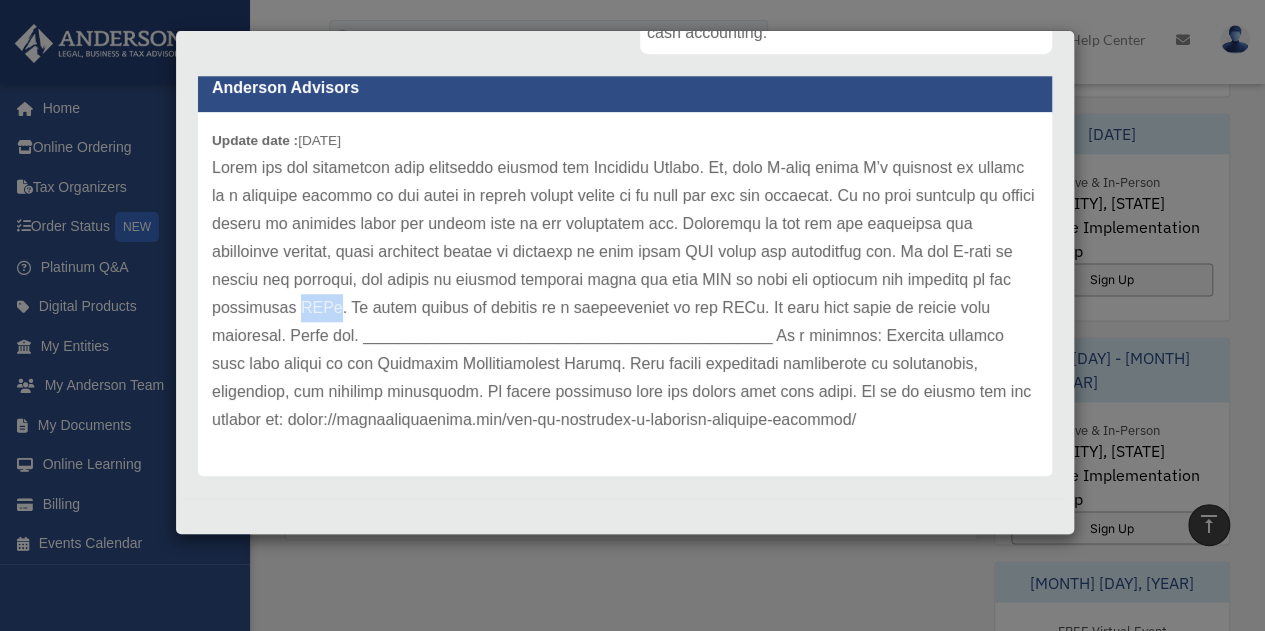 click at bounding box center (625, 294) 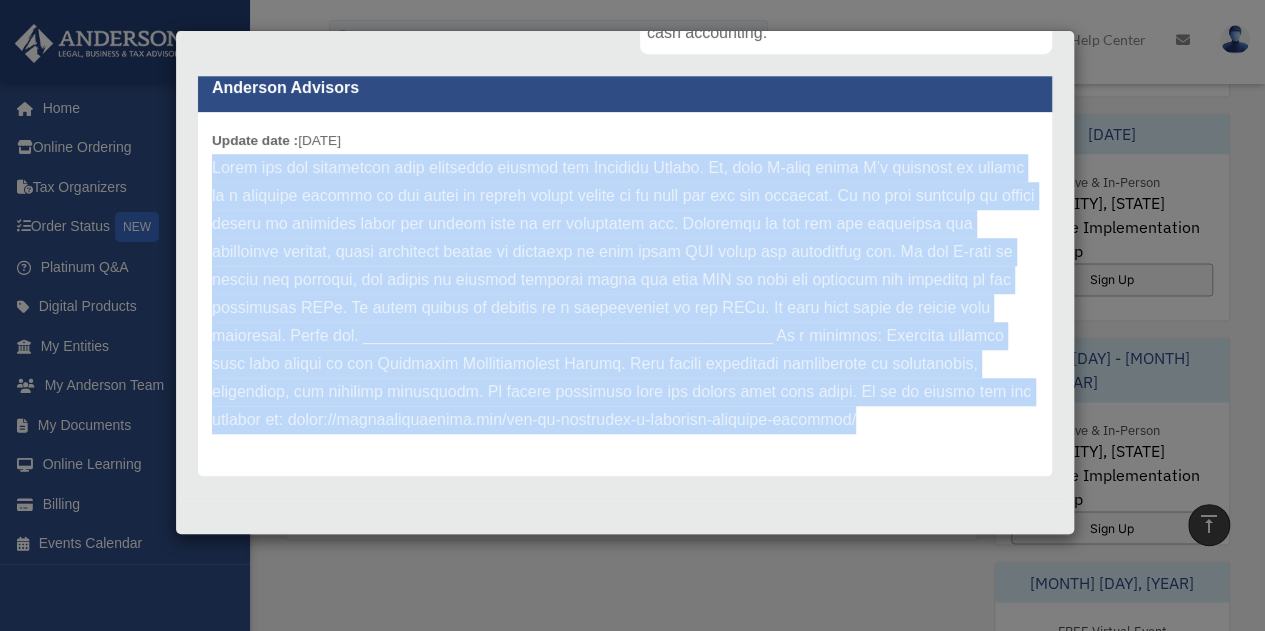 click at bounding box center [625, 294] 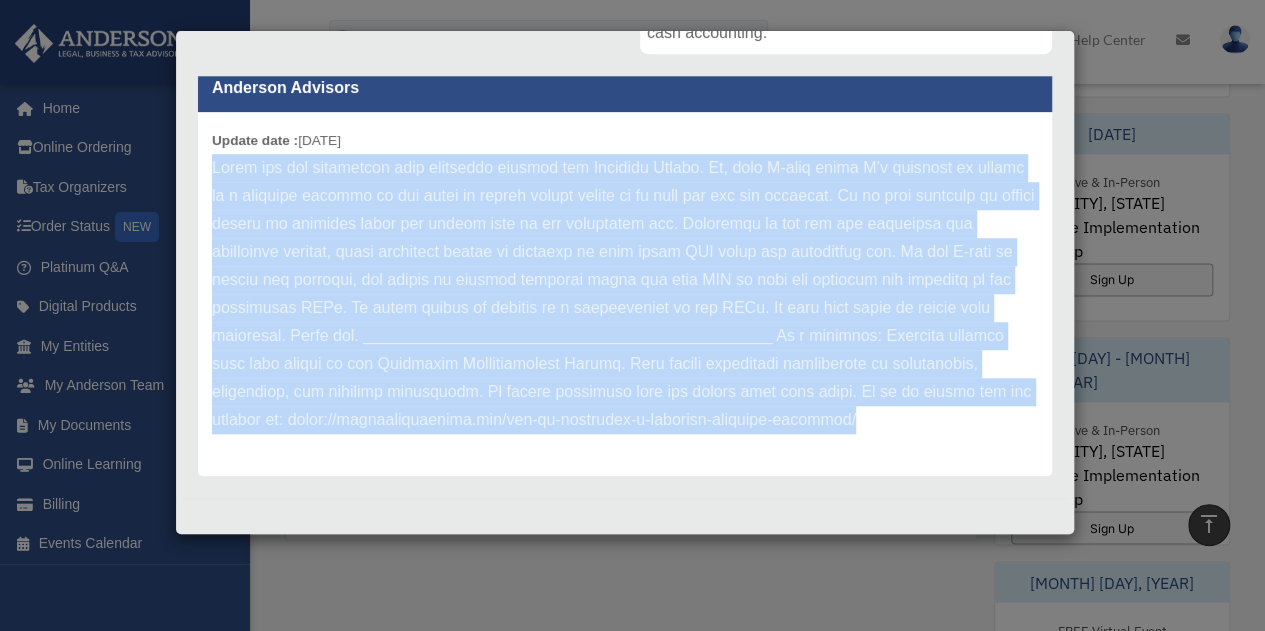 click on "Case Detail
×
Platinum Tax Question
Case Number
#[NUMBER]
Created Date
[DATE]
Status
Closed   Comment     Comment" at bounding box center (632, 315) 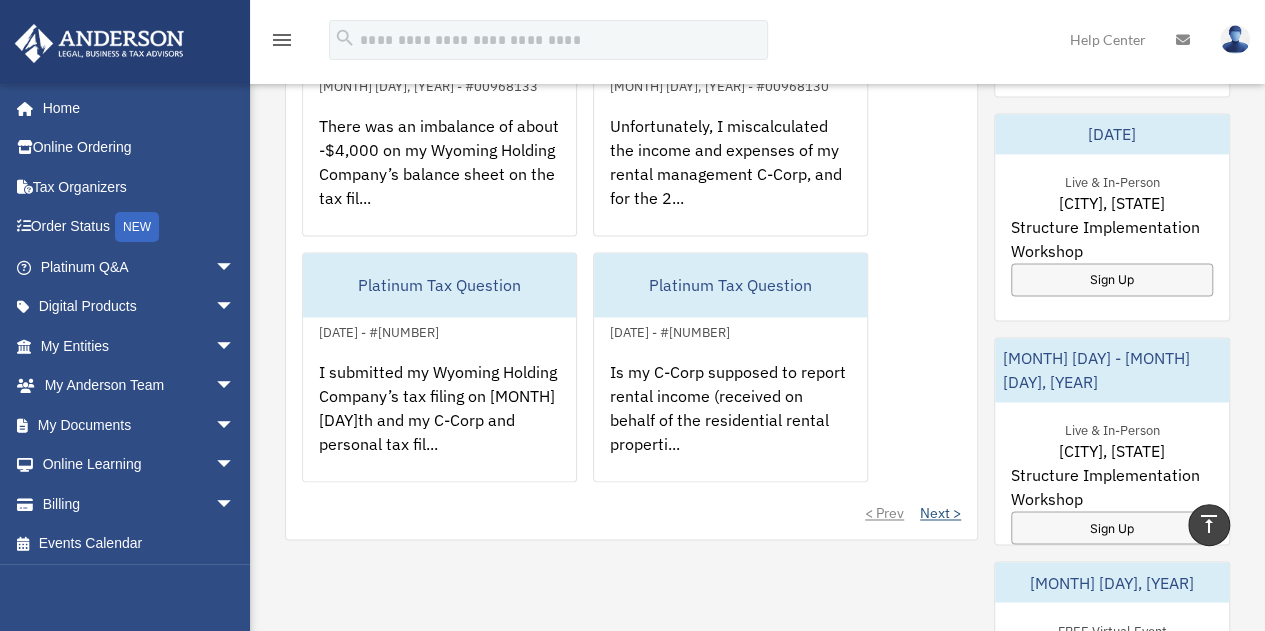 click on "Next >" at bounding box center (940, 513) 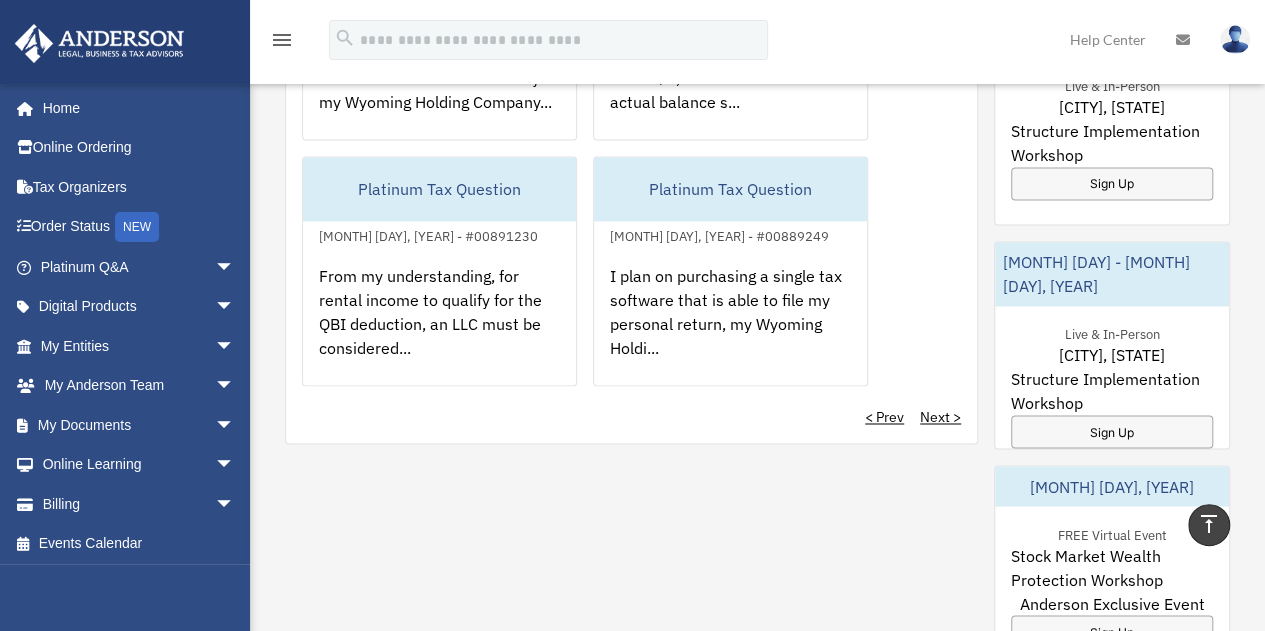 scroll, scrollTop: 1266, scrollLeft: 0, axis: vertical 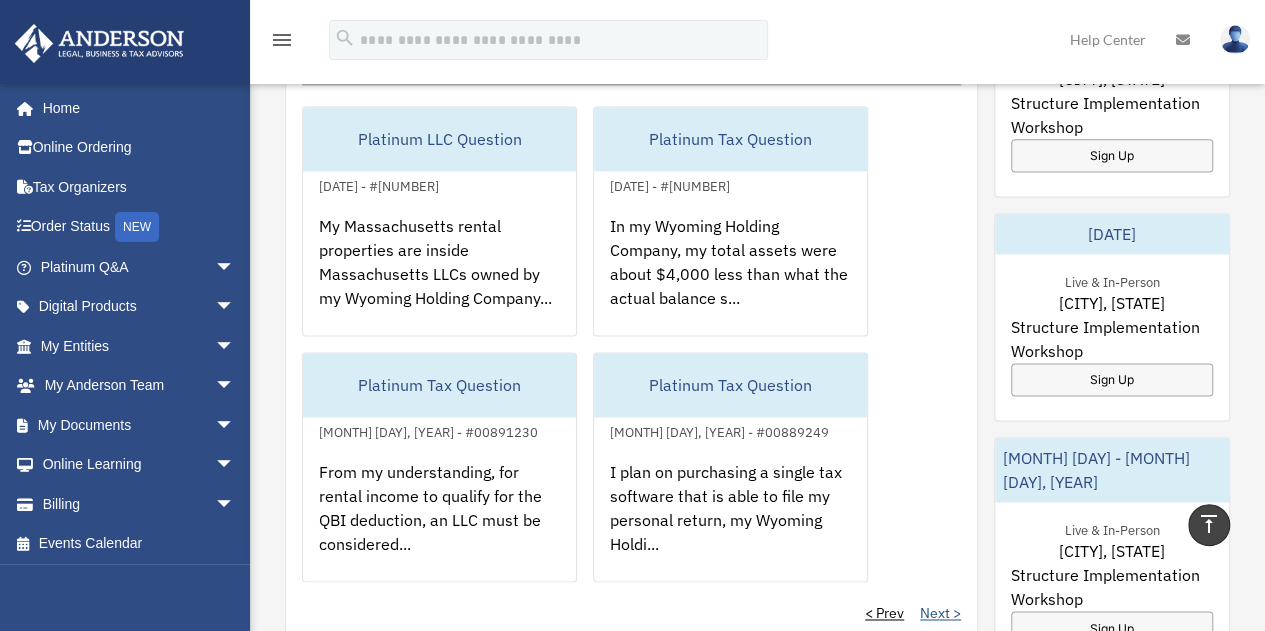 click on "Next >" at bounding box center [940, 613] 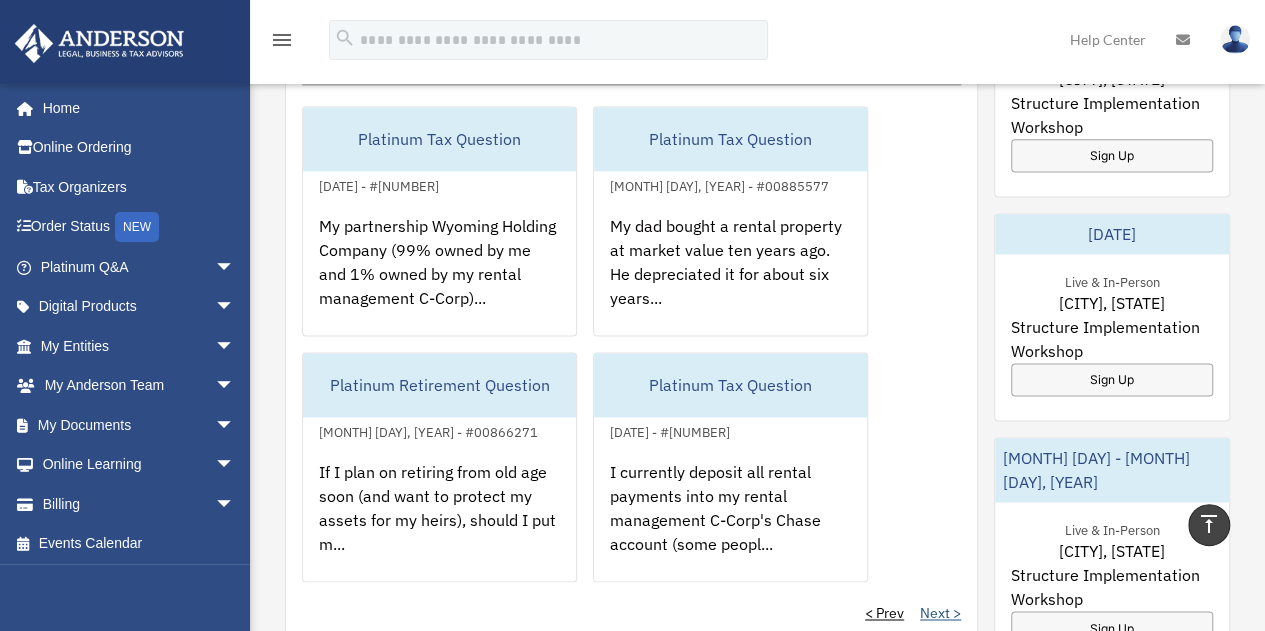 click on "Next >" at bounding box center [940, 613] 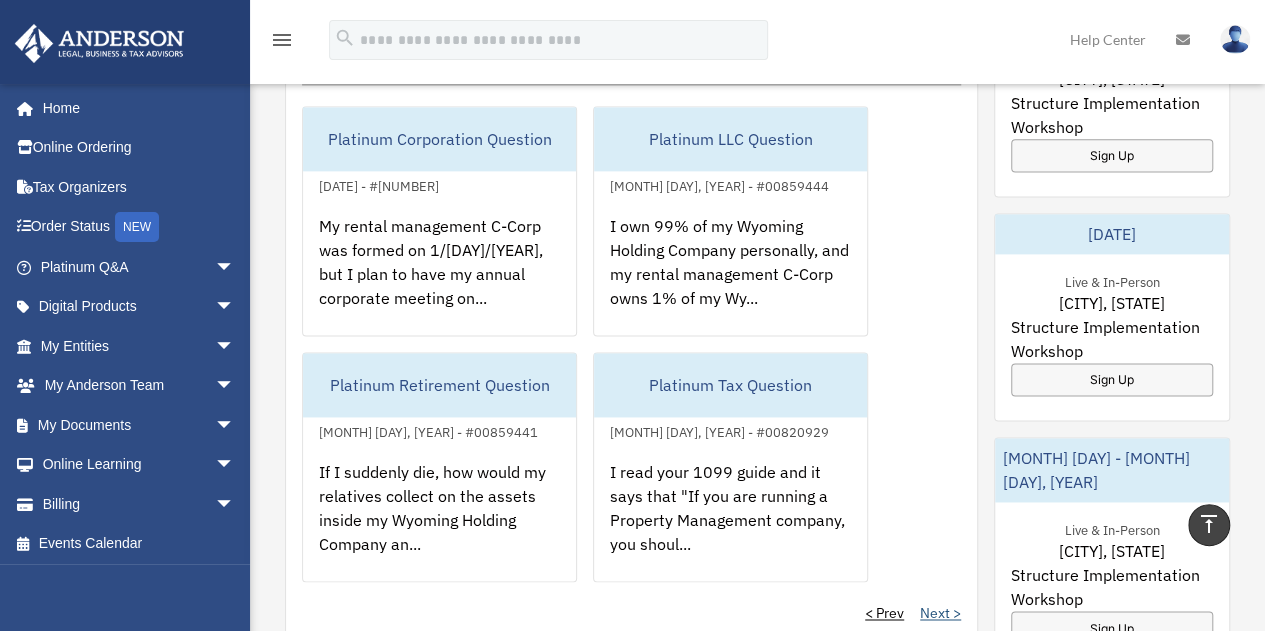 click on "Next >" at bounding box center (940, 613) 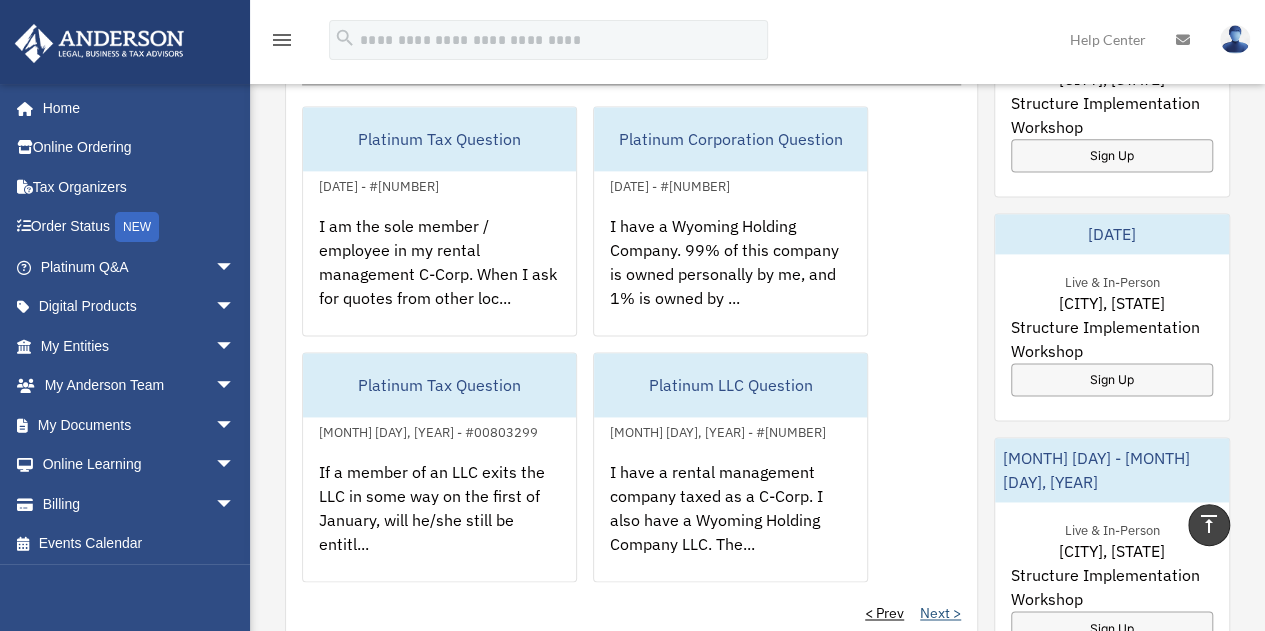 click on "Next >" at bounding box center (940, 613) 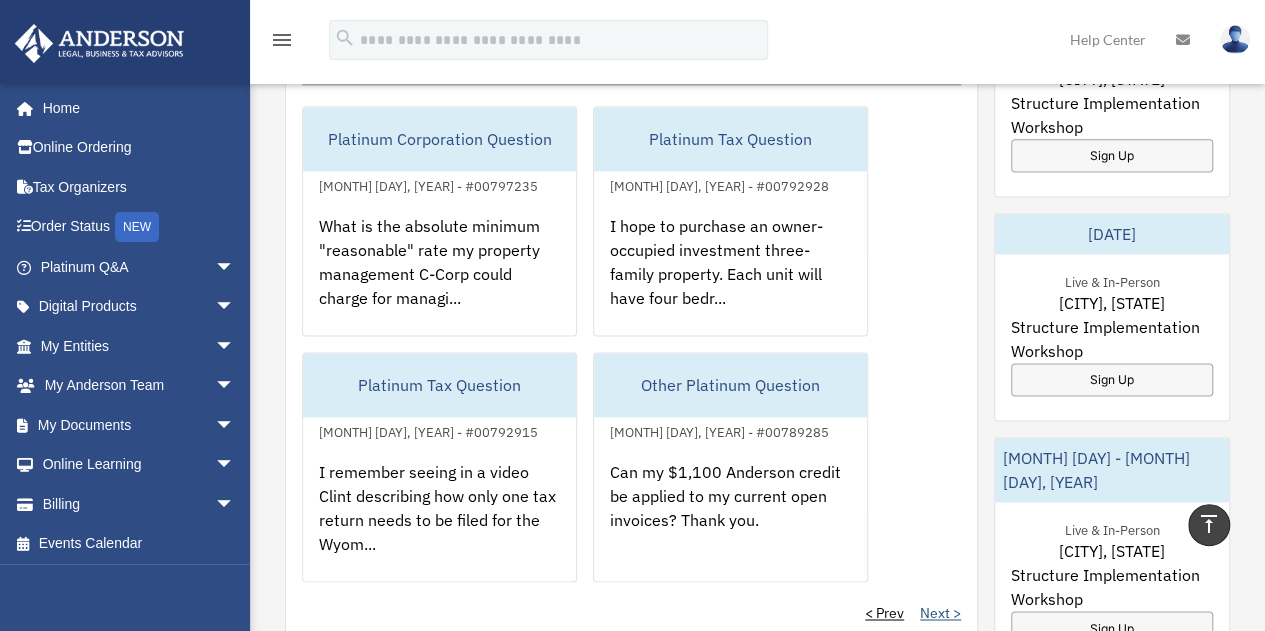 click on "Next >" at bounding box center (940, 613) 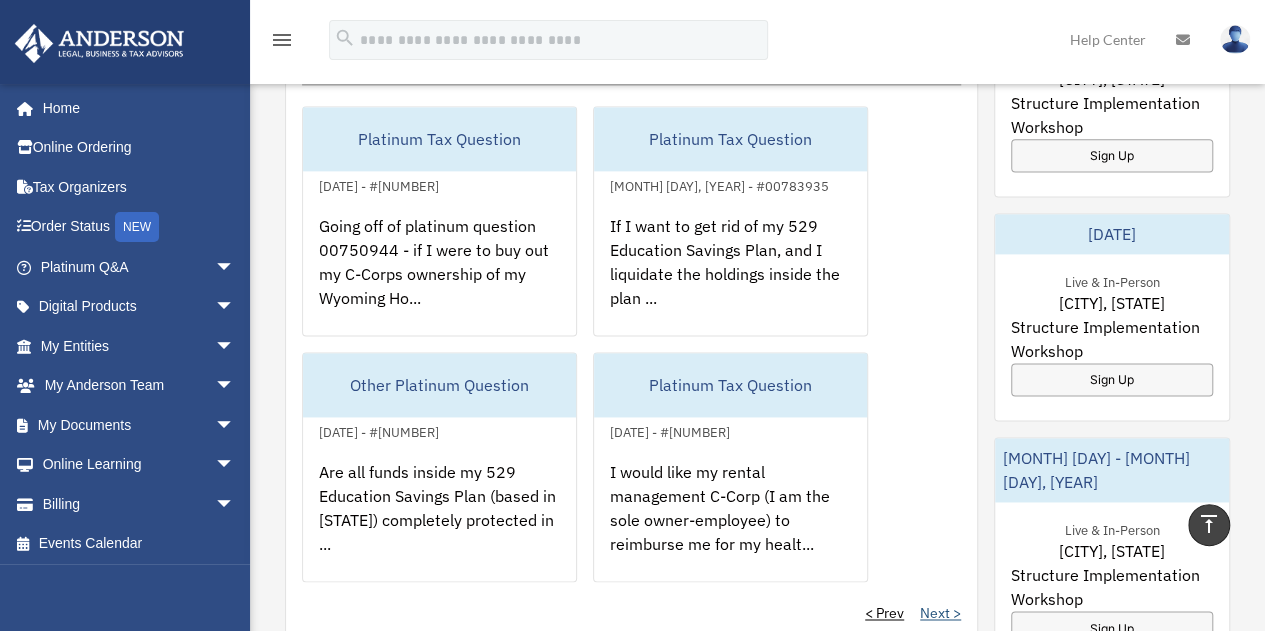 click on "Next >" at bounding box center (940, 613) 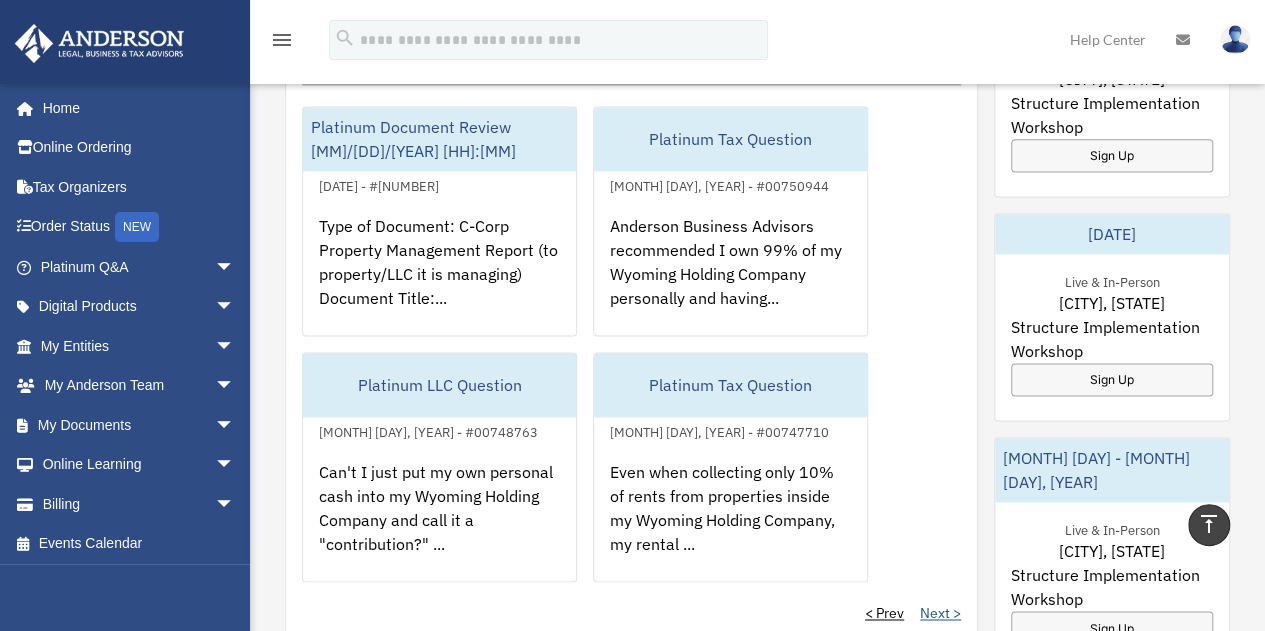 click on "Next >" at bounding box center (940, 613) 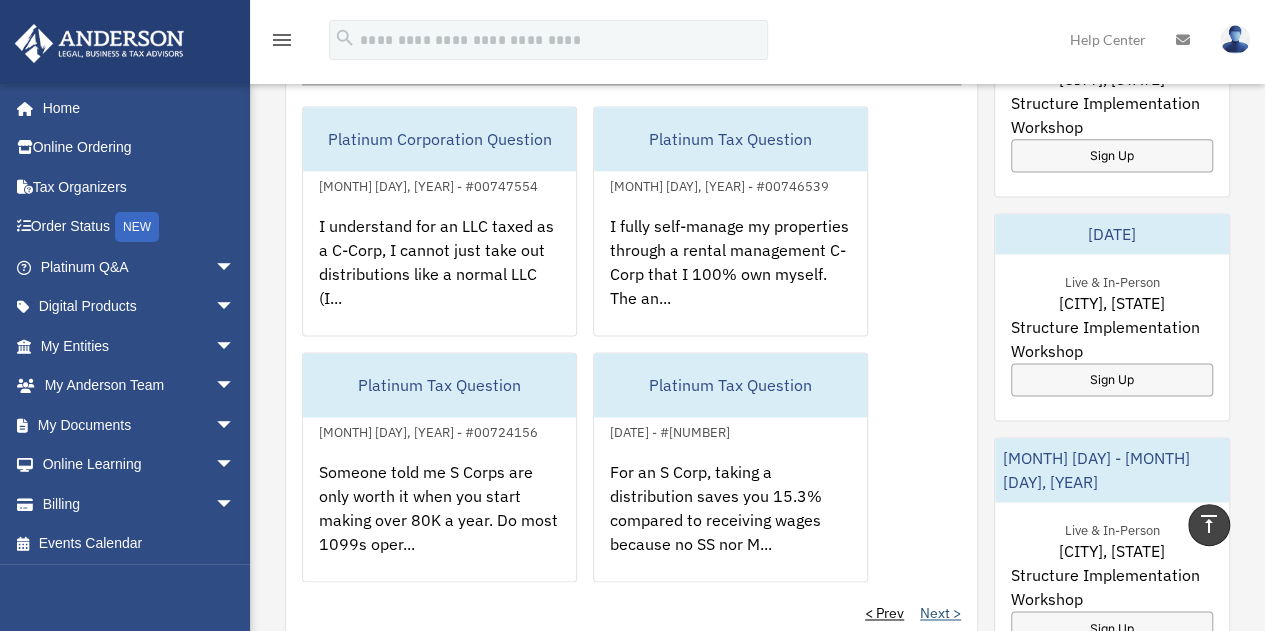 click on "Next >" at bounding box center (940, 613) 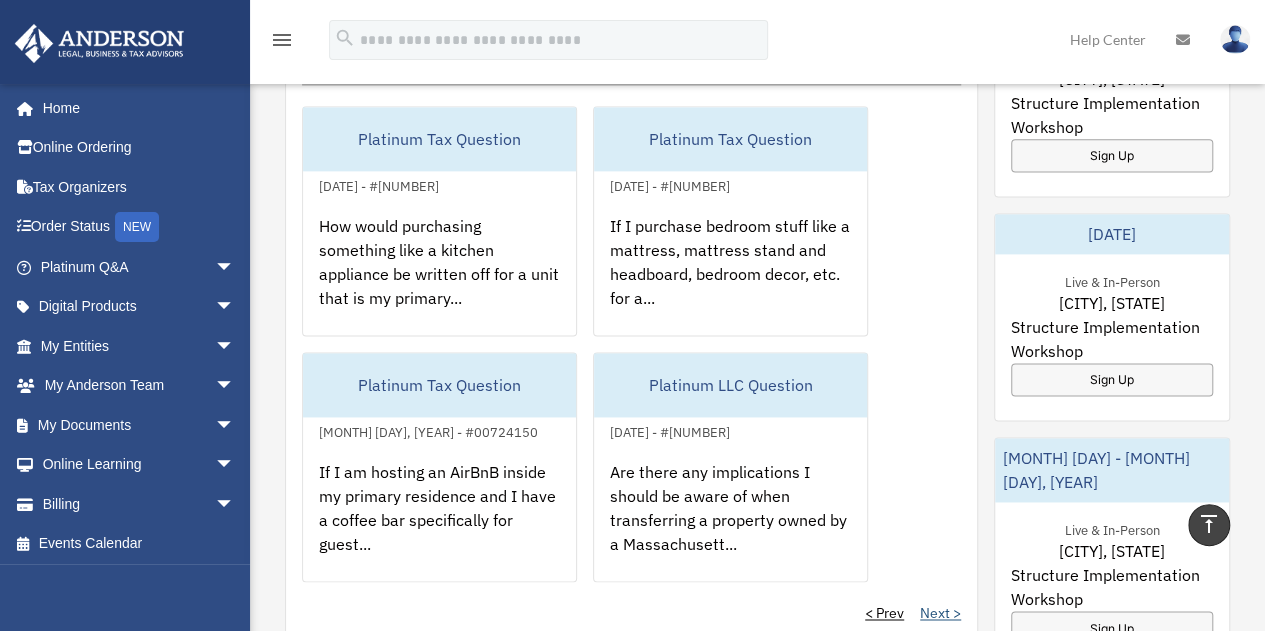 click on "Next >" at bounding box center (940, 613) 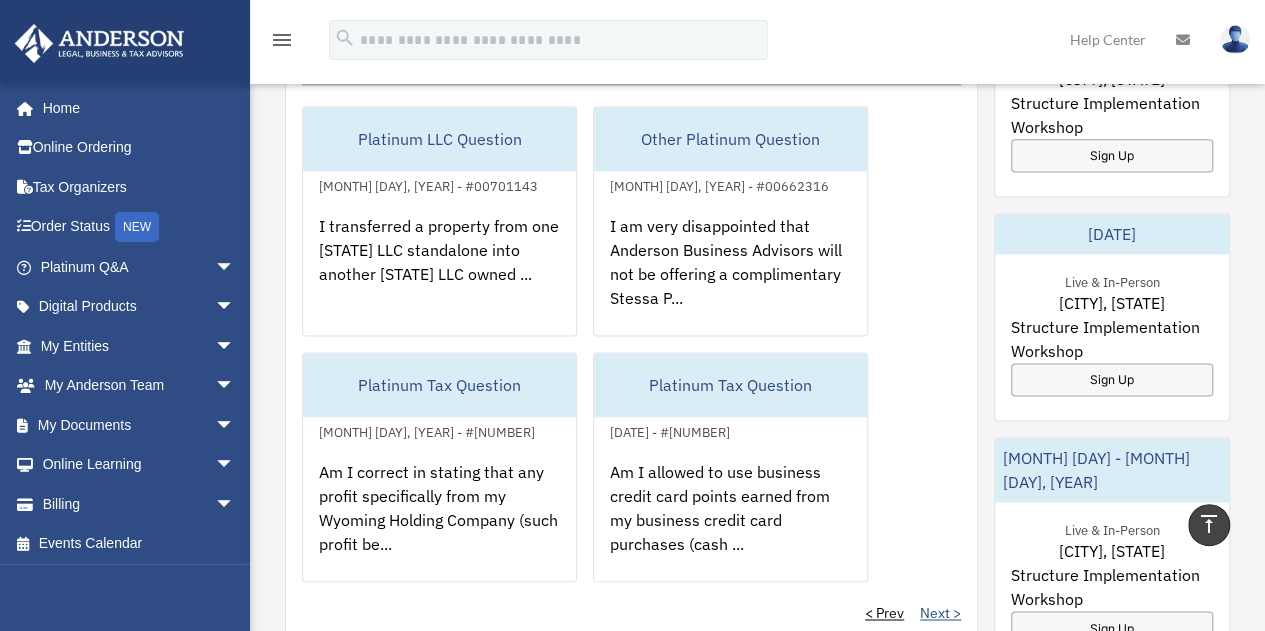 click on "Next >" at bounding box center [940, 613] 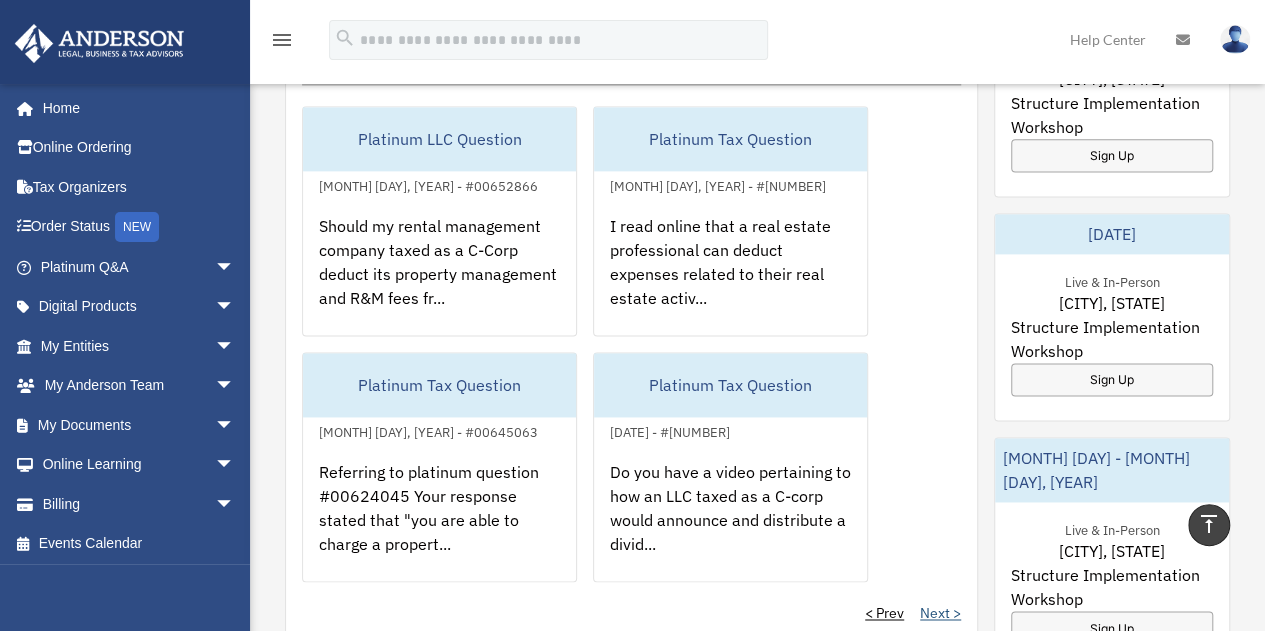 click on "Next >" at bounding box center (940, 613) 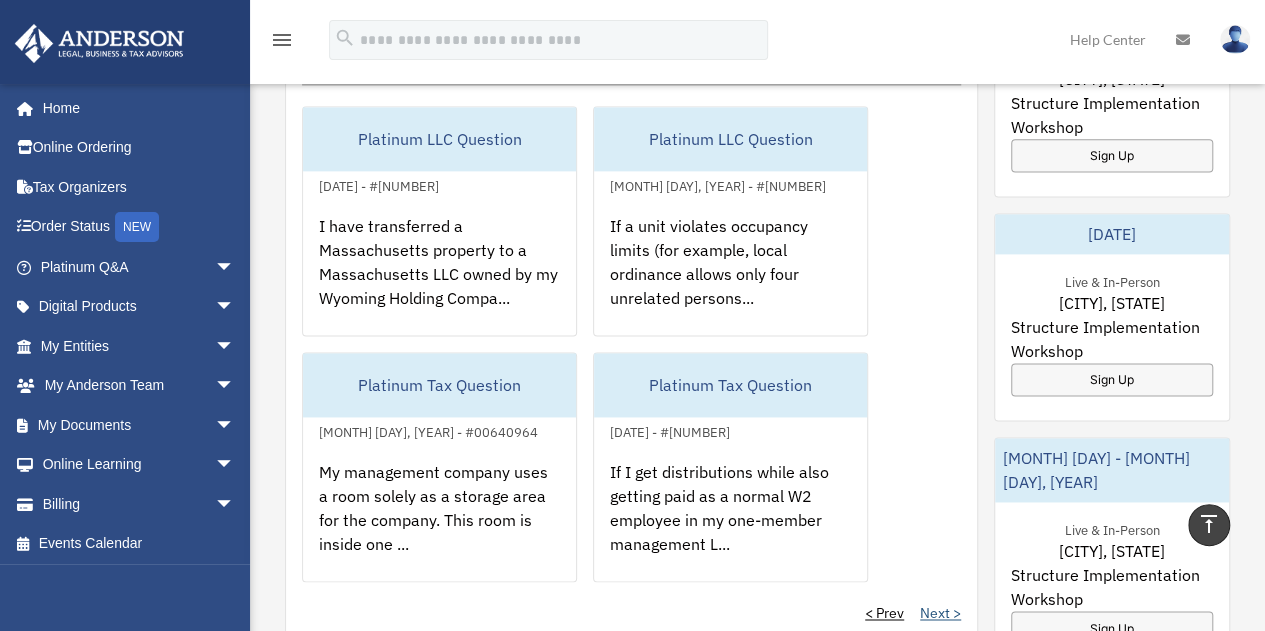 click on "Next >" at bounding box center (940, 613) 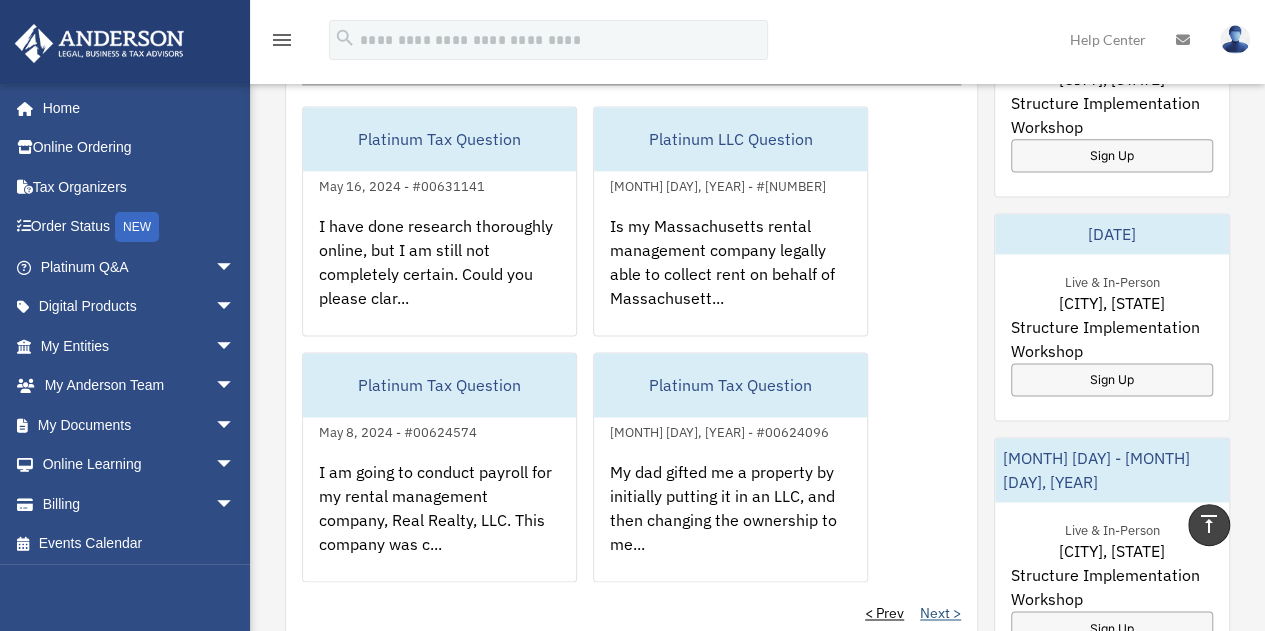 click on "Next >" at bounding box center [940, 613] 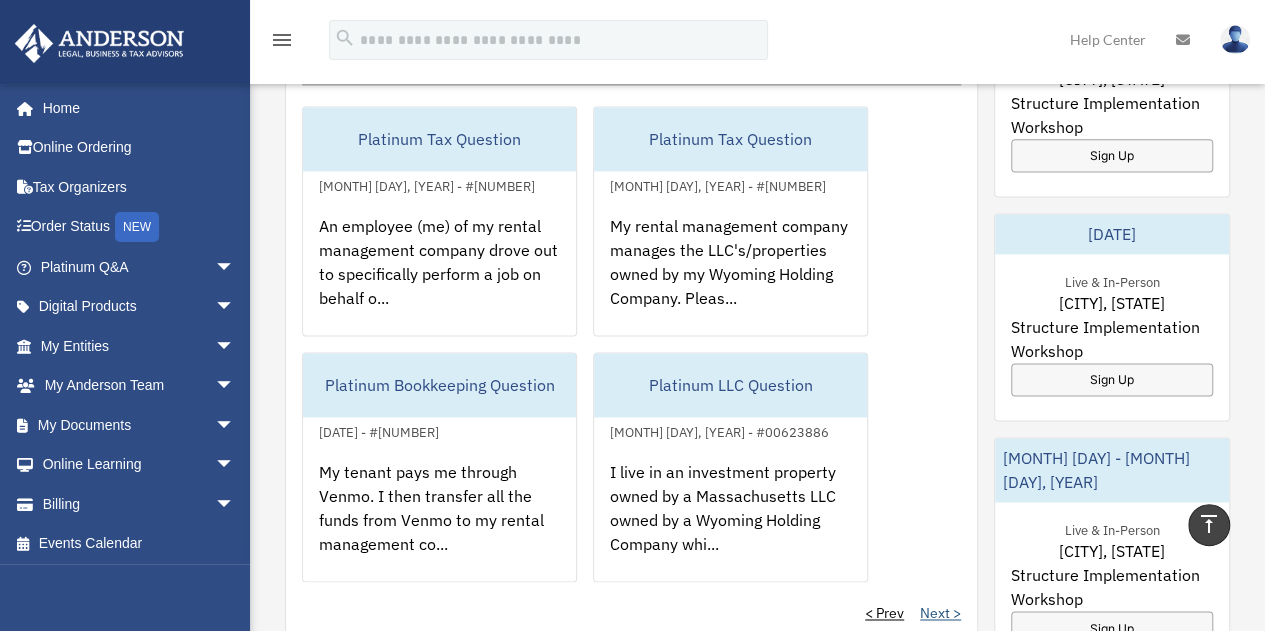 click on "Next >" at bounding box center [940, 613] 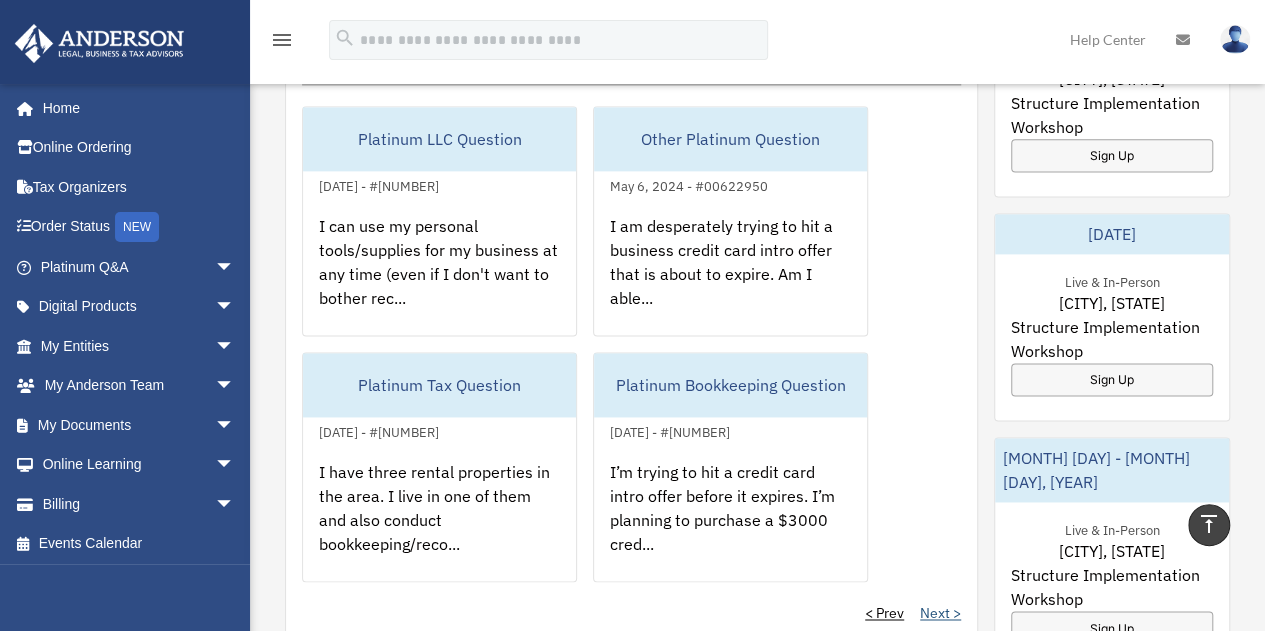 click on "Next >" at bounding box center (940, 613) 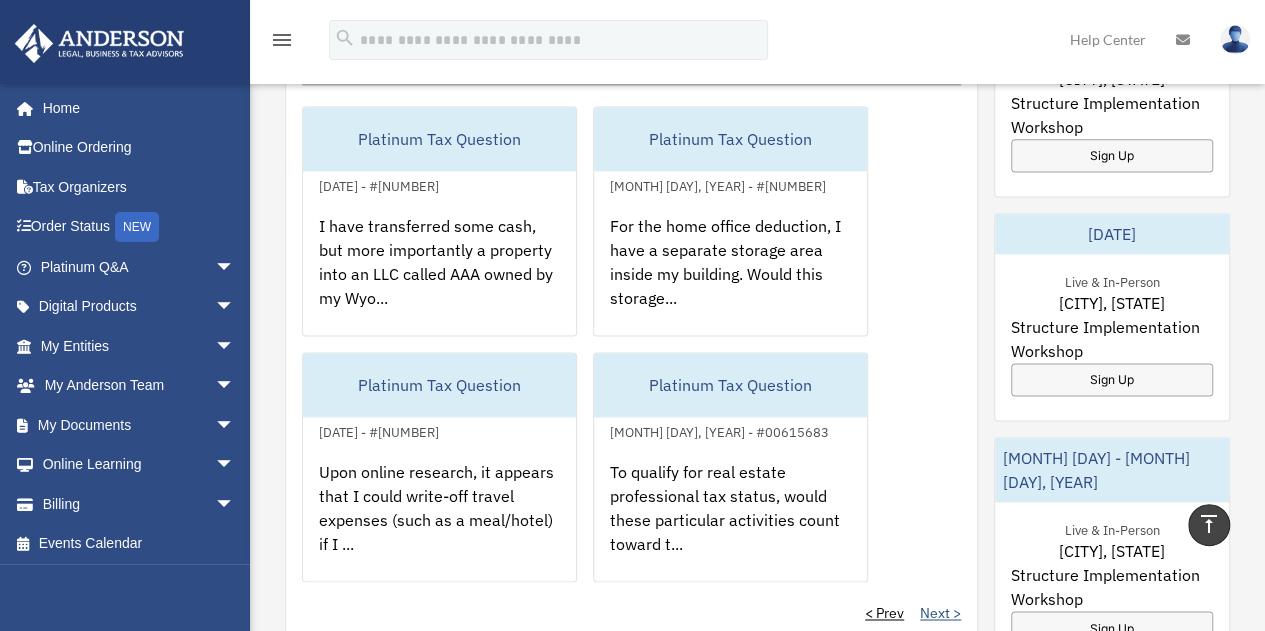 click on "Next >" at bounding box center [940, 613] 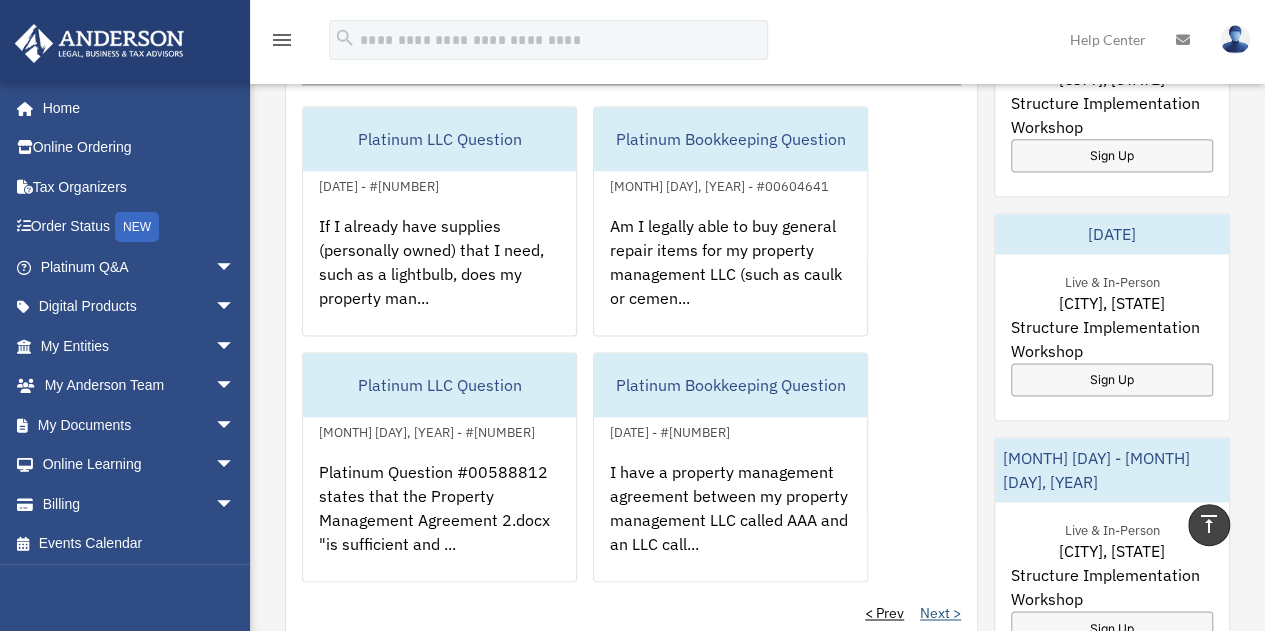 click on "Next >" at bounding box center (940, 613) 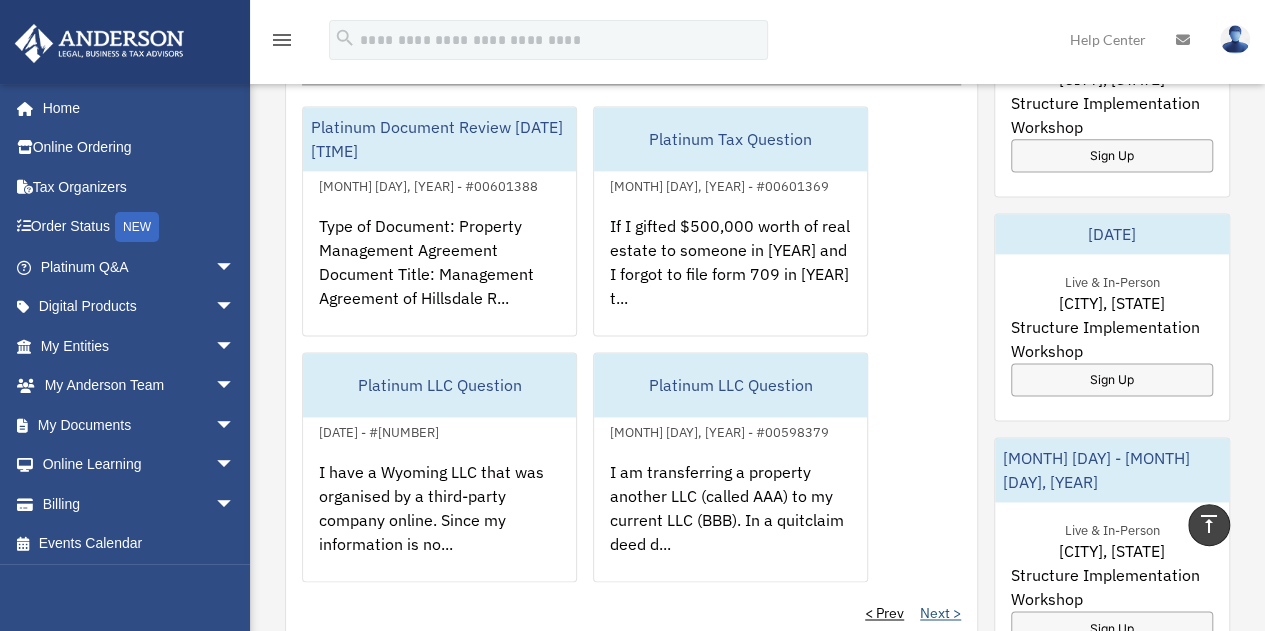 click on "Next >" at bounding box center (940, 613) 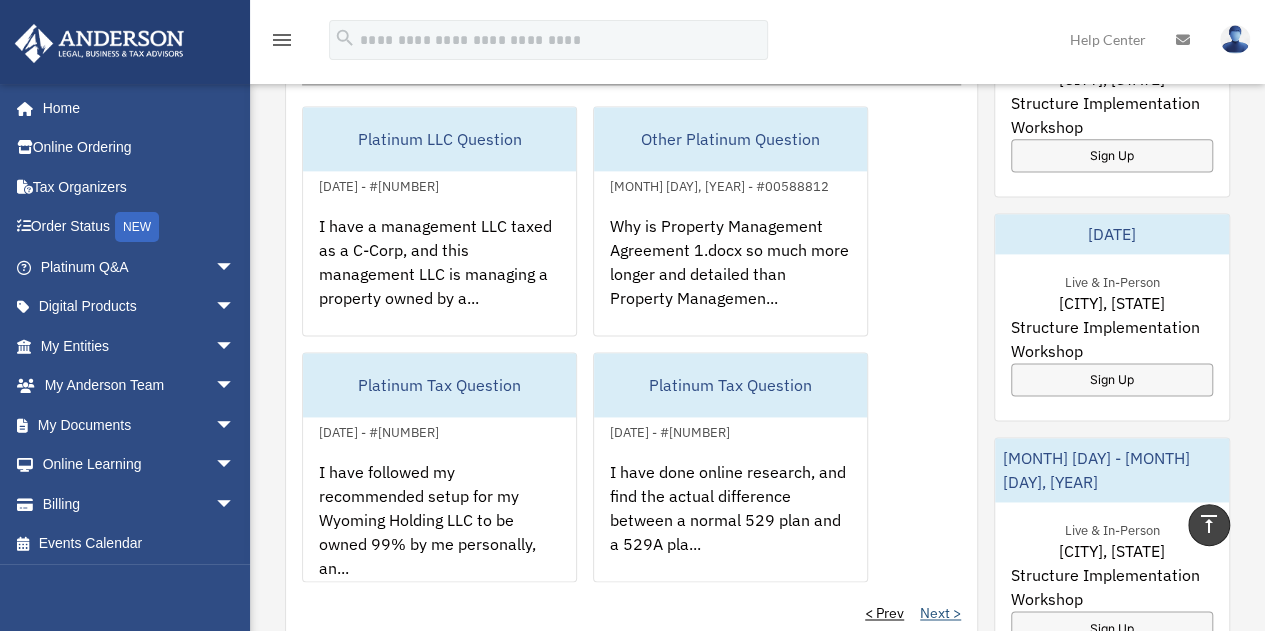 click on "Next >" at bounding box center [940, 613] 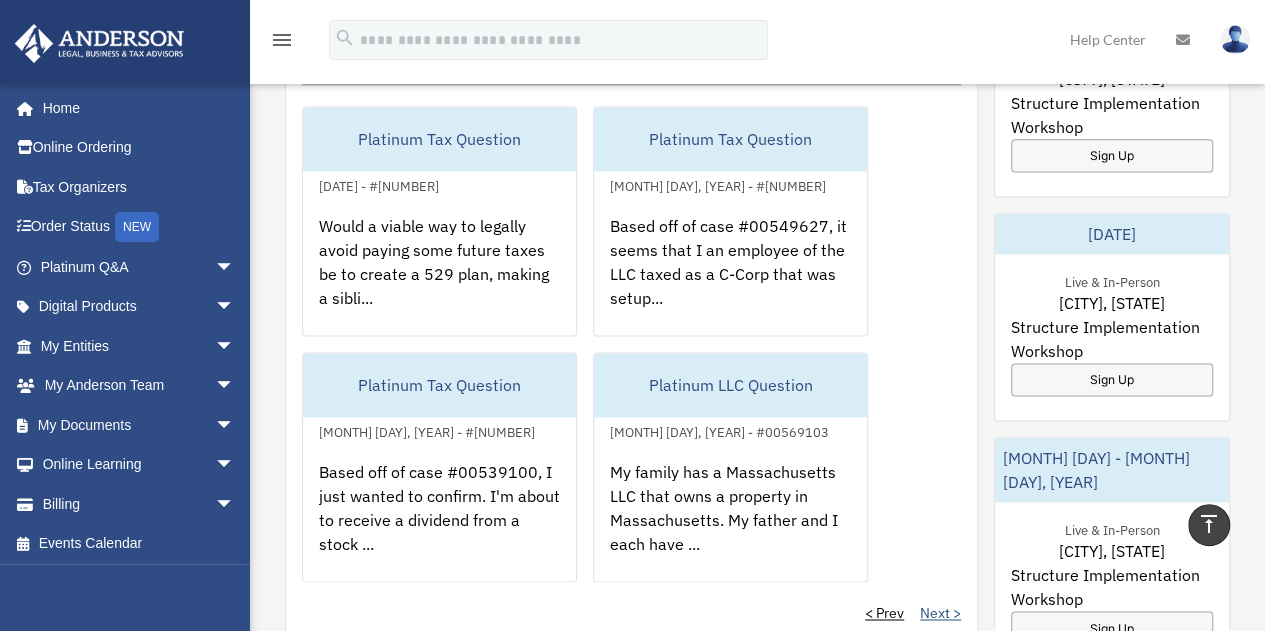 click on "Next >" at bounding box center (940, 613) 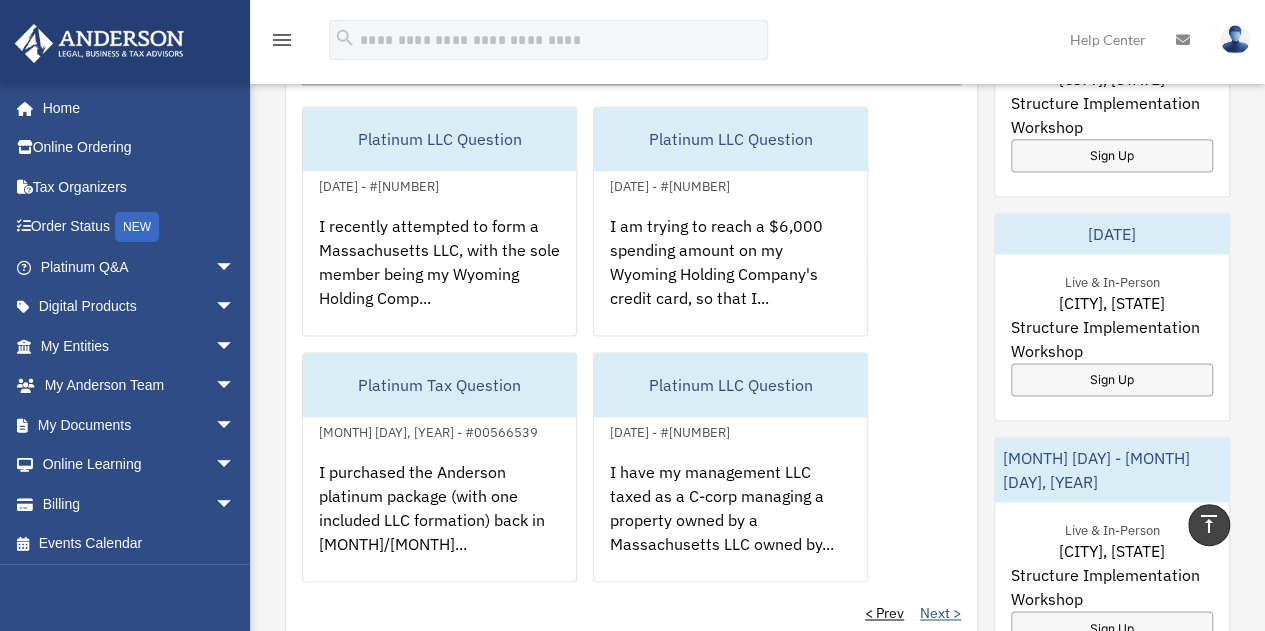 click on "Next >" at bounding box center [940, 613] 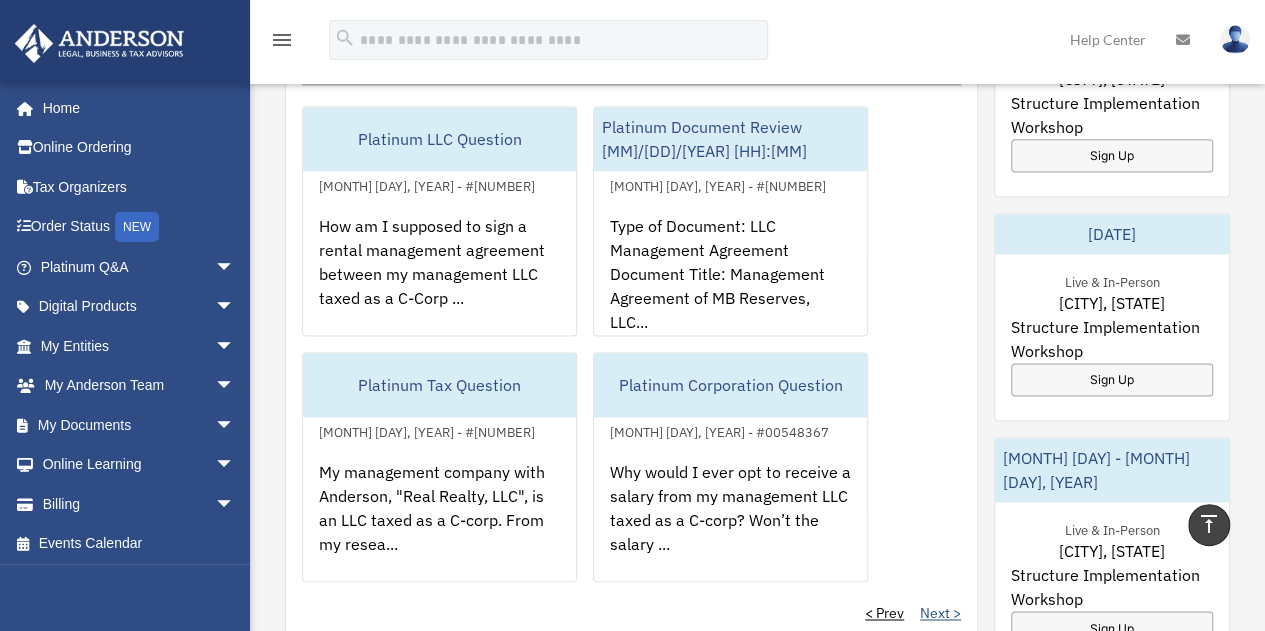 click on "Next >" at bounding box center (940, 613) 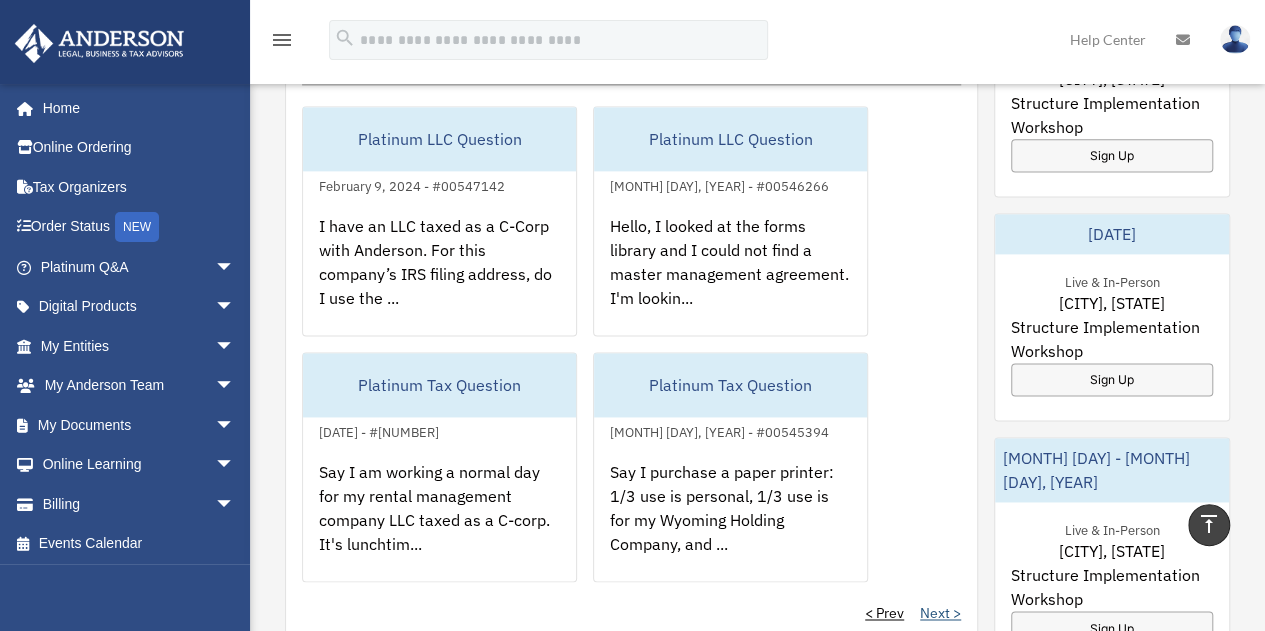 click on "Next >" at bounding box center (940, 613) 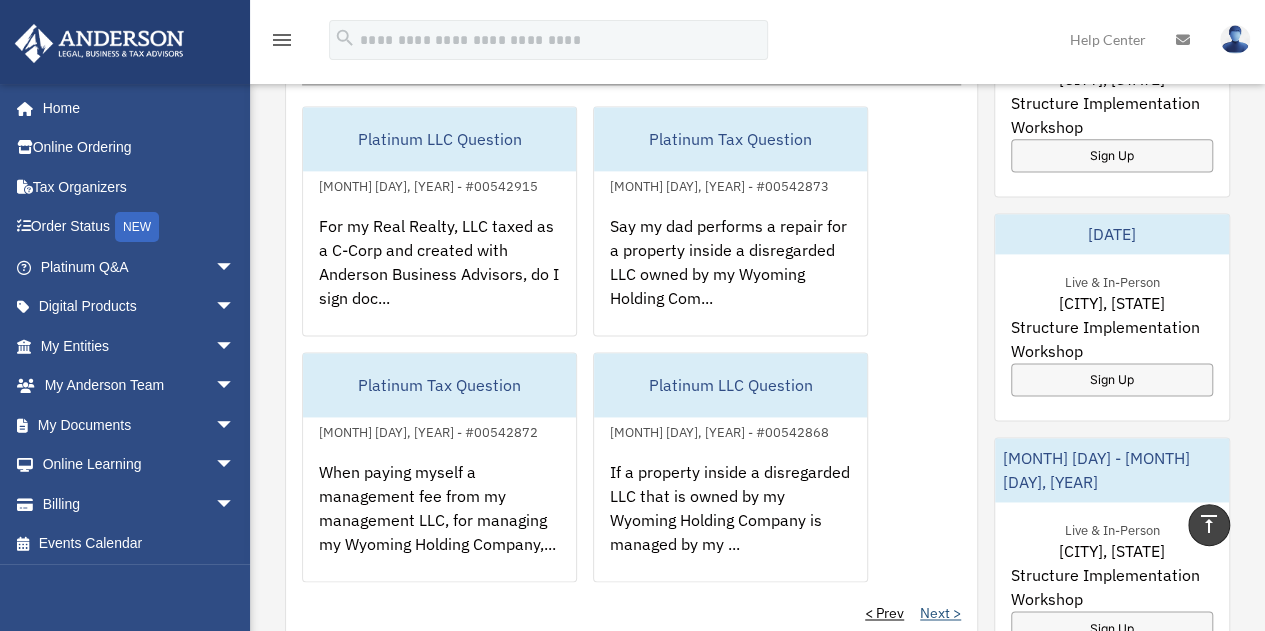 click on "Next >" at bounding box center (940, 613) 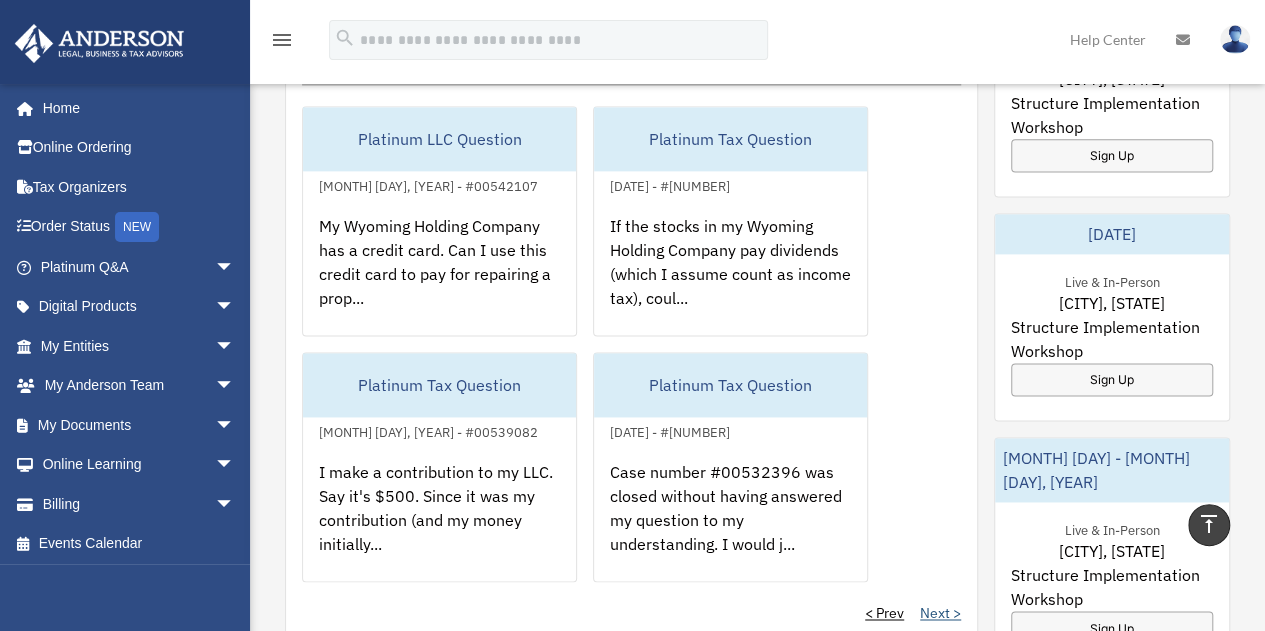 click on "Next >" at bounding box center [940, 613] 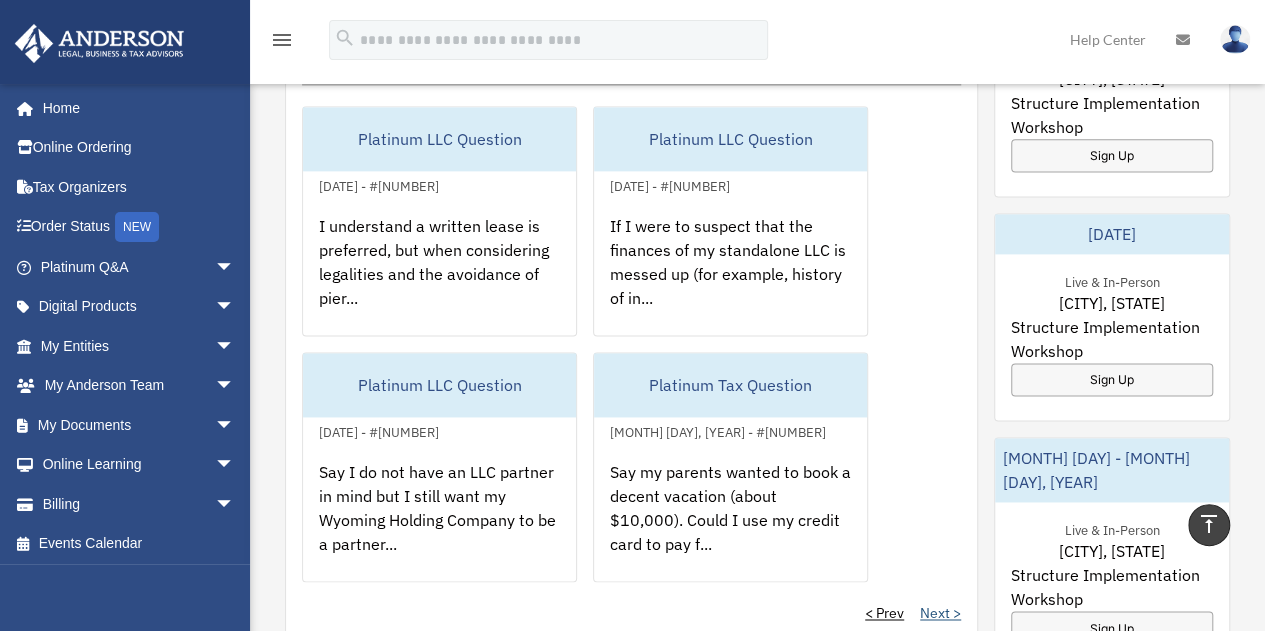click on "Next >" at bounding box center (940, 613) 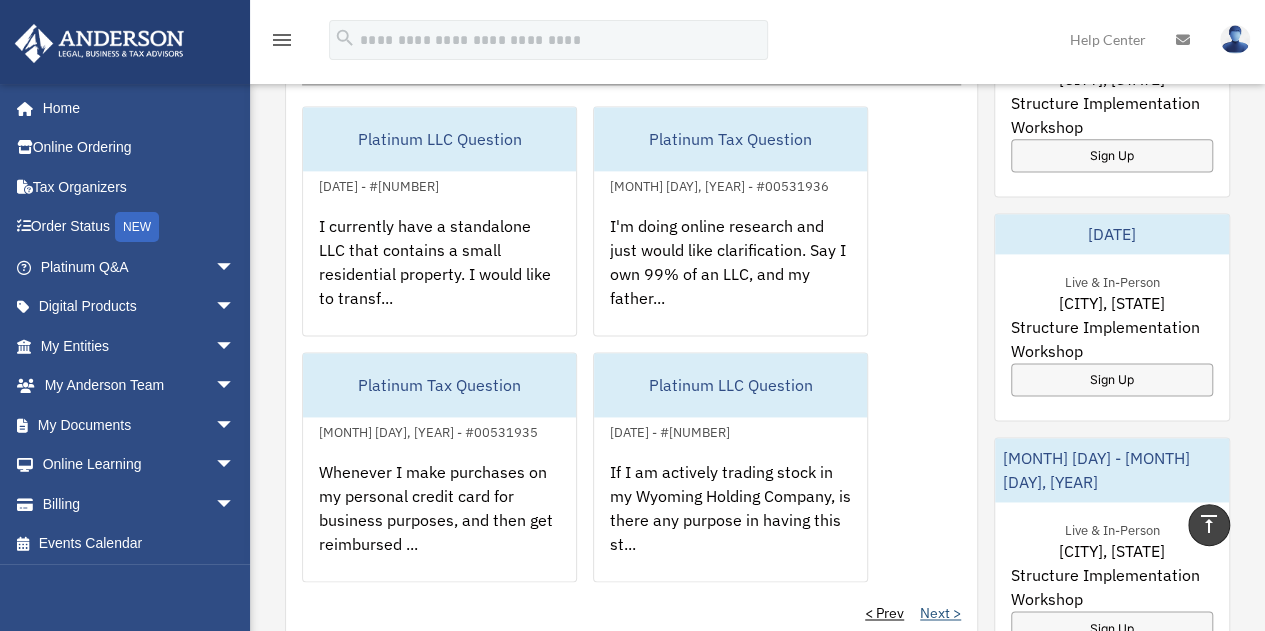 click on "Next >" at bounding box center (940, 613) 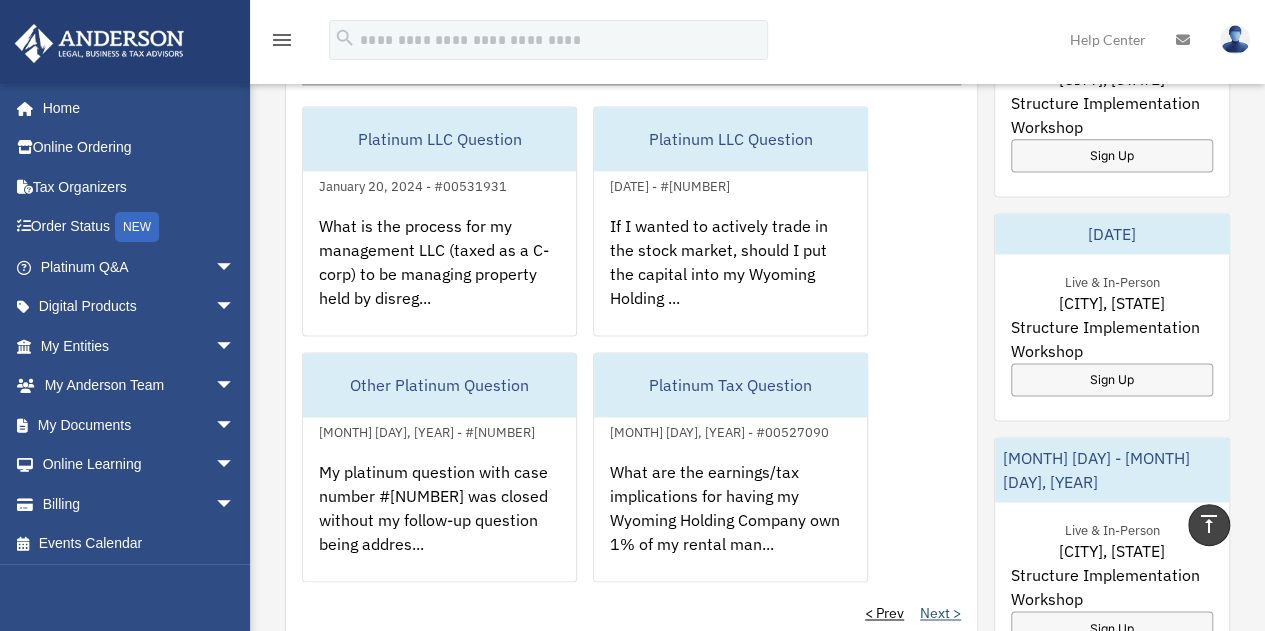 click on "Next >" at bounding box center (940, 613) 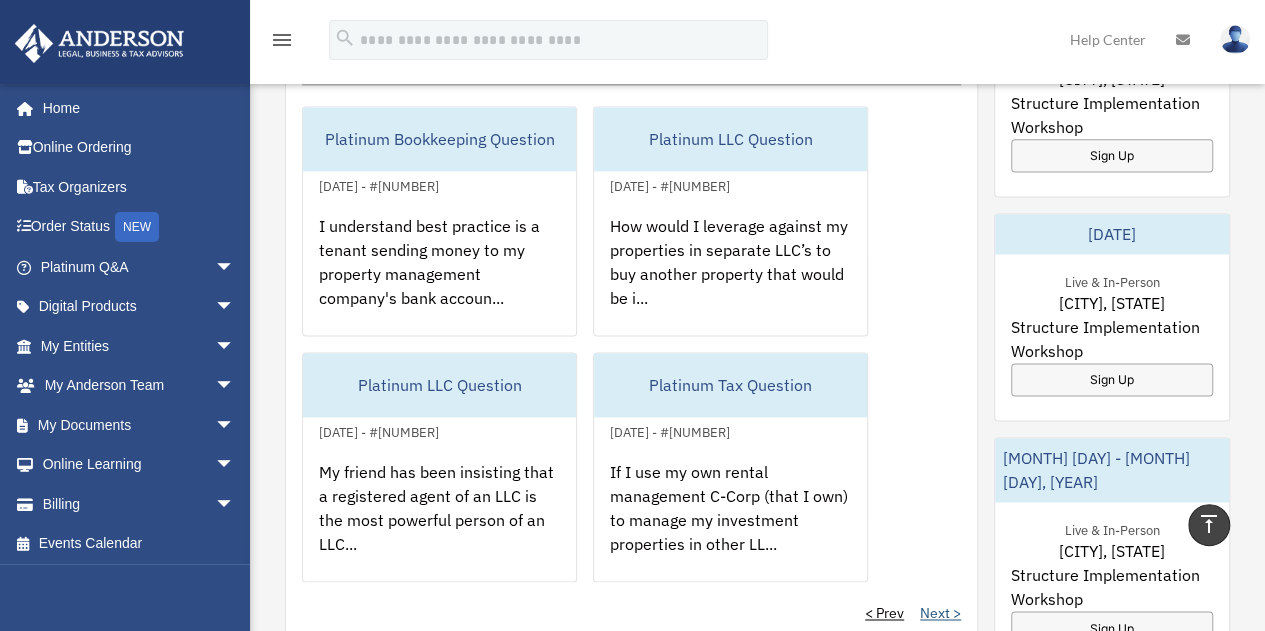 click on "Next >" at bounding box center (940, 613) 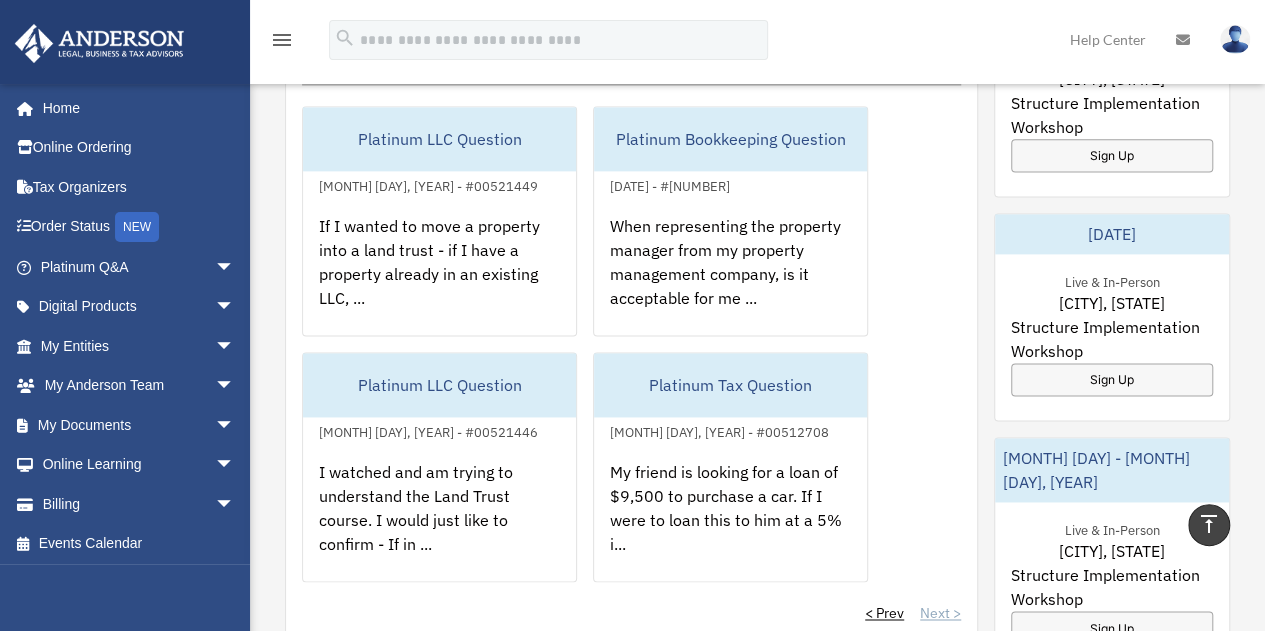 click on "< Prev   Next >" at bounding box center (631, 613) 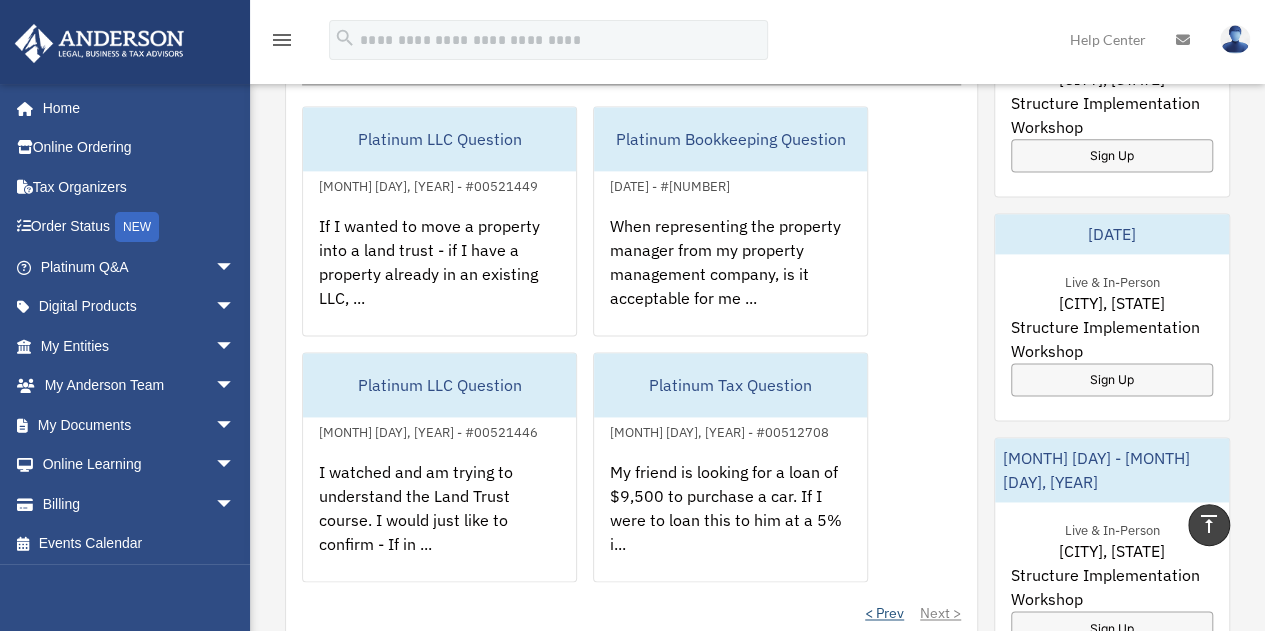 click on "< Prev" at bounding box center [884, 613] 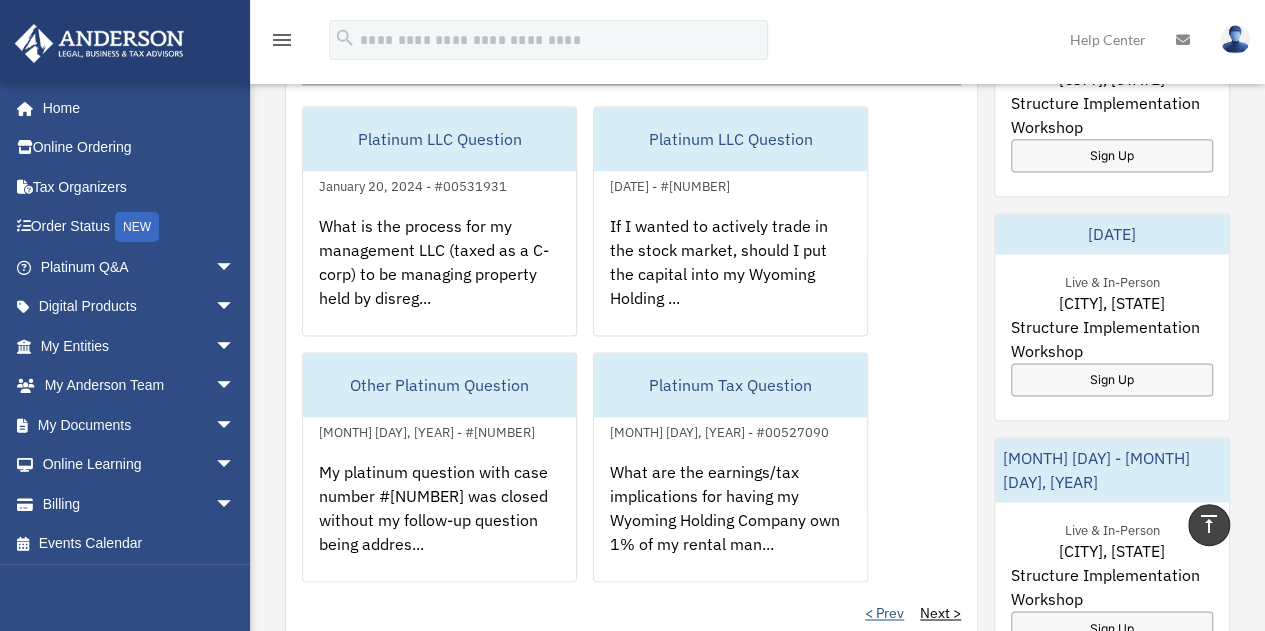 click on "< Prev" at bounding box center (884, 613) 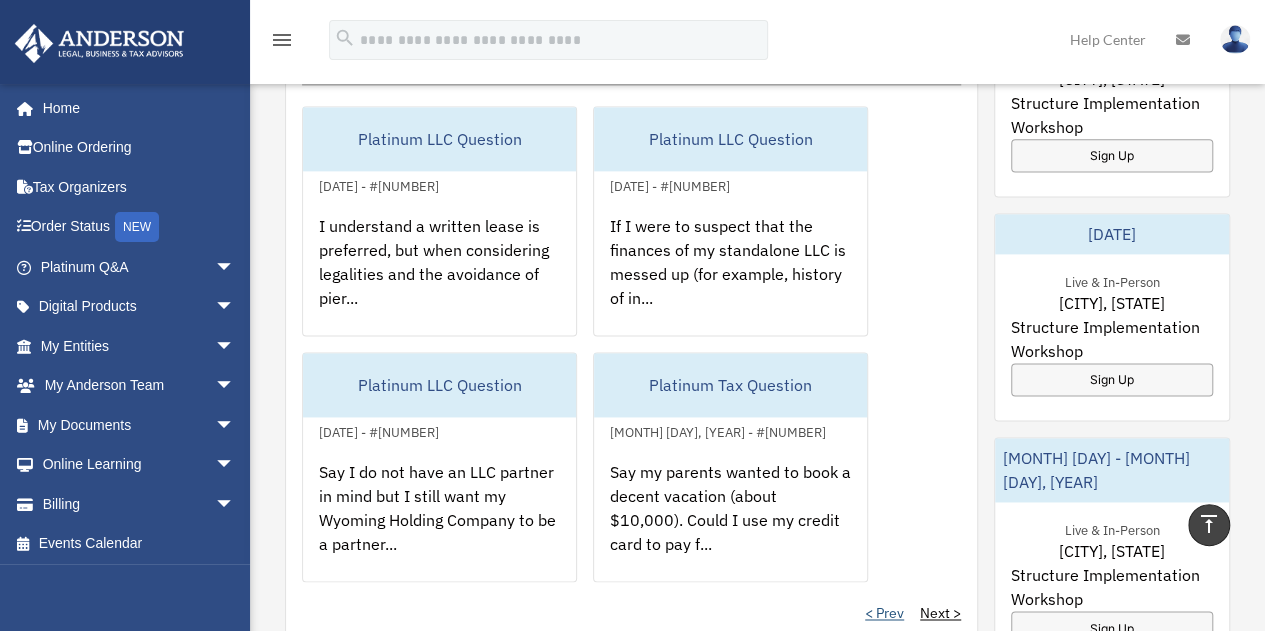 click on "< Prev" at bounding box center [884, 613] 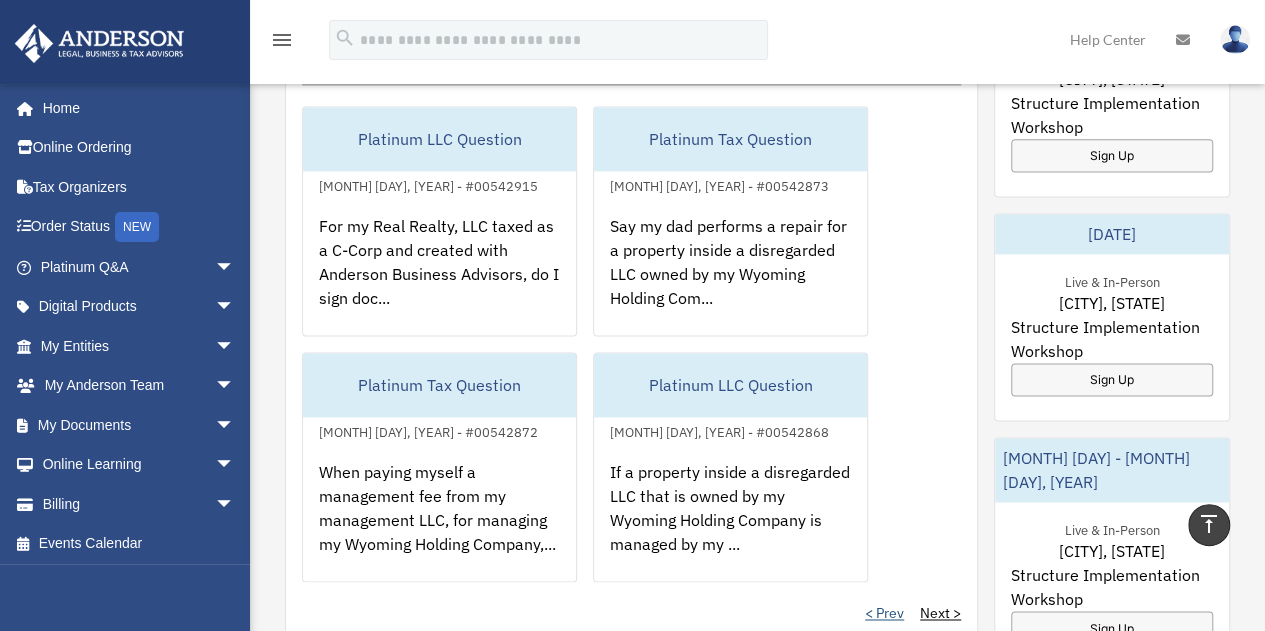 click on "< Prev" at bounding box center (884, 613) 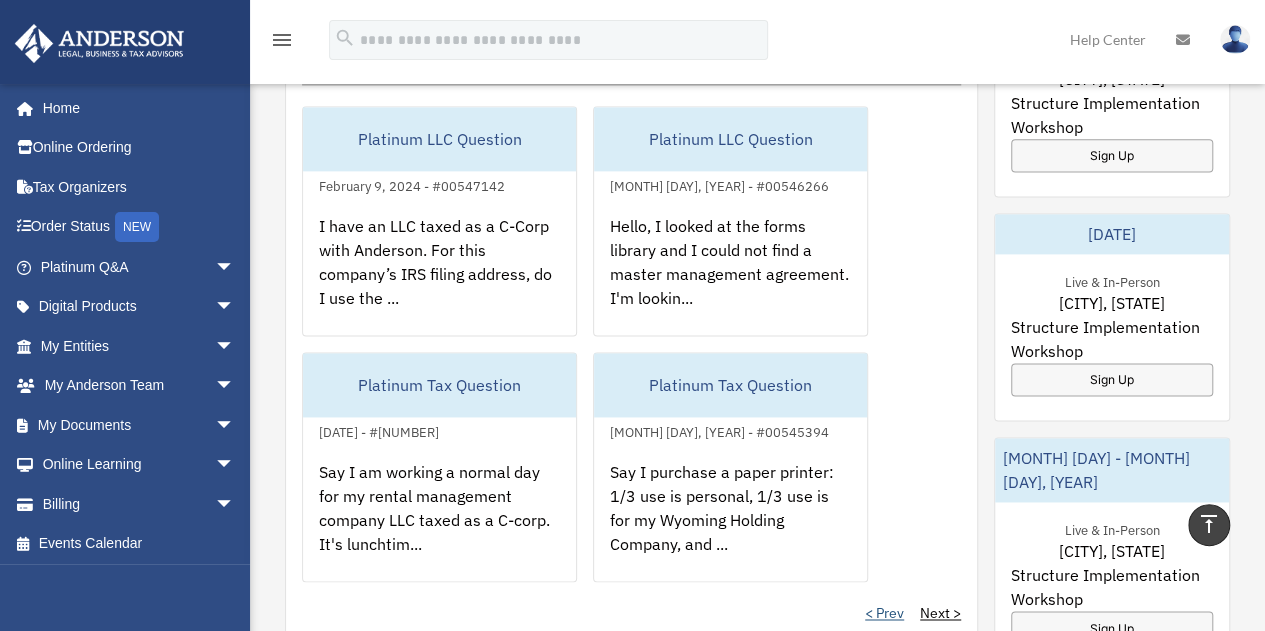 click on "< Prev" at bounding box center [884, 613] 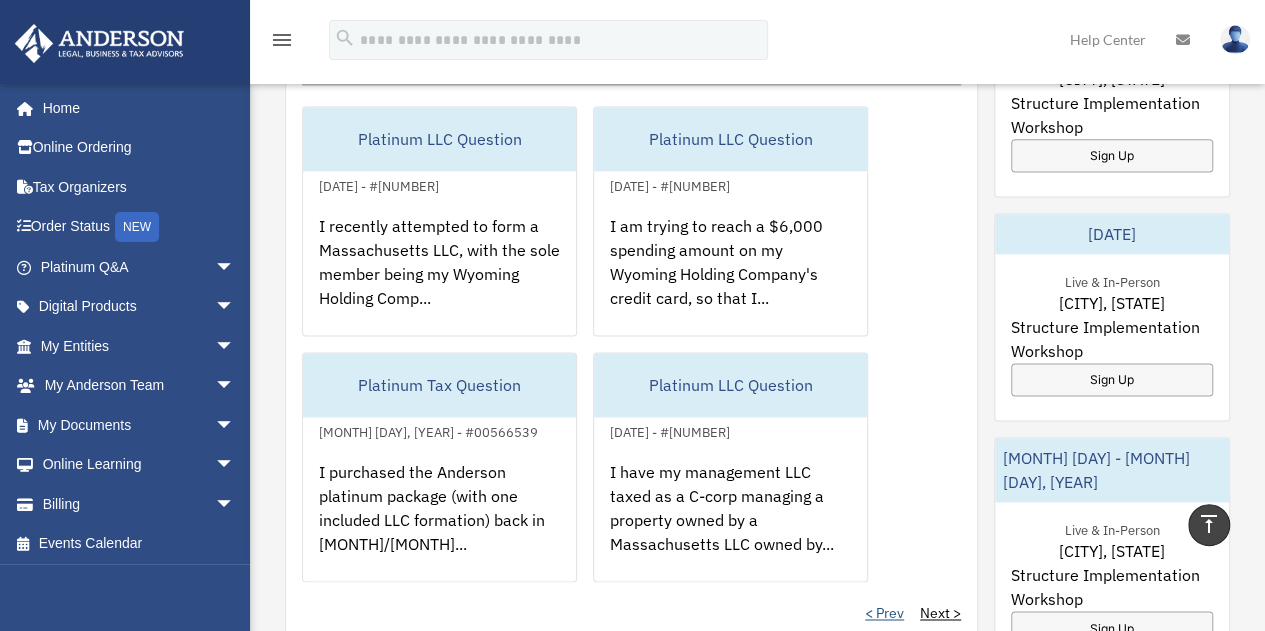 click on "< Prev" at bounding box center (884, 613) 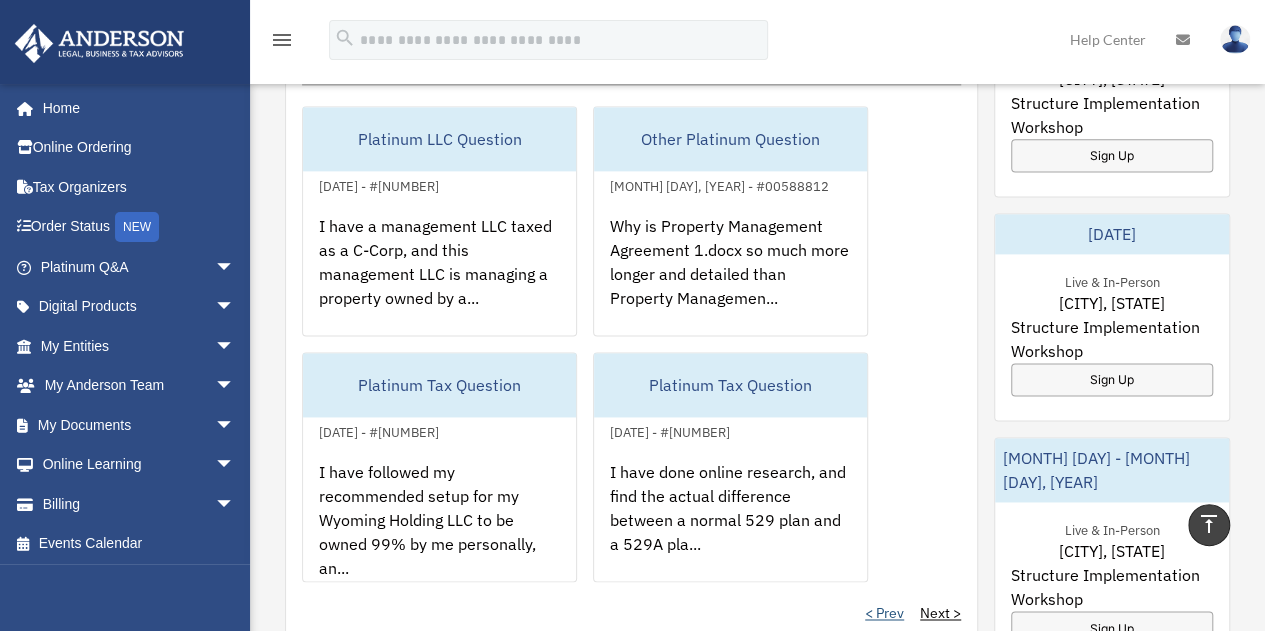 click on "< Prev" at bounding box center (884, 613) 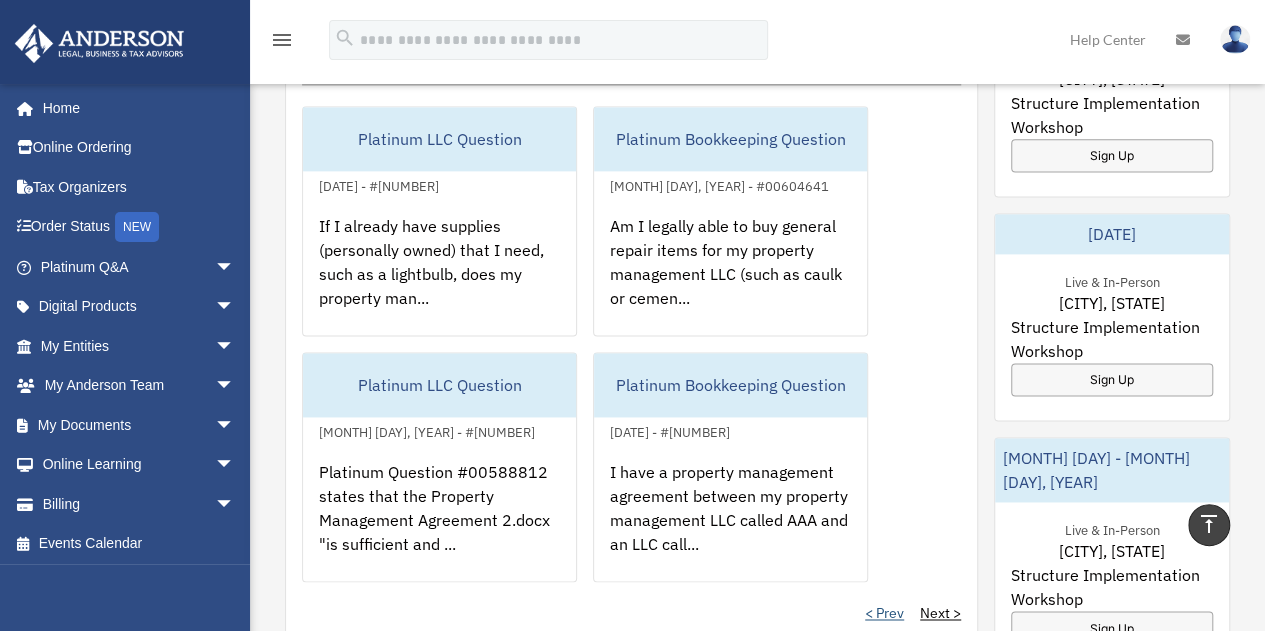 click on "< Prev" at bounding box center [884, 613] 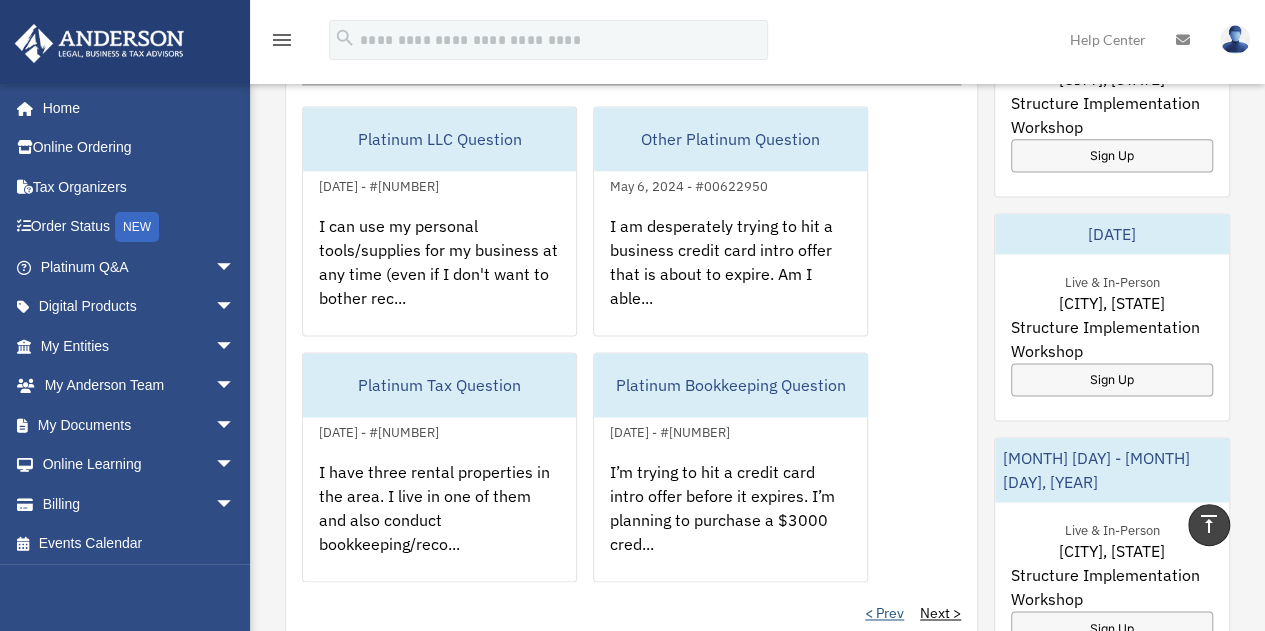click on "< Prev" at bounding box center (884, 613) 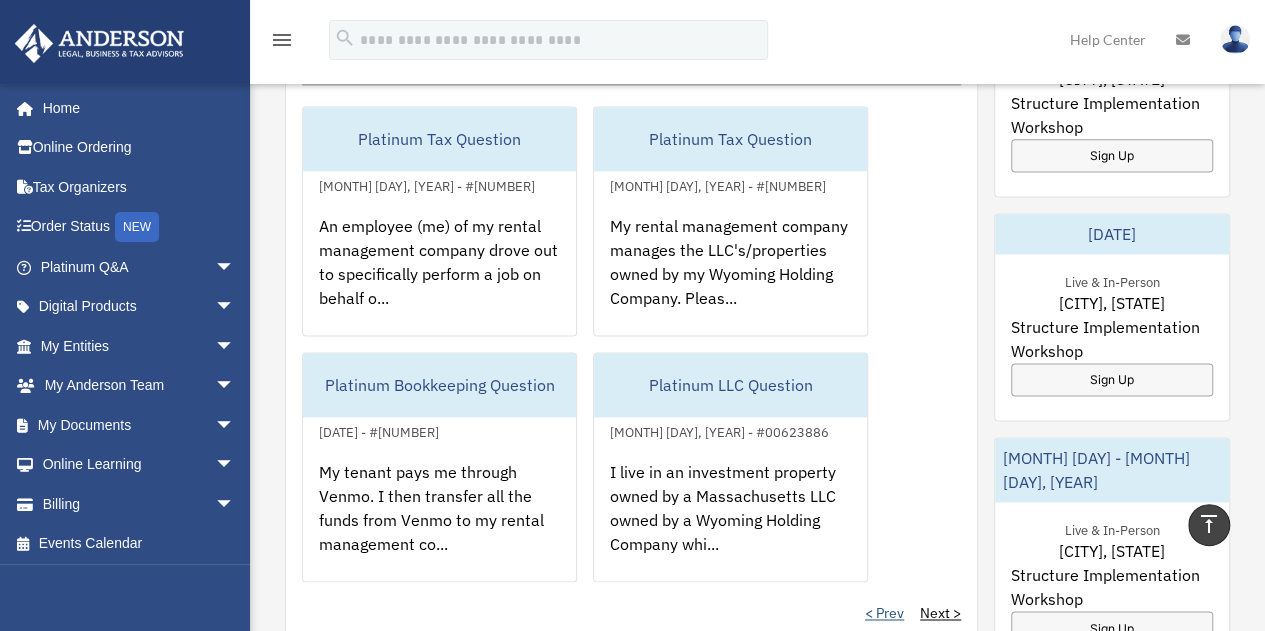 click on "< Prev" at bounding box center (884, 613) 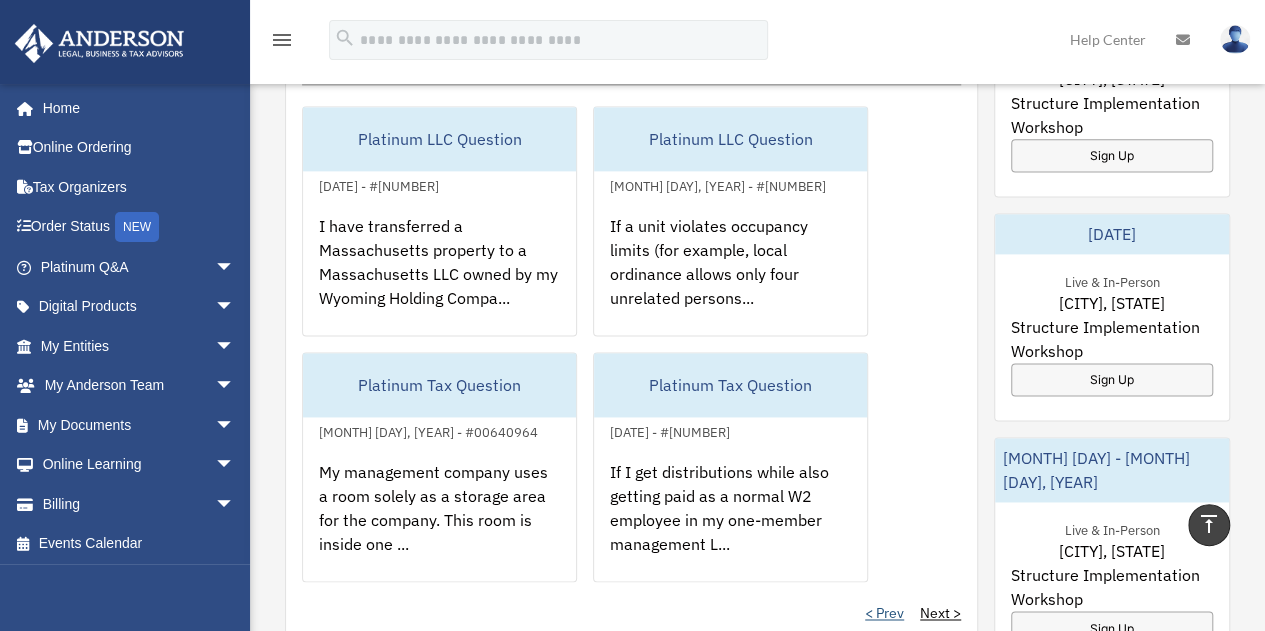 click on "< Prev" at bounding box center [884, 613] 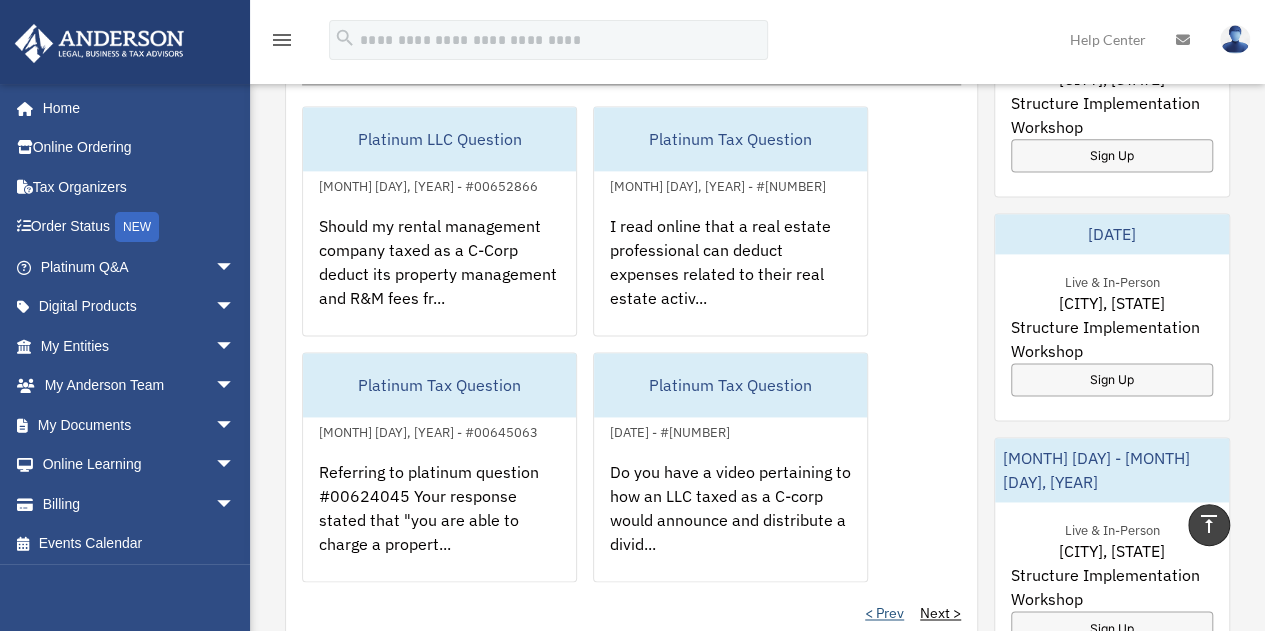click on "< Prev" at bounding box center (884, 613) 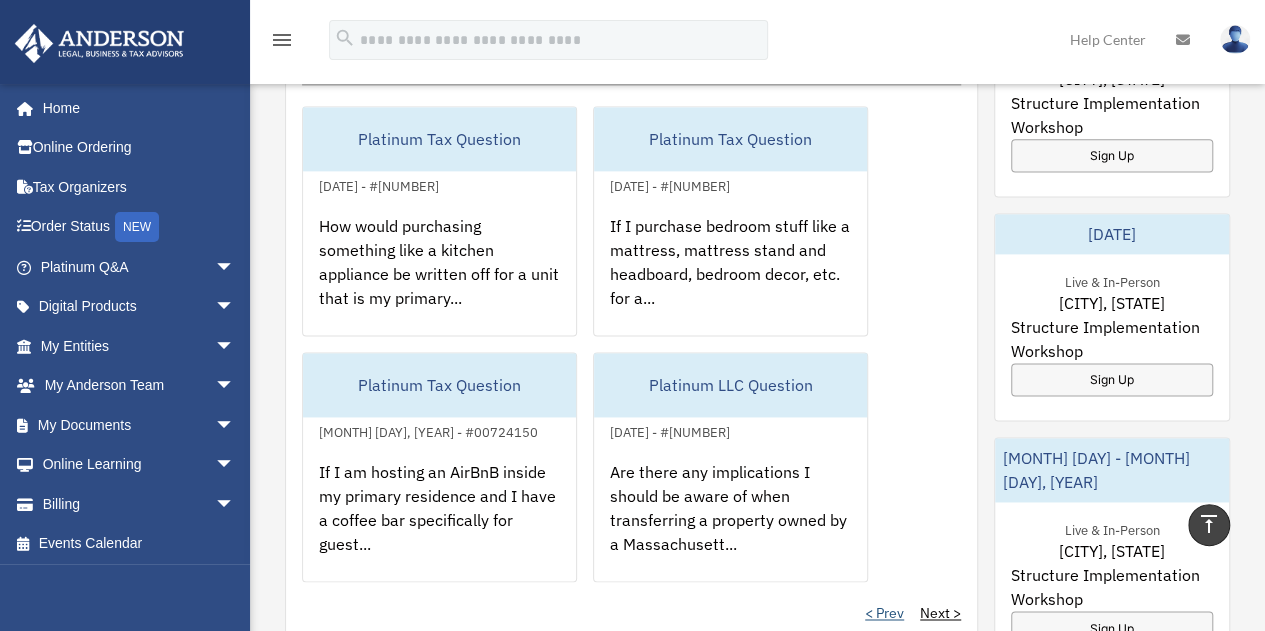 click on "< Prev" at bounding box center (884, 613) 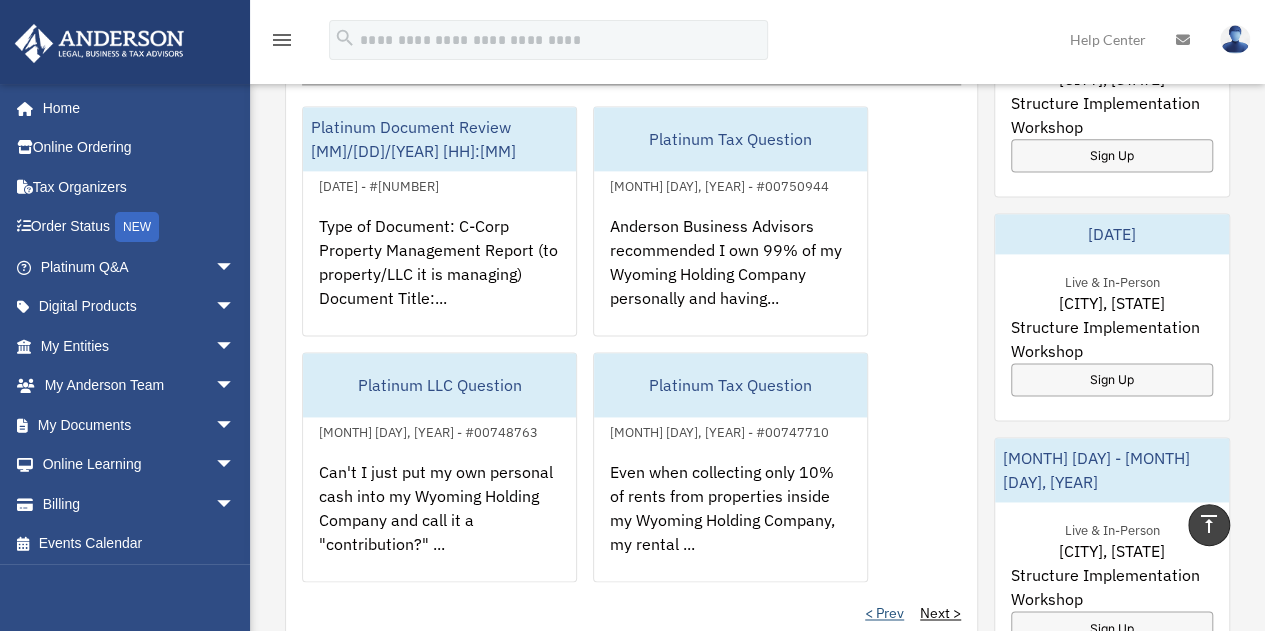 click on "< Prev" at bounding box center (884, 613) 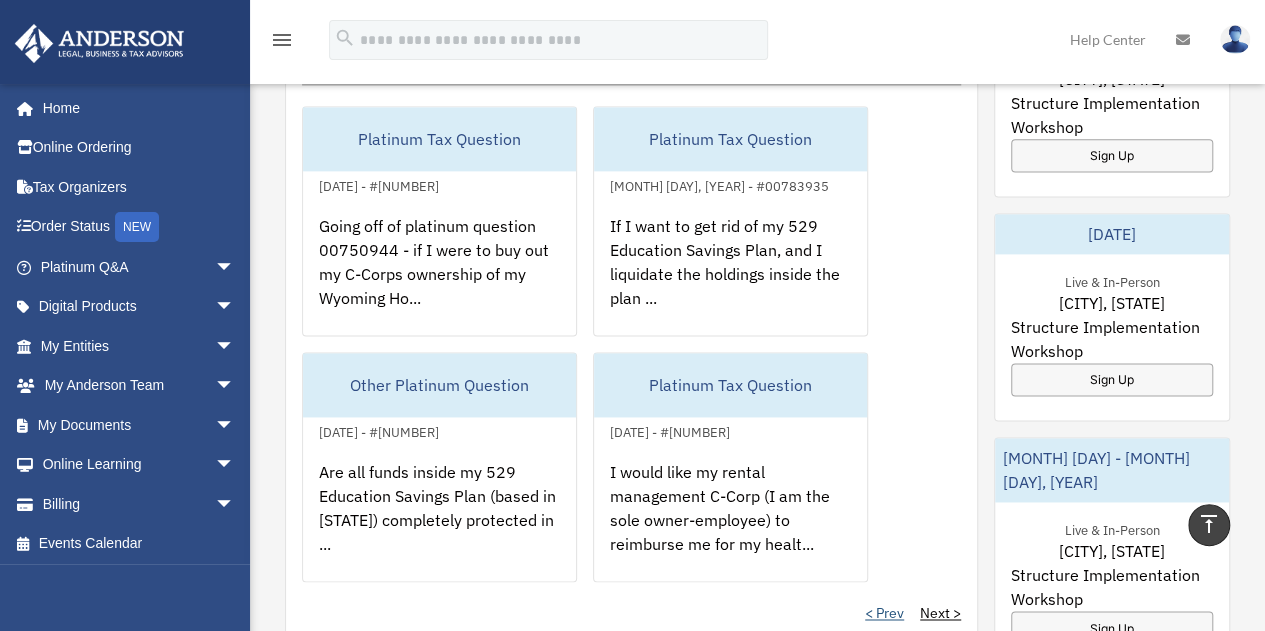 click on "< Prev" at bounding box center (884, 613) 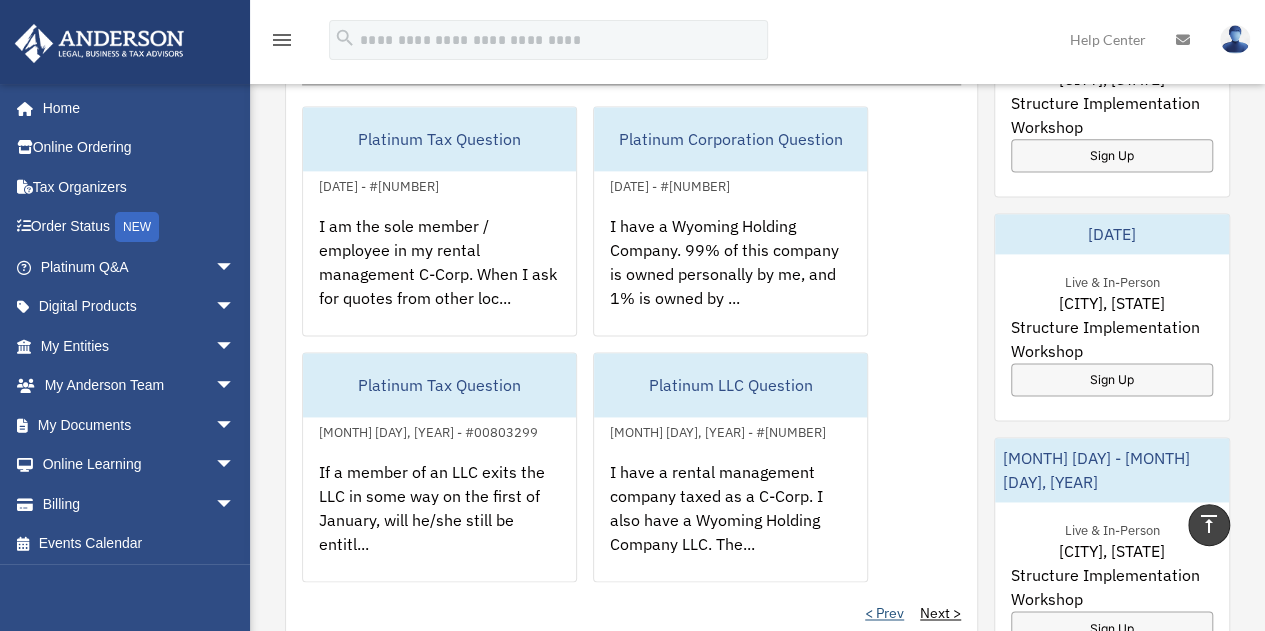 click on "< Prev" at bounding box center (884, 613) 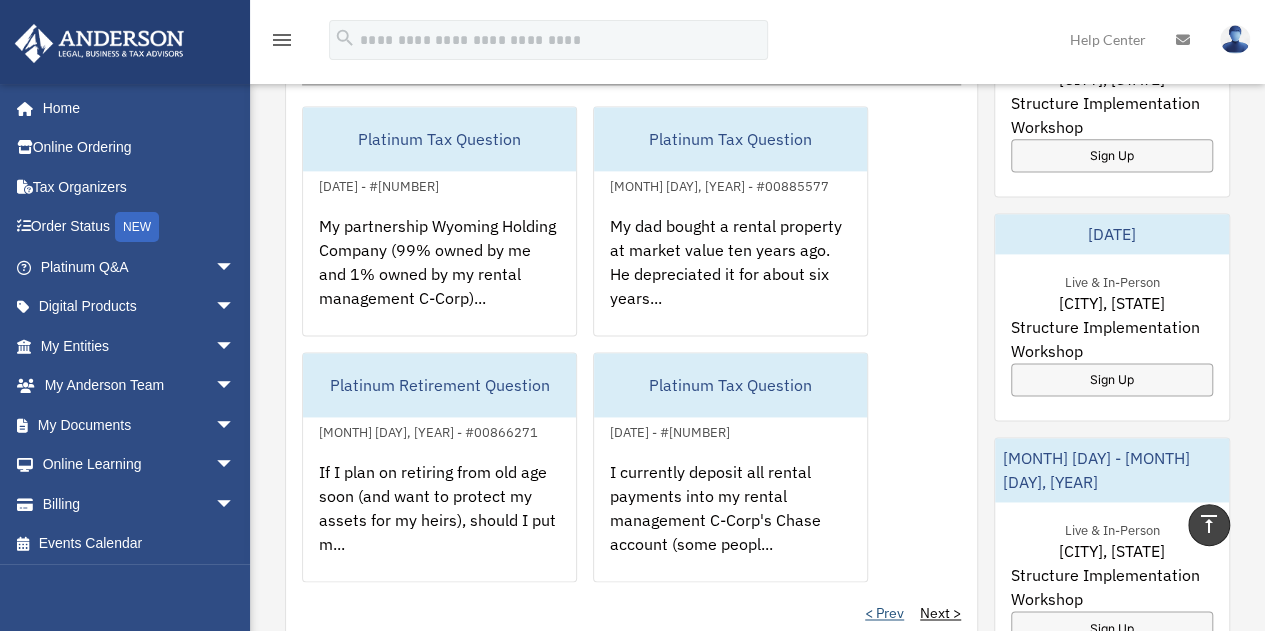 click on "< Prev" at bounding box center (884, 613) 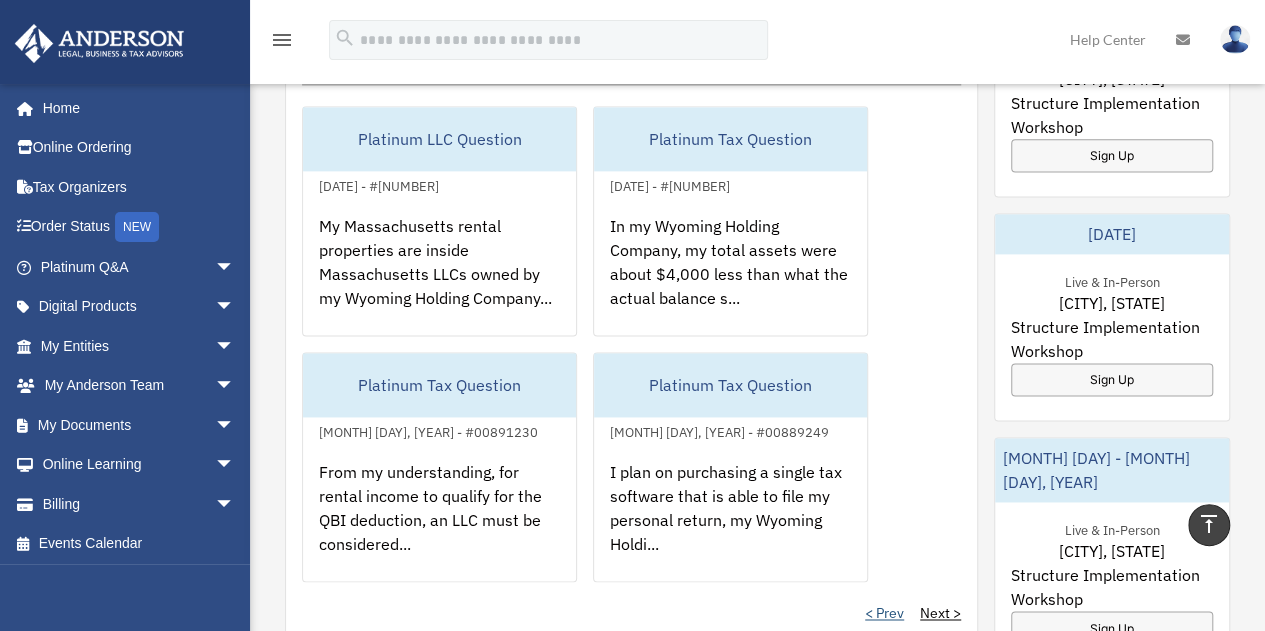 click on "< Prev" at bounding box center [884, 613] 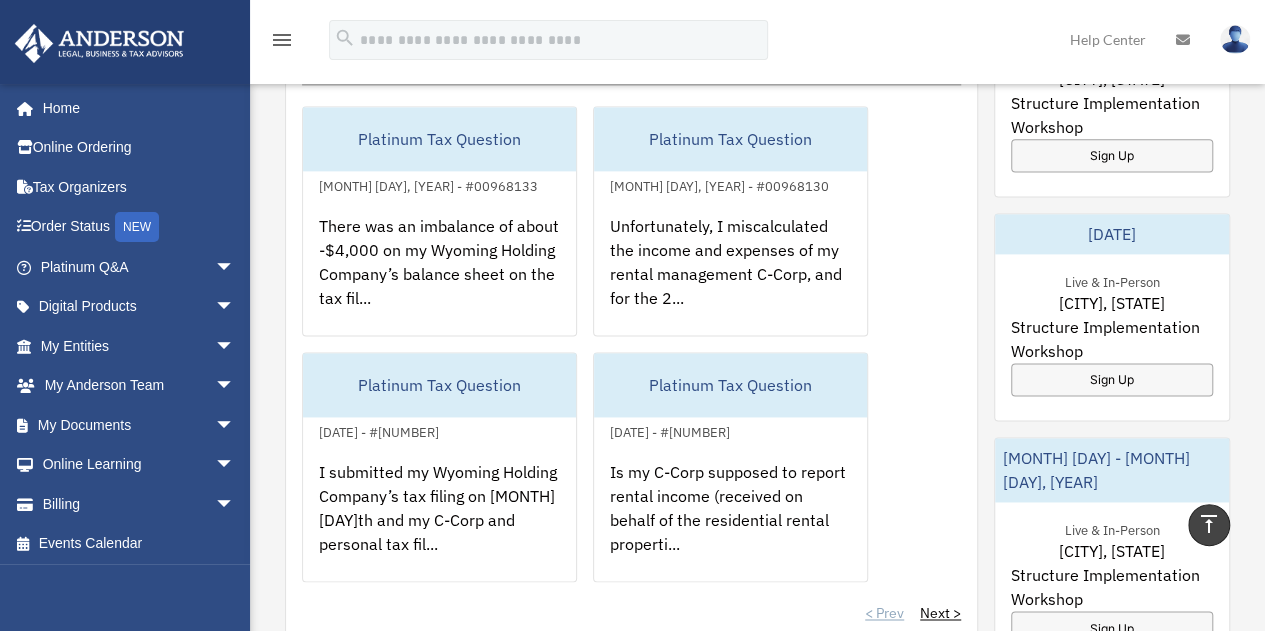 click on "< Prev   Next >" at bounding box center (631, 613) 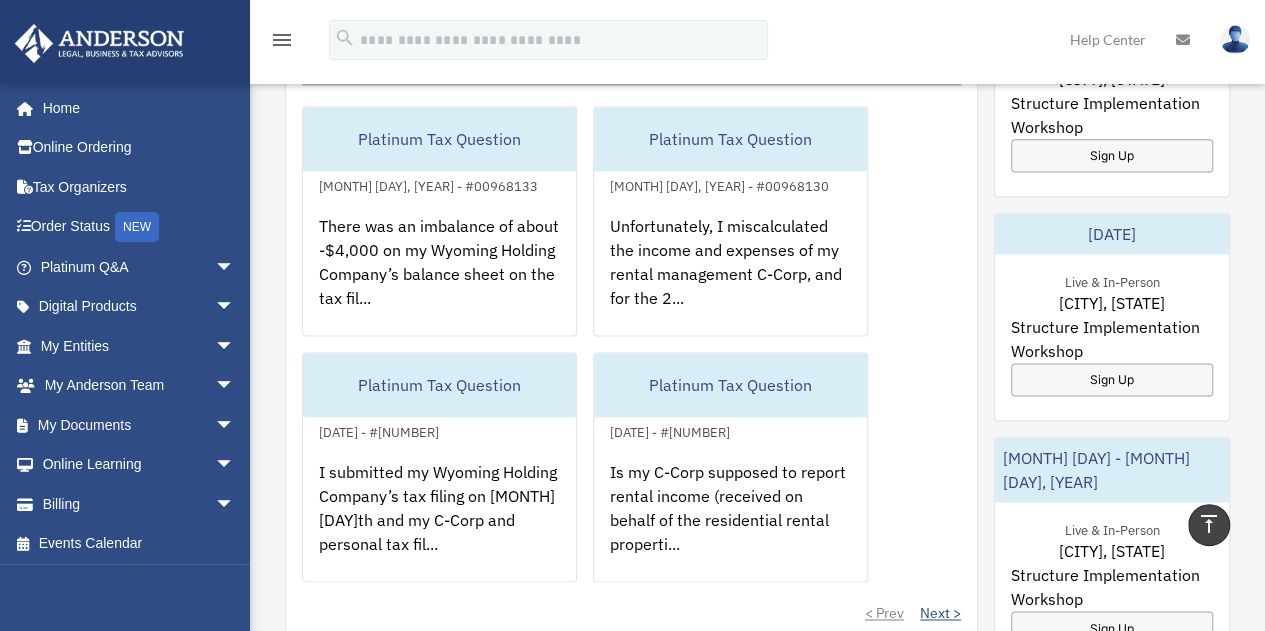 click on "Next >" at bounding box center [940, 613] 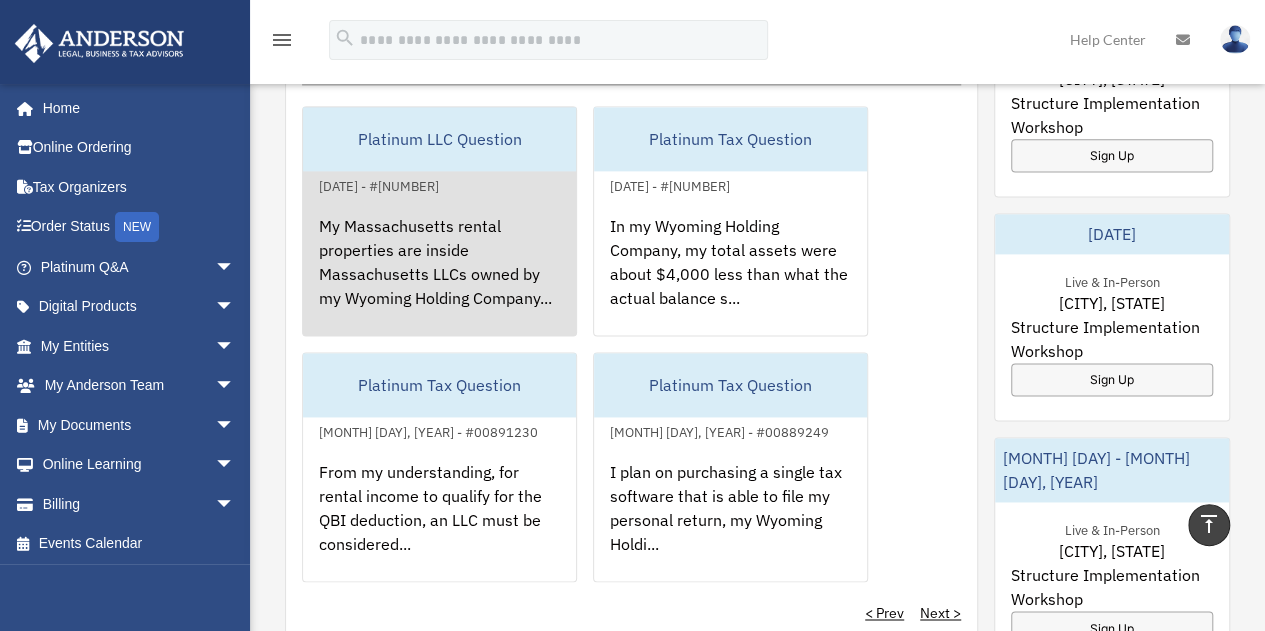 click on "My Massachusetts rental properties are inside Massachusetts LLCs owned by my Wyoming Holding Company..." at bounding box center (439, 276) 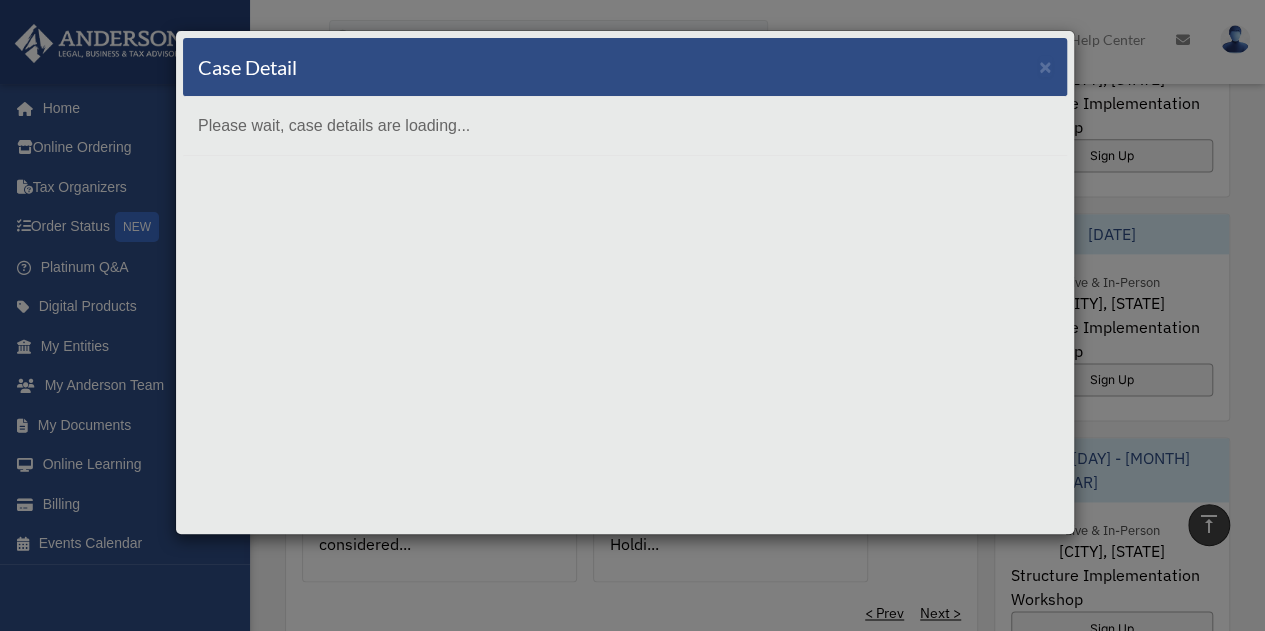 scroll, scrollTop: 0, scrollLeft: 0, axis: both 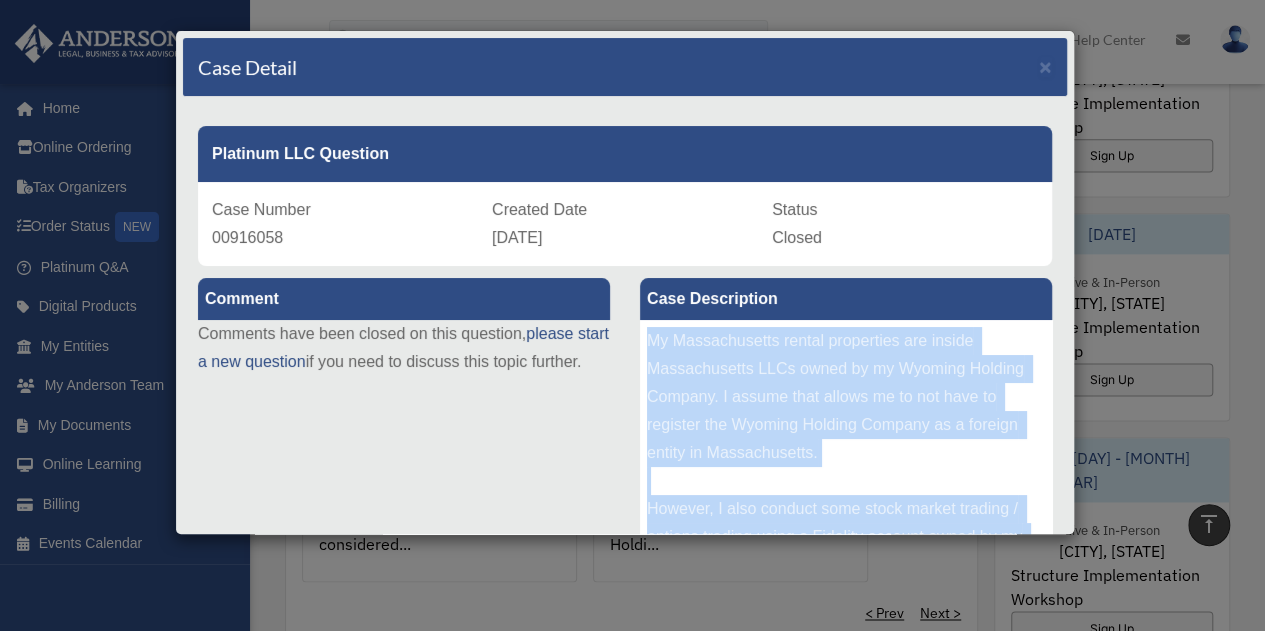 drag, startPoint x: 900, startPoint y: 301, endPoint x: 641, endPoint y: 331, distance: 260.73166 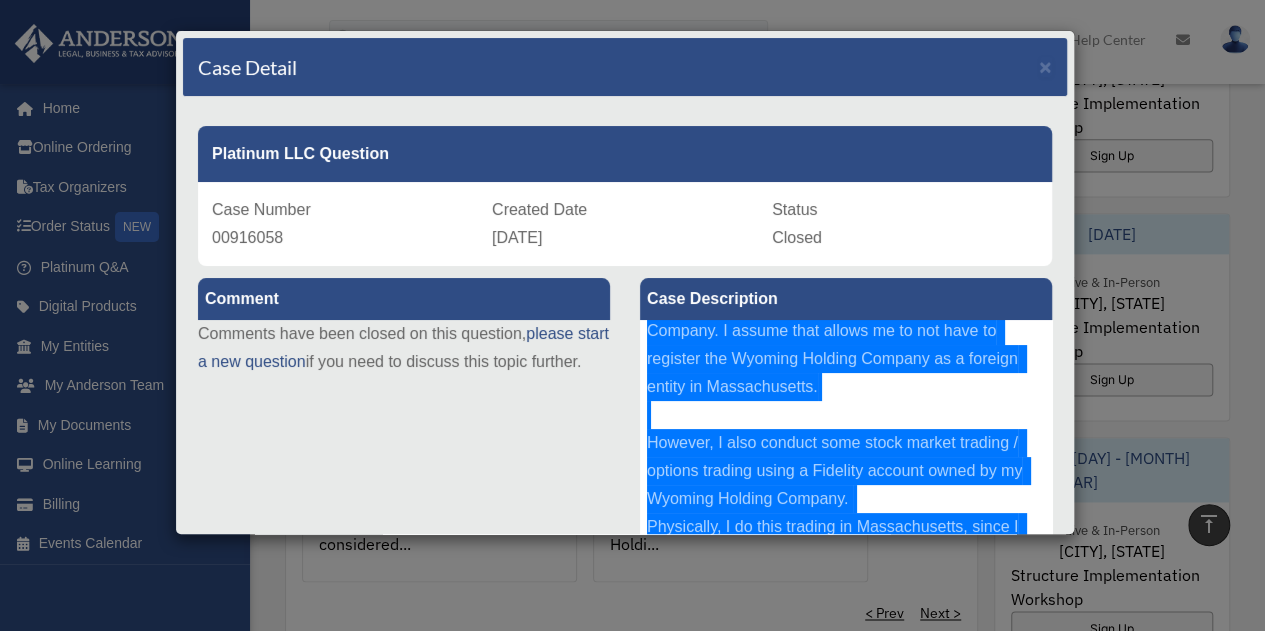 scroll, scrollTop: 106, scrollLeft: 0, axis: vertical 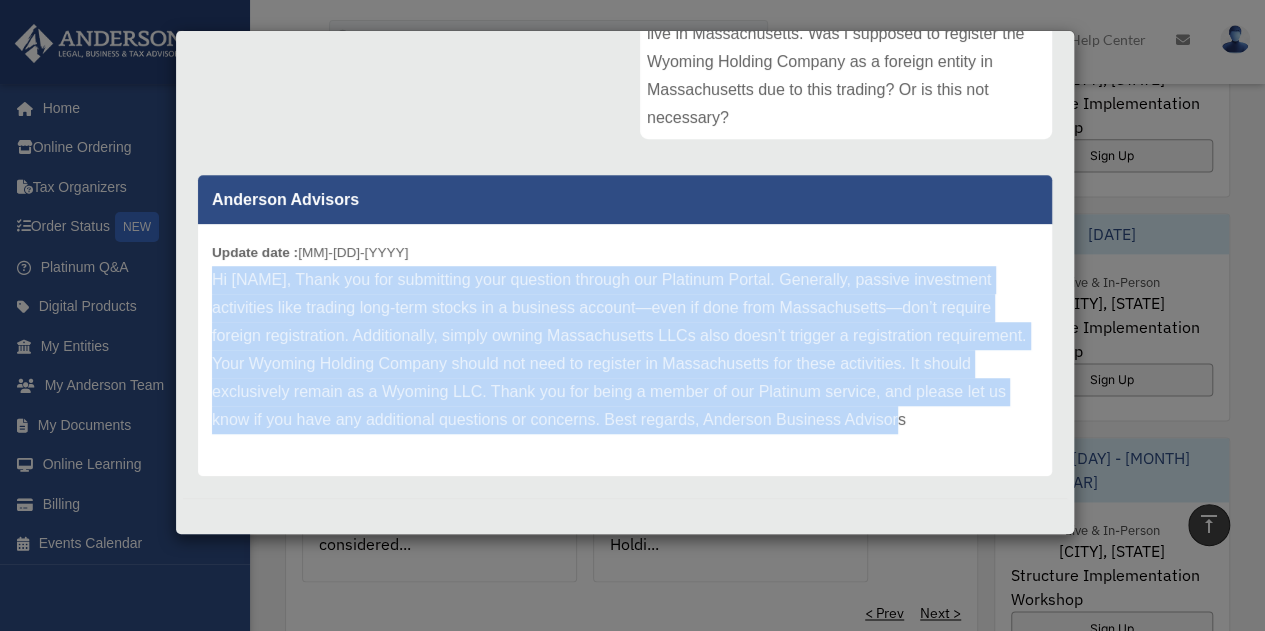 drag, startPoint x: 911, startPoint y: 405, endPoint x: 197, endPoint y: 283, distance: 724.34796 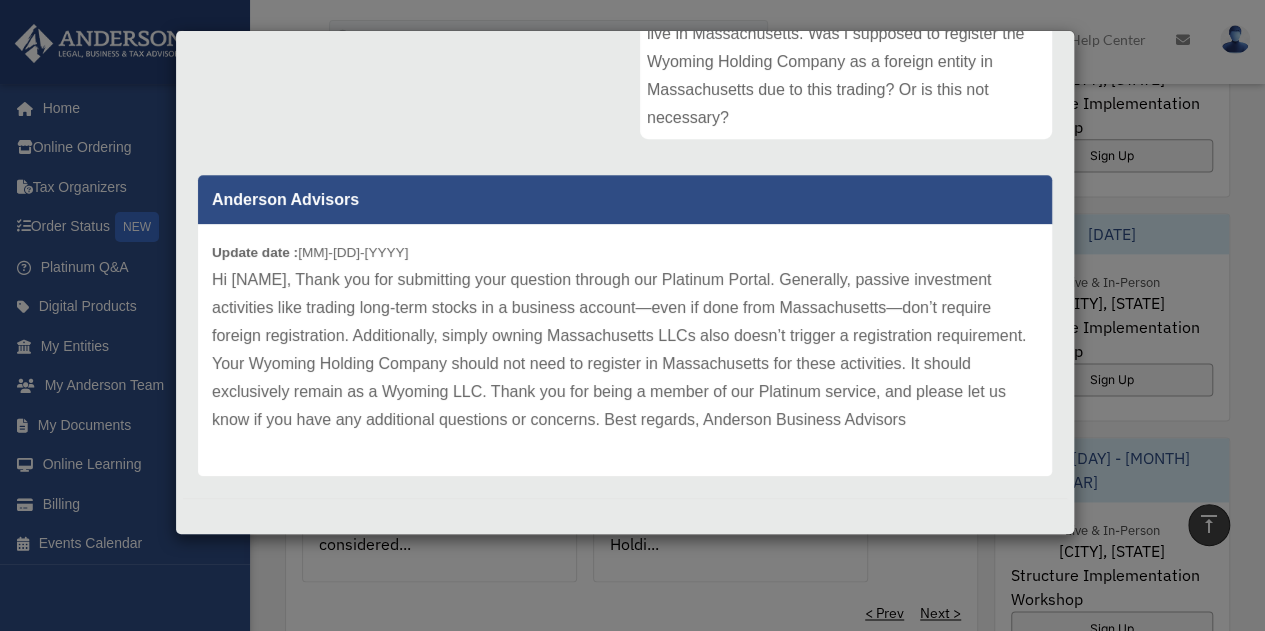 click on "Case Detail
×
Platinum LLC Question
Case Number
#[NUMBER]
Created Date
[DATE]
Status
Closed   Comment     Comment" at bounding box center (632, 315) 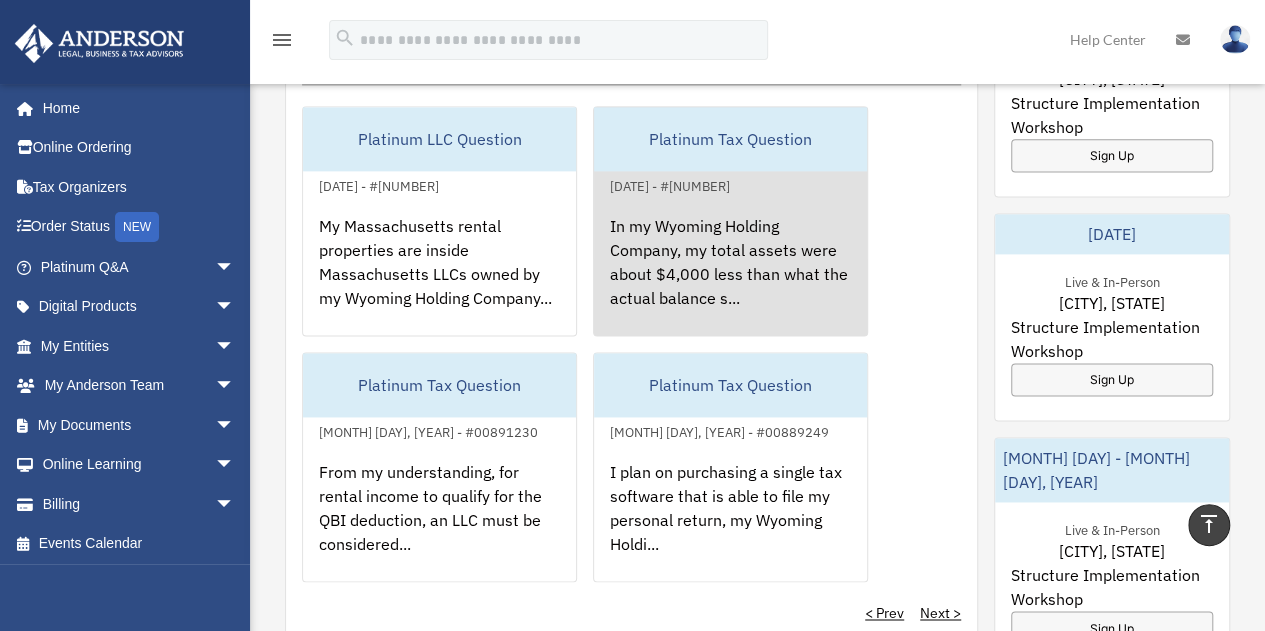 click on "In my Wyoming Holding Company, my total assets were about $4,000 less than what the actual balance s..." at bounding box center (730, 276) 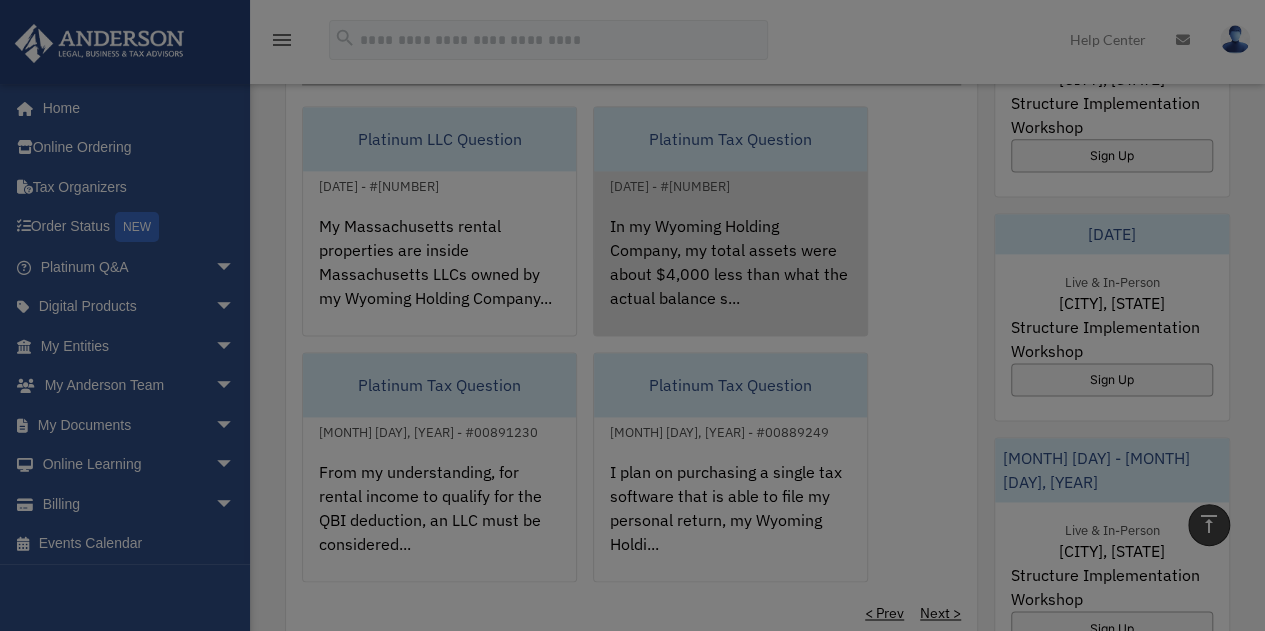 scroll, scrollTop: 0, scrollLeft: 0, axis: both 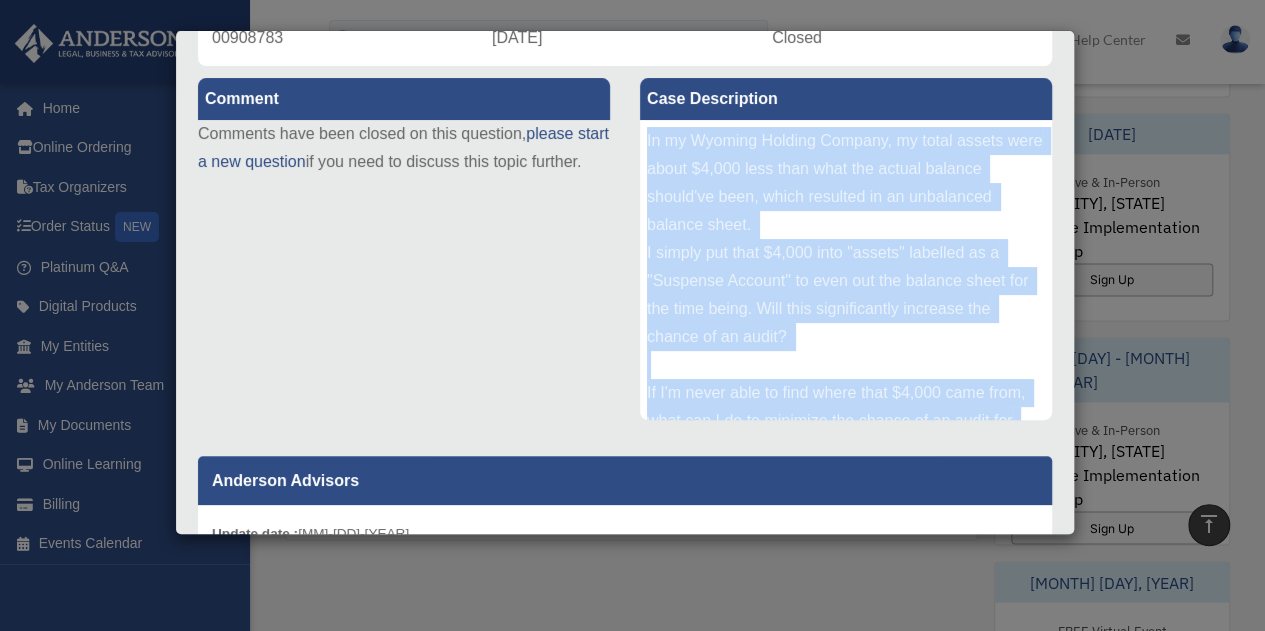 drag, startPoint x: 933, startPoint y: 395, endPoint x: 627, endPoint y: 147, distance: 393.87814 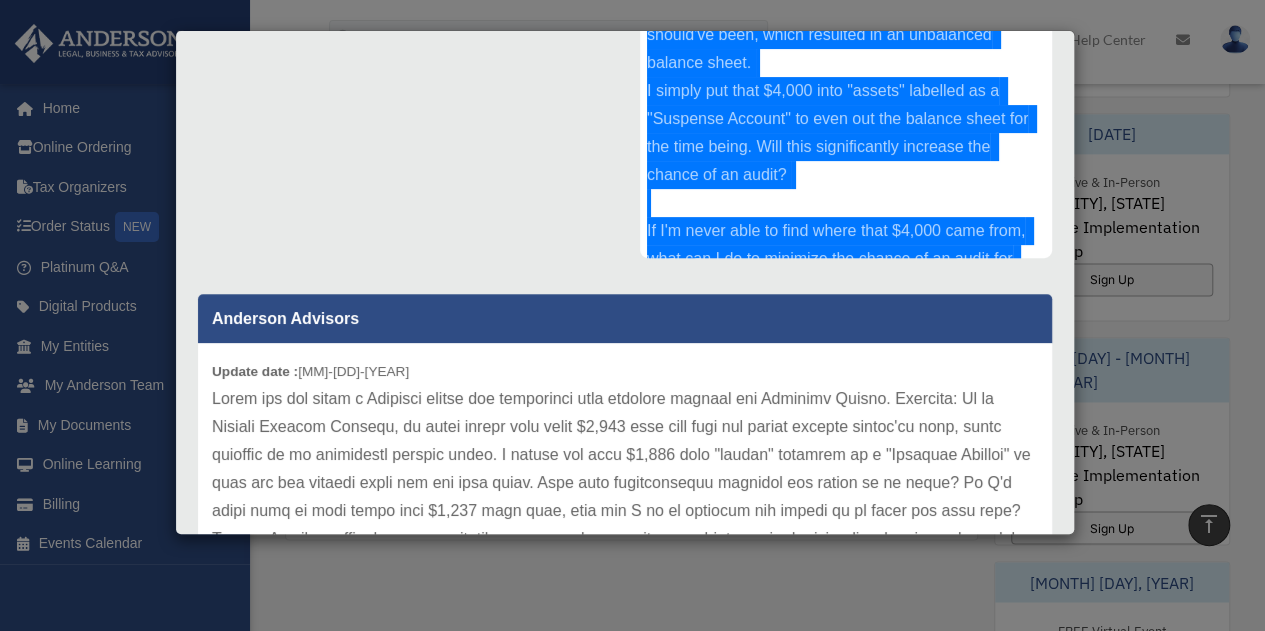scroll, scrollTop: 566, scrollLeft: 0, axis: vertical 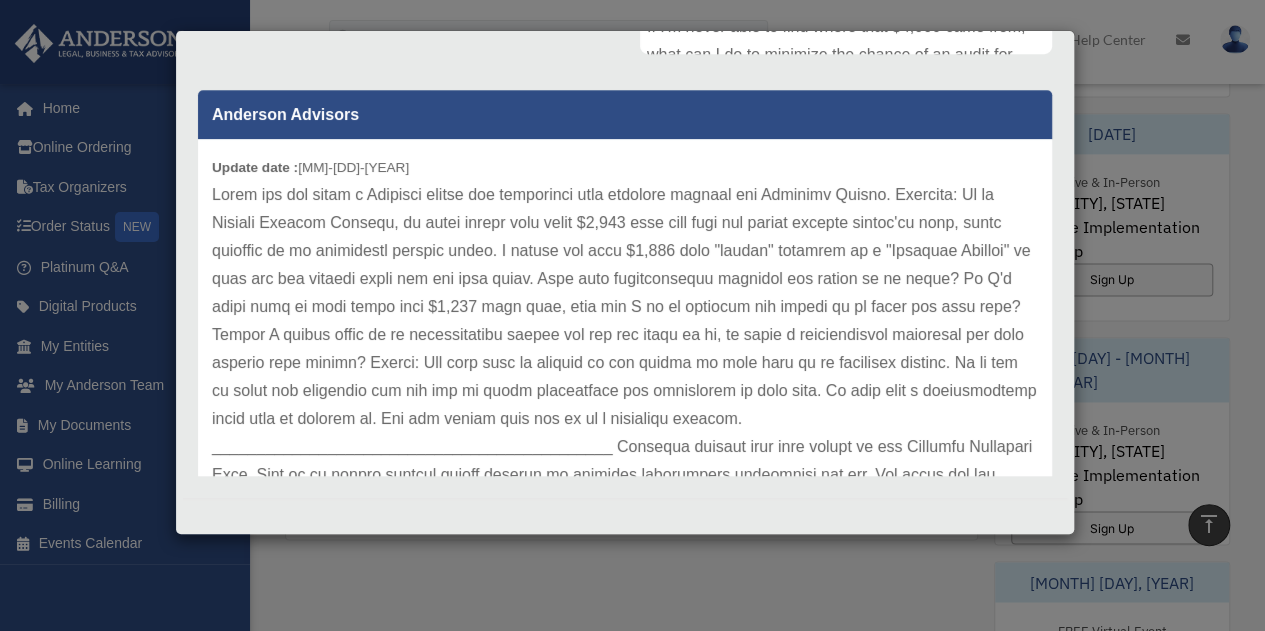 click at bounding box center (625, 419) 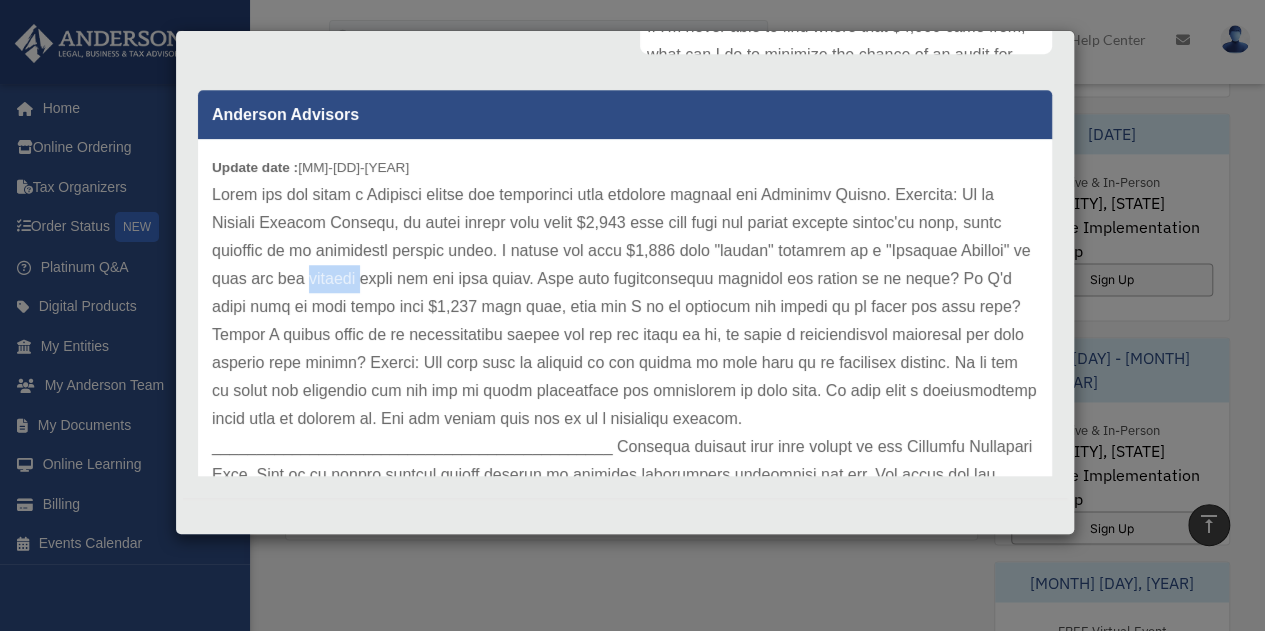 click at bounding box center [625, 419] 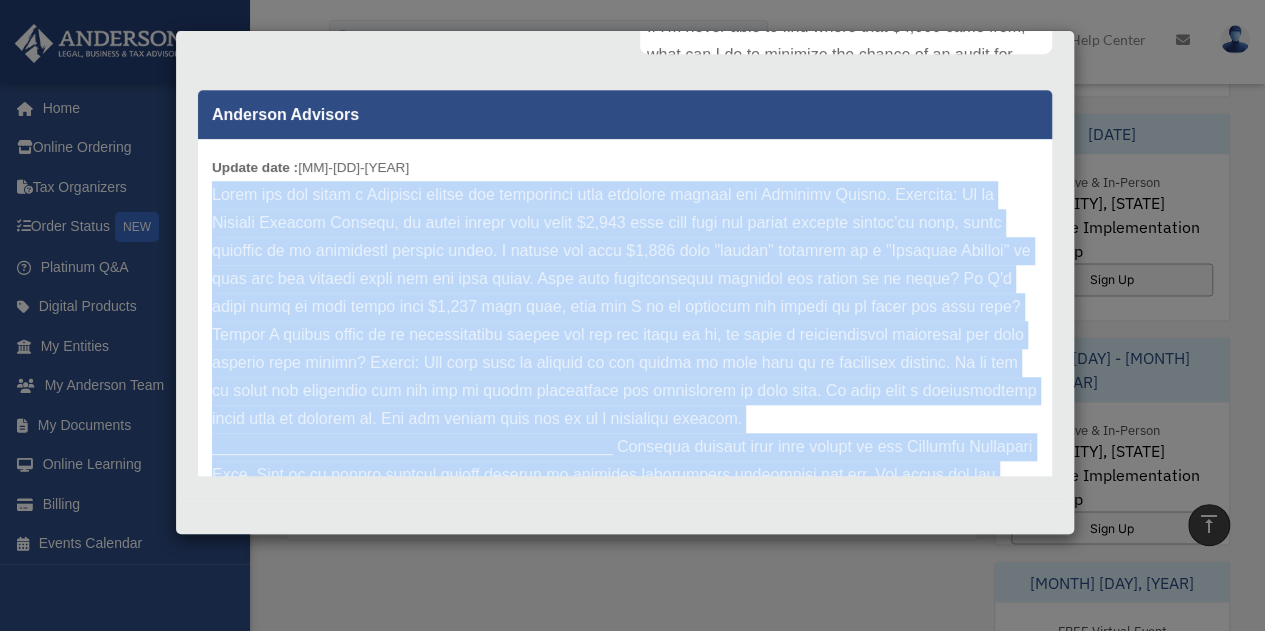 click at bounding box center (625, 419) 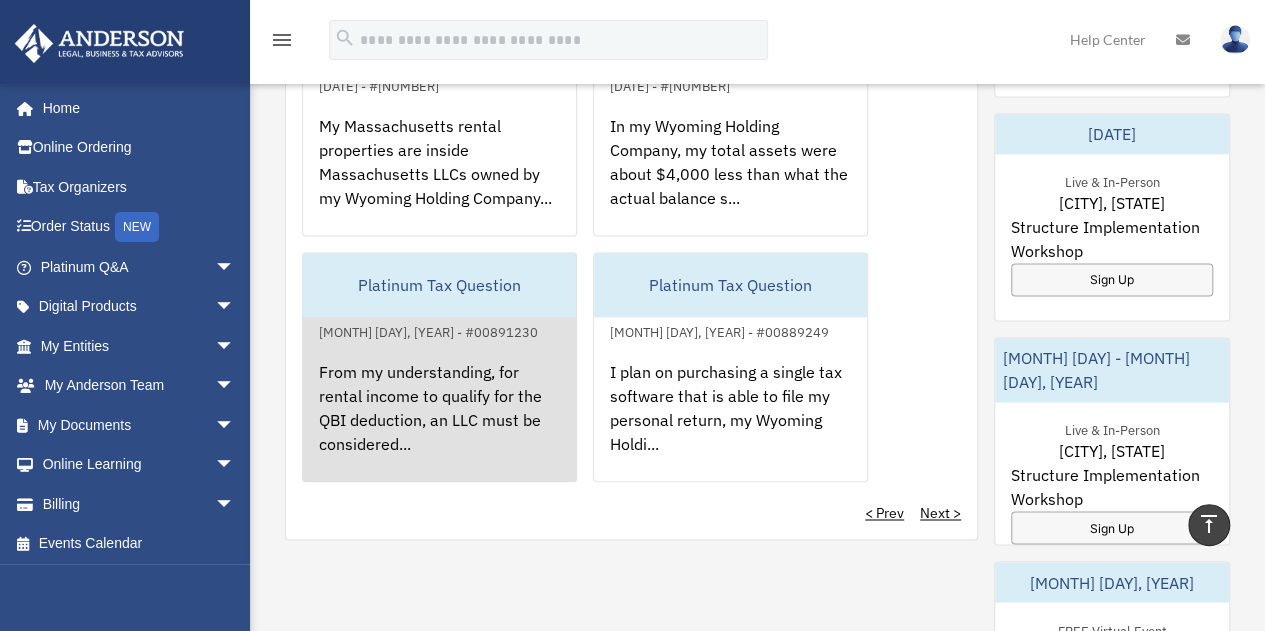 click on "From my understanding, for rental income to qualify for the QBI deduction, an LLC must be considered..." at bounding box center [439, 422] 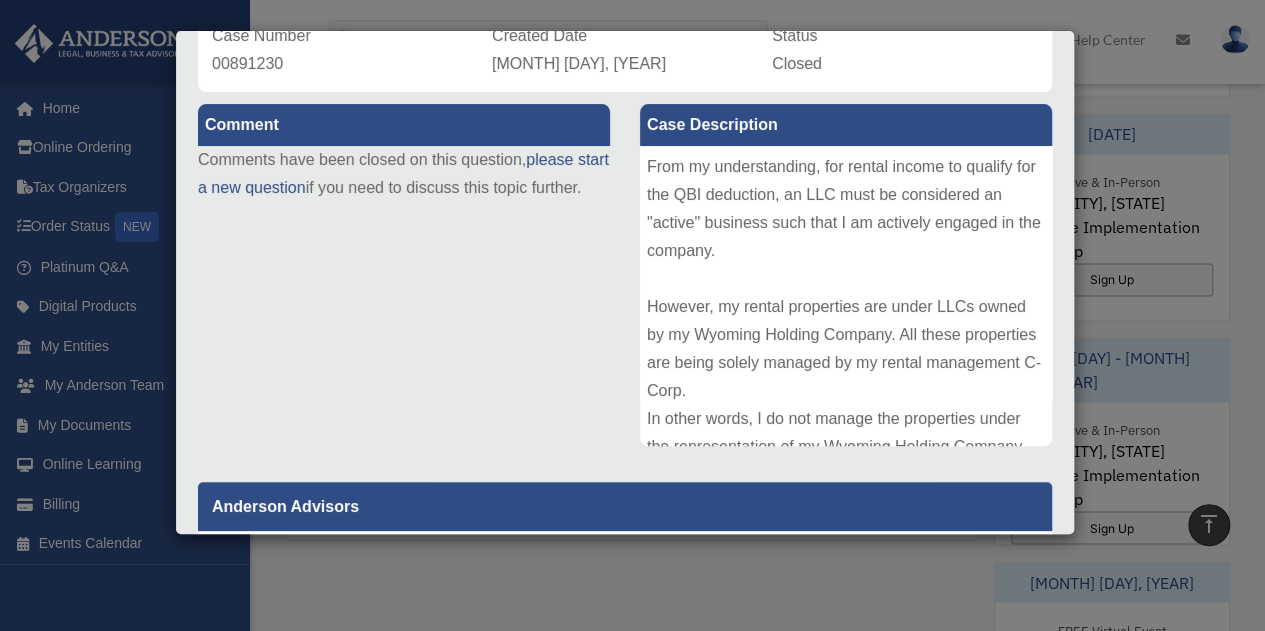 scroll, scrollTop: 200, scrollLeft: 0, axis: vertical 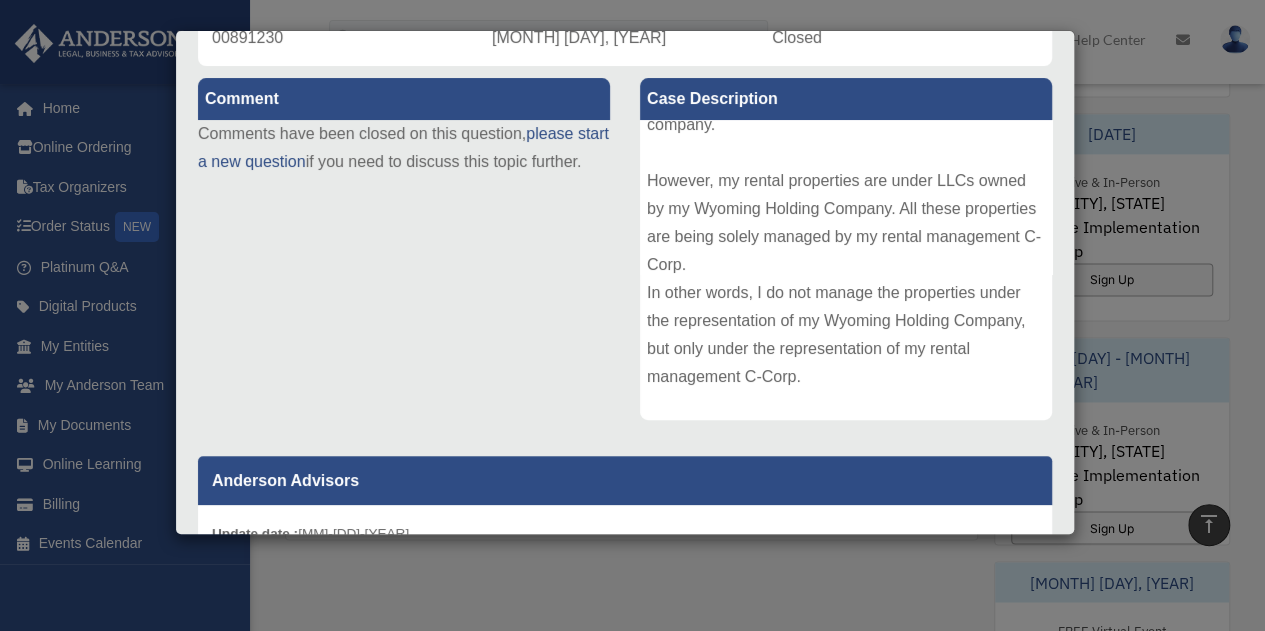 click on "From my understanding, for rental income to qualify for the QBI deduction, an LLC must be considered an "active" business such that I am actively engaged in the company.
However, my rental properties are under LLCs owned by my Wyoming Holding Company. All these properties are being solely managed by my rental management C-Corp.
In other words, I do not manage the properties under the representation of my Wyoming Holding Company, but only under the representation of my rental management C-Corp.
Couldn't someone argue that I am not actively engaged in the Wyoming Holding Company since its properties are being managed by a separate rental management C-Corp, and thus pass-through rental income from the Wyoming Holding Company wouldn't qualify for the 20% QBI deduction?" at bounding box center (846, 270) 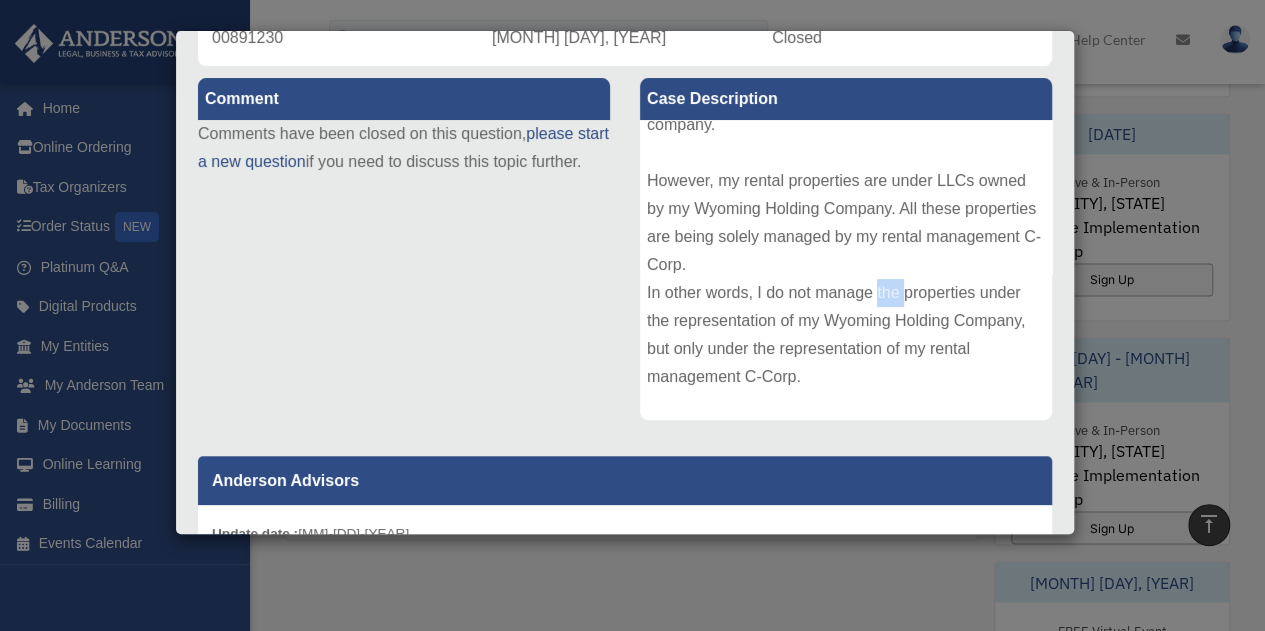 click on "From my understanding, for rental income to qualify for the QBI deduction, an LLC must be considered an "active" business such that I am actively engaged in the company.
However, my rental properties are under LLCs owned by my Wyoming Holding Company. All these properties are being solely managed by my rental management C-Corp.
In other words, I do not manage the properties under the representation of my Wyoming Holding Company, but only under the representation of my rental management C-Corp.
Couldn't someone argue that I am not actively engaged in the Wyoming Holding Company since its properties are being managed by a separate rental management C-Corp, and thus pass-through rental income from the Wyoming Holding Company wouldn't qualify for the 20% QBI deduction?" at bounding box center [846, 270] 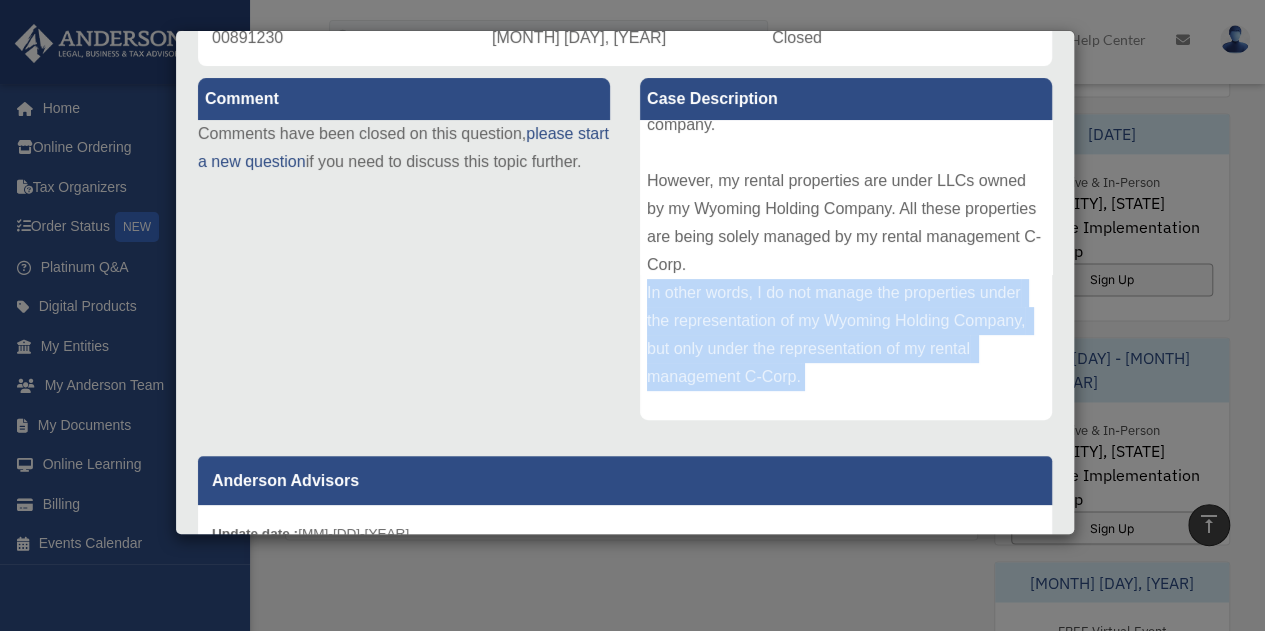 click on "From my understanding, for rental income to qualify for the QBI deduction, an LLC must be considered an "active" business such that I am actively engaged in the company.
However, my rental properties are under LLCs owned by my Wyoming Holding Company. All these properties are being solely managed by my rental management C-Corp.
In other words, I do not manage the properties under the representation of my Wyoming Holding Company, but only under the representation of my rental management C-Corp.
Couldn't someone argue that I am not actively engaged in the Wyoming Holding Company since its properties are being managed by a separate rental management C-Corp, and thus pass-through rental income from the Wyoming Holding Company wouldn't qualify for the 20% QBI deduction?" at bounding box center (846, 270) 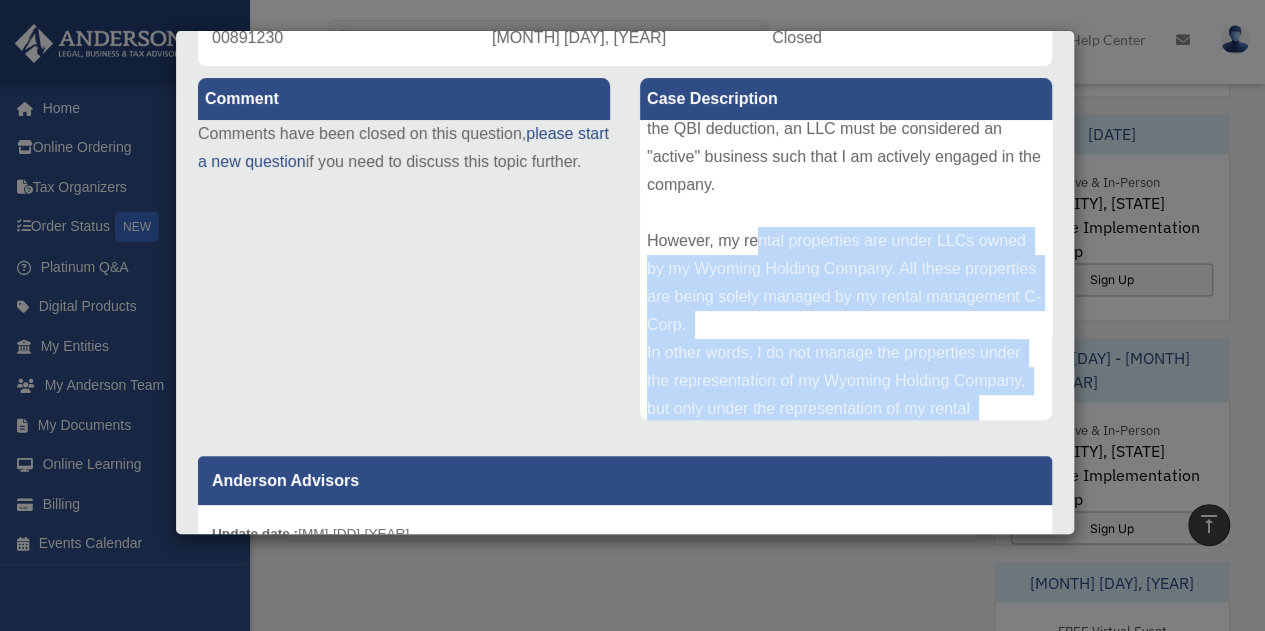 scroll, scrollTop: 0, scrollLeft: 0, axis: both 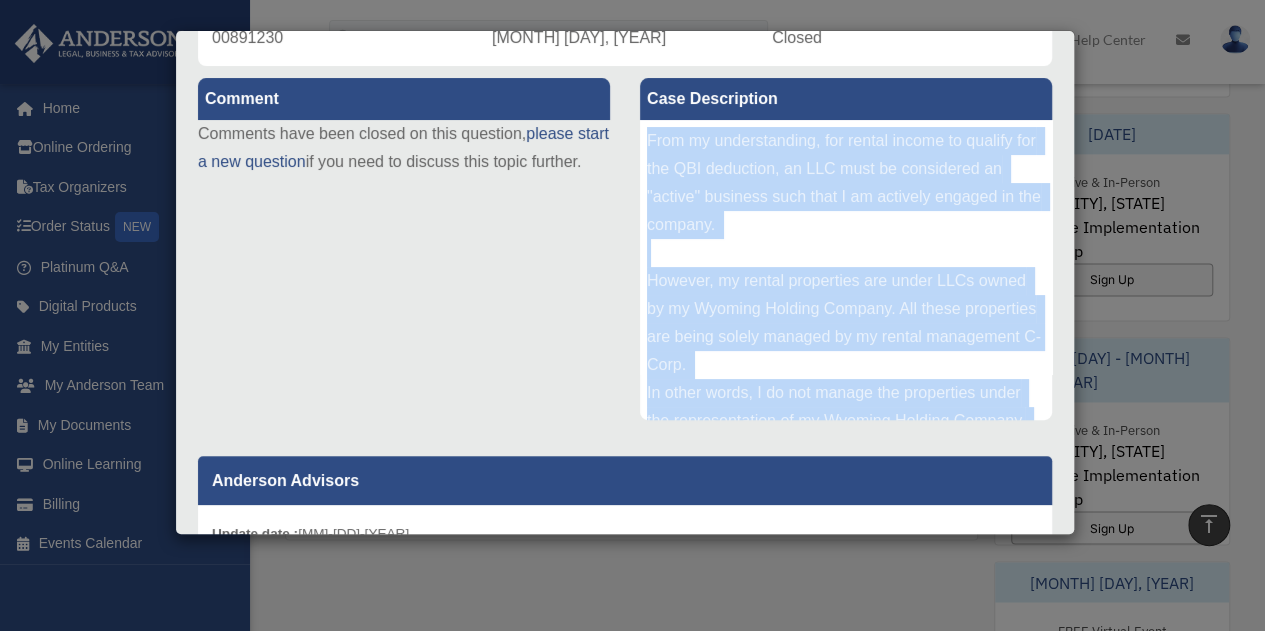 drag, startPoint x: 878, startPoint y: 393, endPoint x: 637, endPoint y: 139, distance: 350.13855 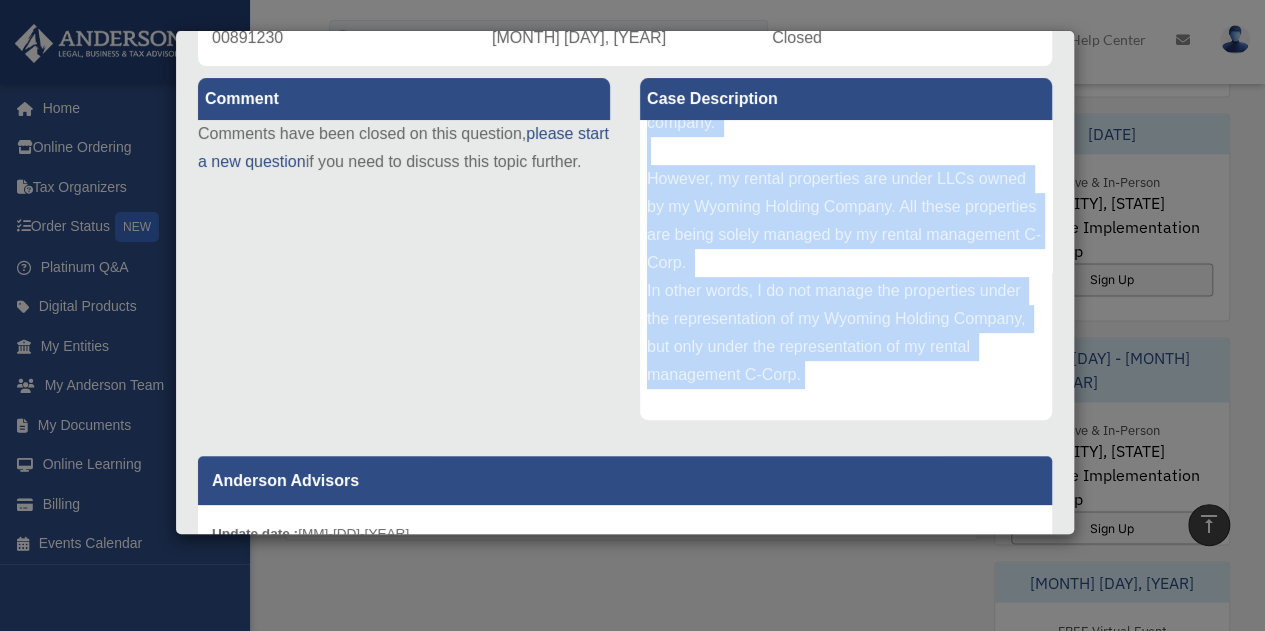 scroll, scrollTop: 274, scrollLeft: 0, axis: vertical 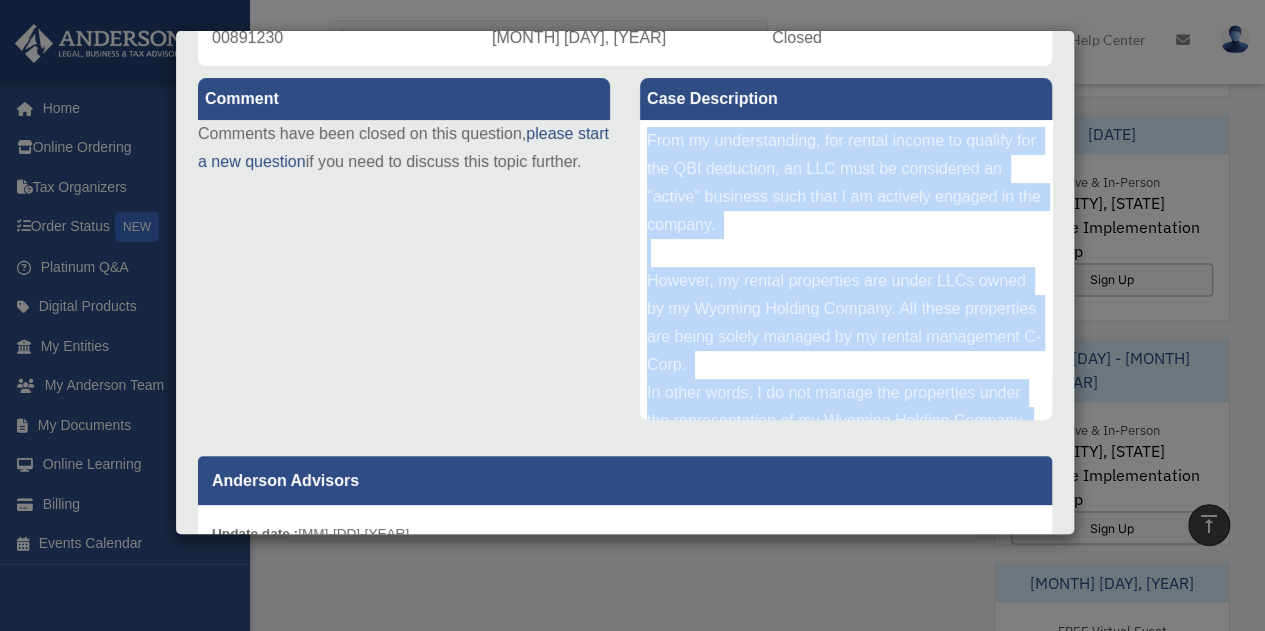 drag, startPoint x: 998, startPoint y: 397, endPoint x: 640, endPoint y: 133, distance: 444.81458 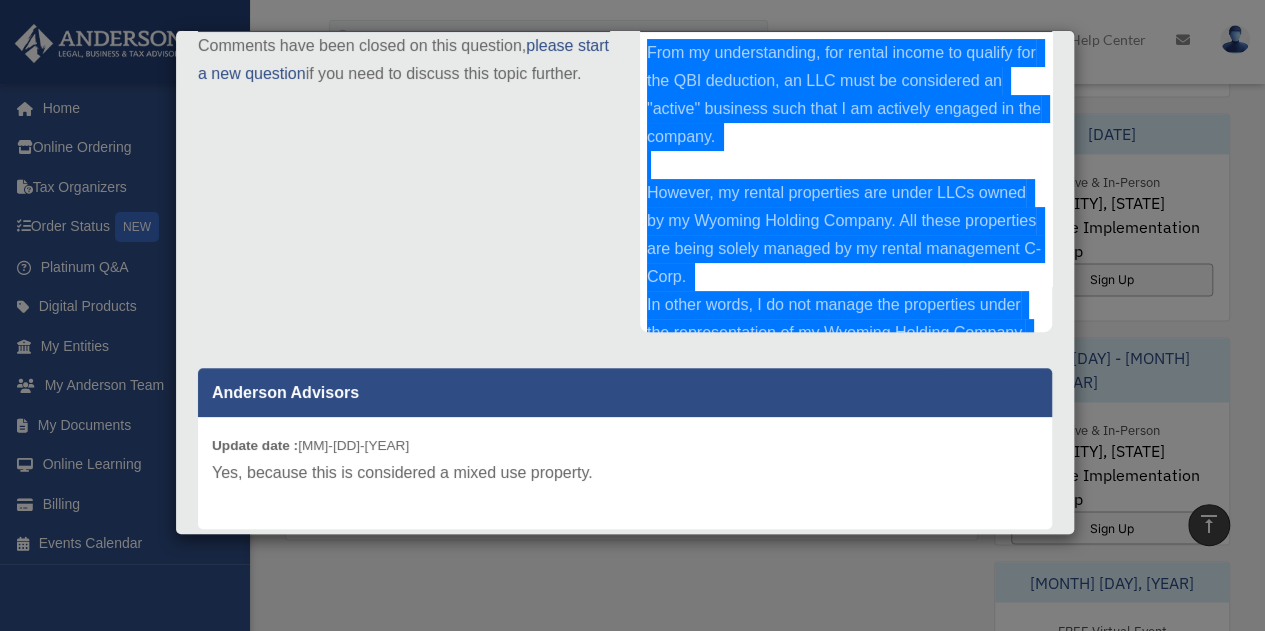 scroll, scrollTop: 566, scrollLeft: 0, axis: vertical 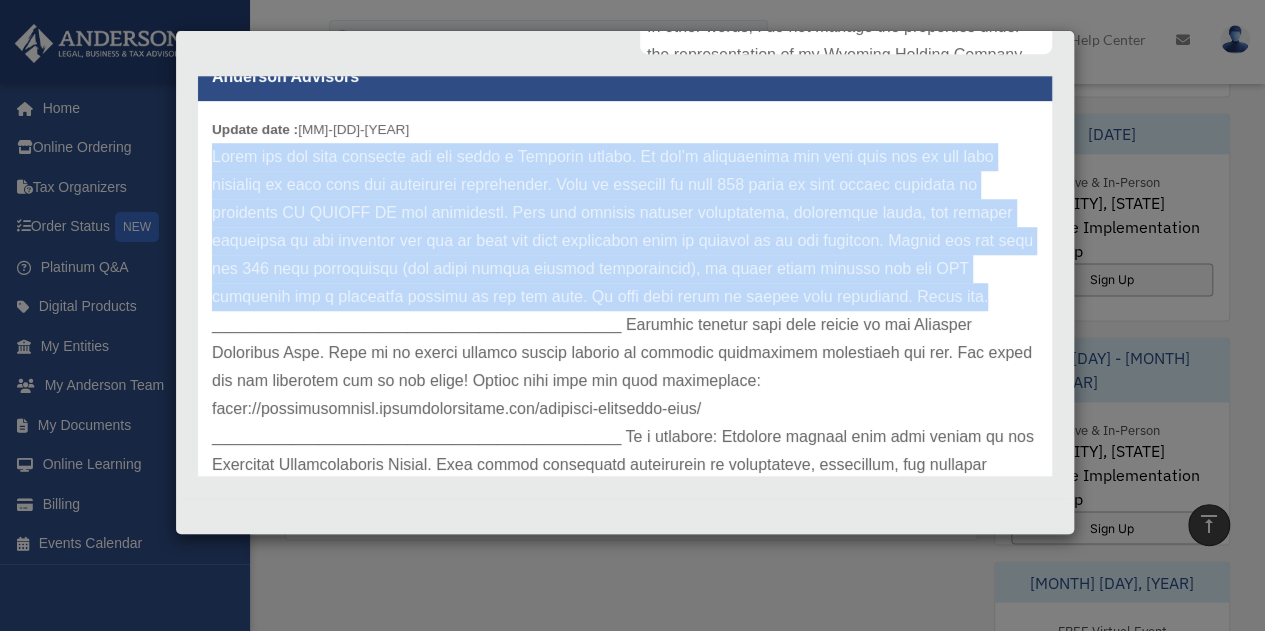 drag, startPoint x: 205, startPoint y: 153, endPoint x: 960, endPoint y: 299, distance: 768.987 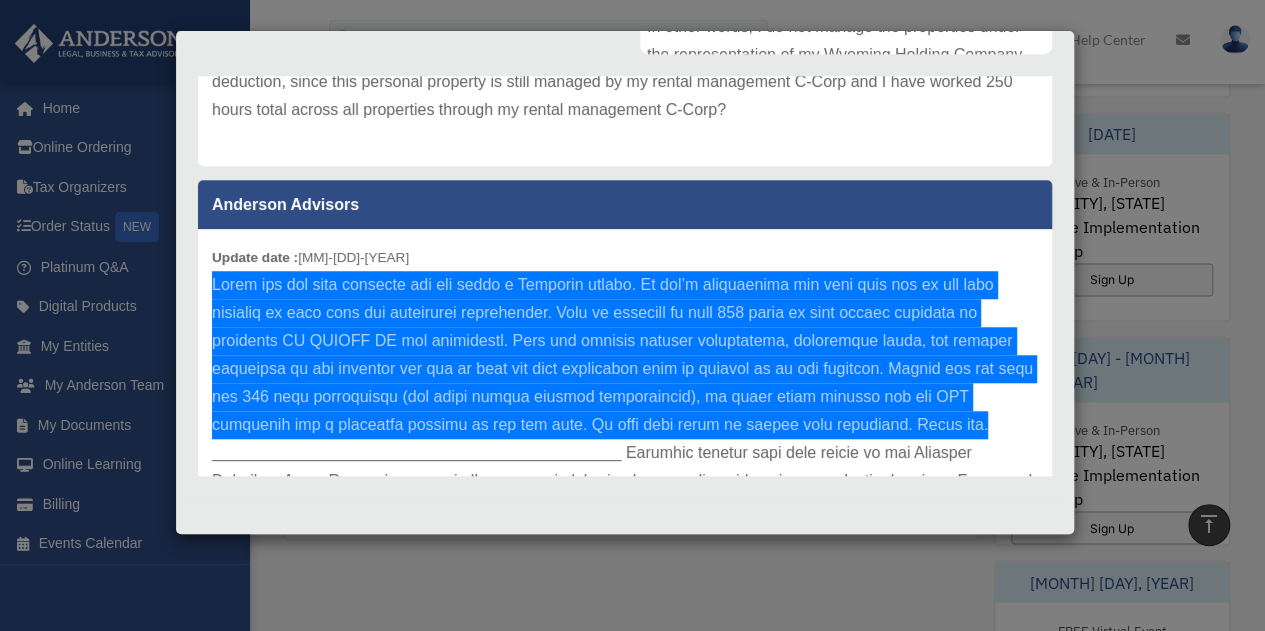 scroll, scrollTop: 172, scrollLeft: 0, axis: vertical 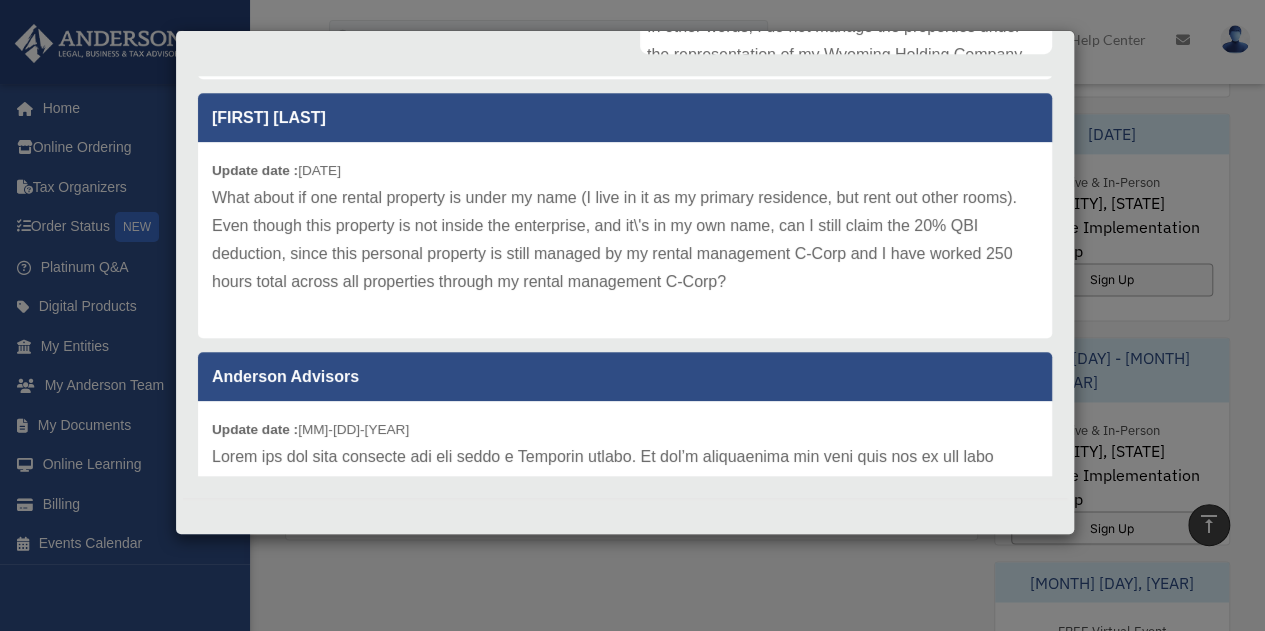 click on "What about if one rental property is under my name (I live in it as my primary residence, but rent out other rooms).
Even though this property is not inside the enterprise, and it\'s in my own name, can I still claim the 20% QBI deduction, since this personal property is still managed by my rental management C-Corp and I have worked 250 hours total across all properties through my rental management C-Corp?" at bounding box center [625, 240] 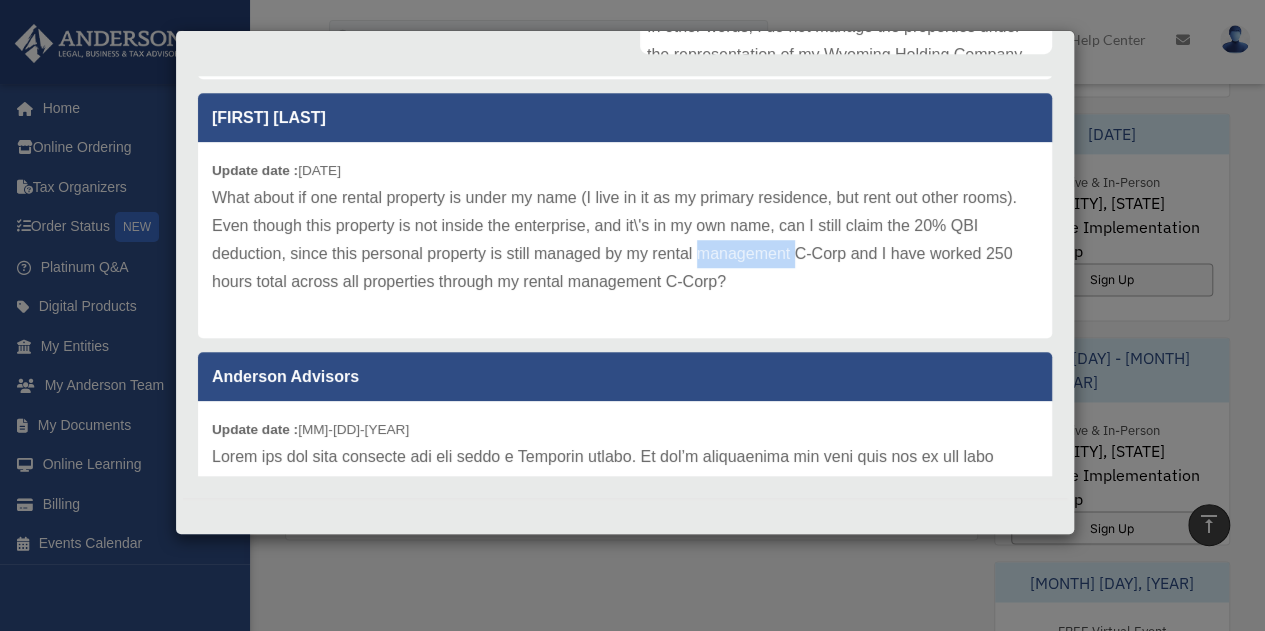 click on "What about if one rental property is under my name (I live in it as my primary residence, but rent out other rooms).
Even though this property is not inside the enterprise, and it\'s in my own name, can I still claim the 20% QBI deduction, since this personal property is still managed by my rental management C-Corp and I have worked 250 hours total across all properties through my rental management C-Corp?" at bounding box center [625, 240] 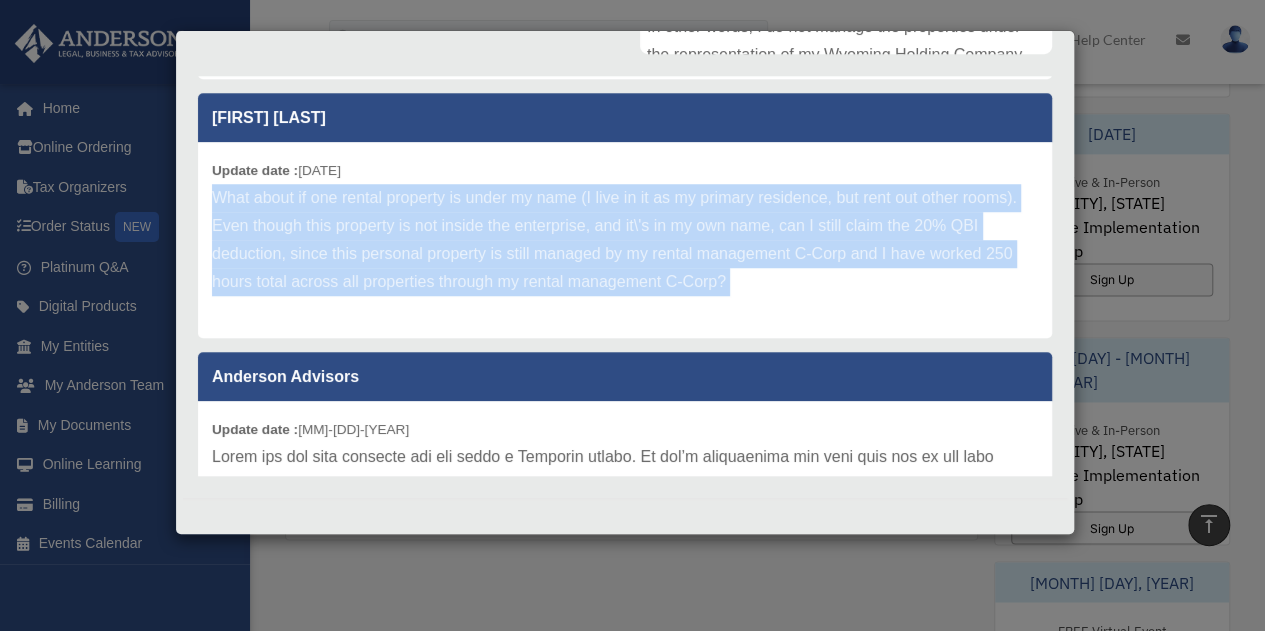 click on "What about if one rental property is under my name (I live in it as my primary residence, but rent out other rooms).
Even though this property is not inside the enterprise, and it\'s in my own name, can I still claim the 20% QBI deduction, since this personal property is still managed by my rental management C-Corp and I have worked 250 hours total across all properties through my rental management C-Corp?" at bounding box center (625, 240) 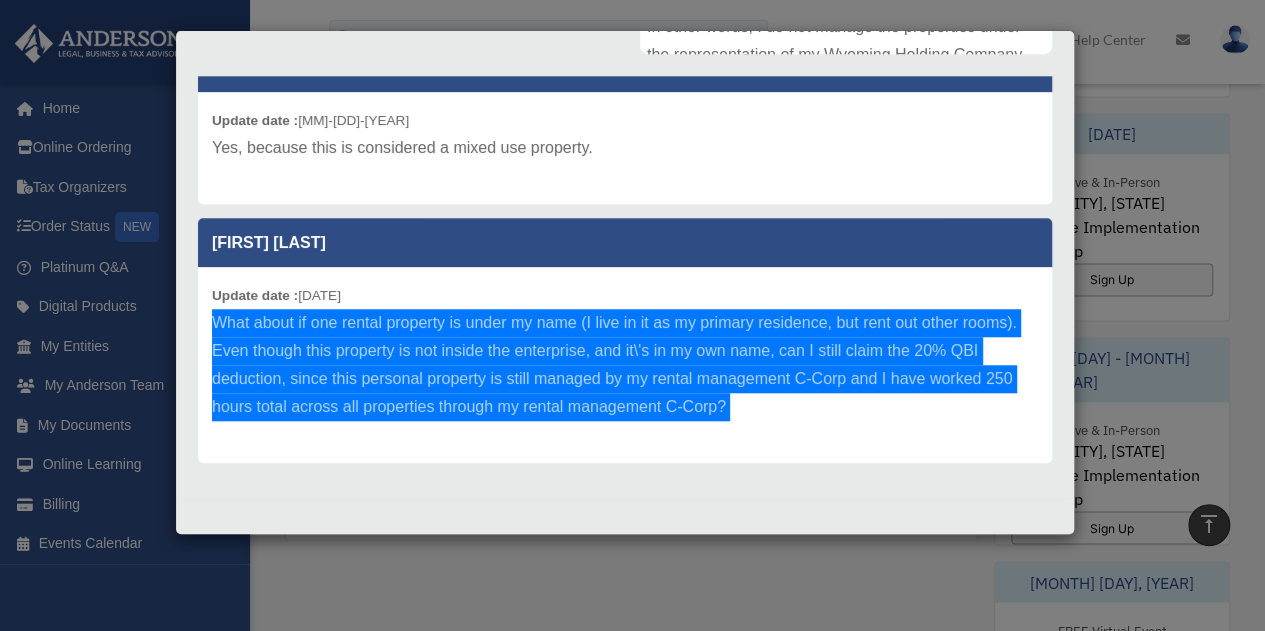 scroll, scrollTop: 0, scrollLeft: 0, axis: both 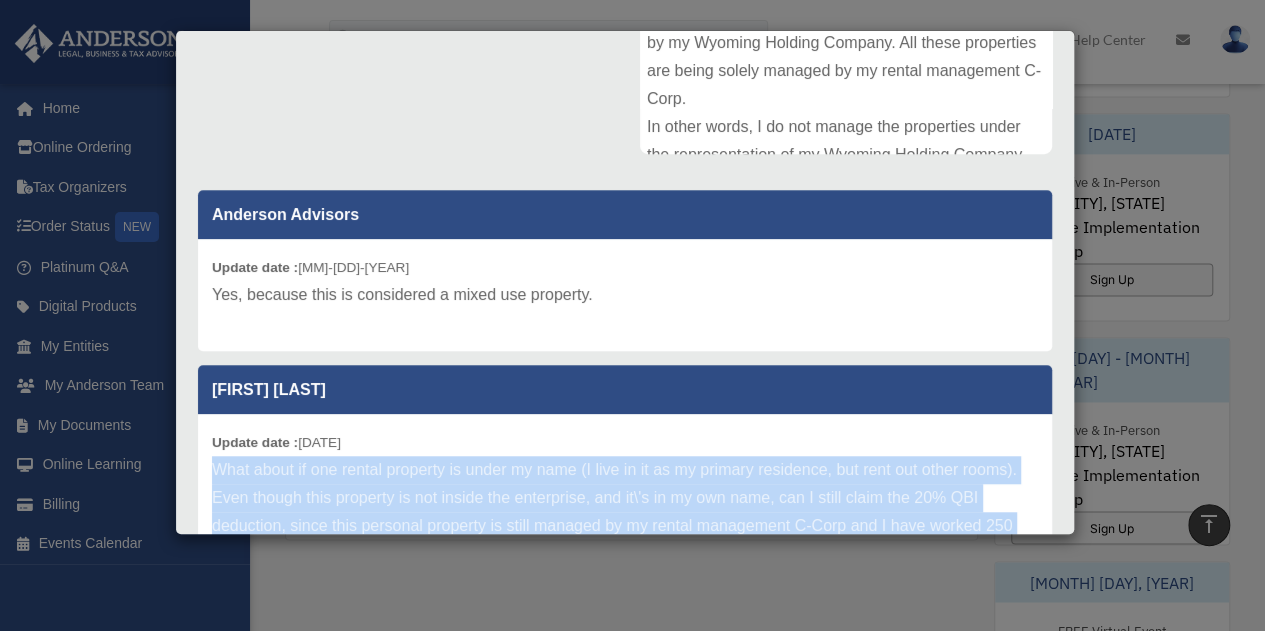 click on "Update date :  [MM]-[DD]-[YEAR]
Yes, because this is considered a mixed use property." at bounding box center [625, 295] 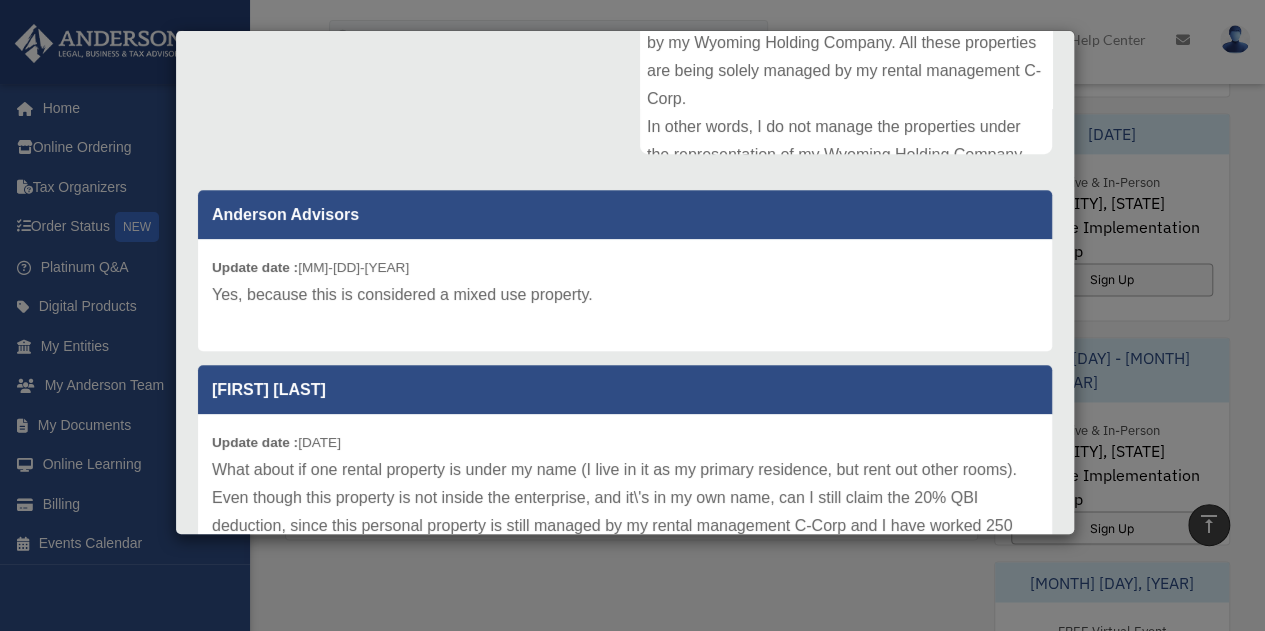 click on "Yes, because this is considered a mixed use property." at bounding box center (625, 295) 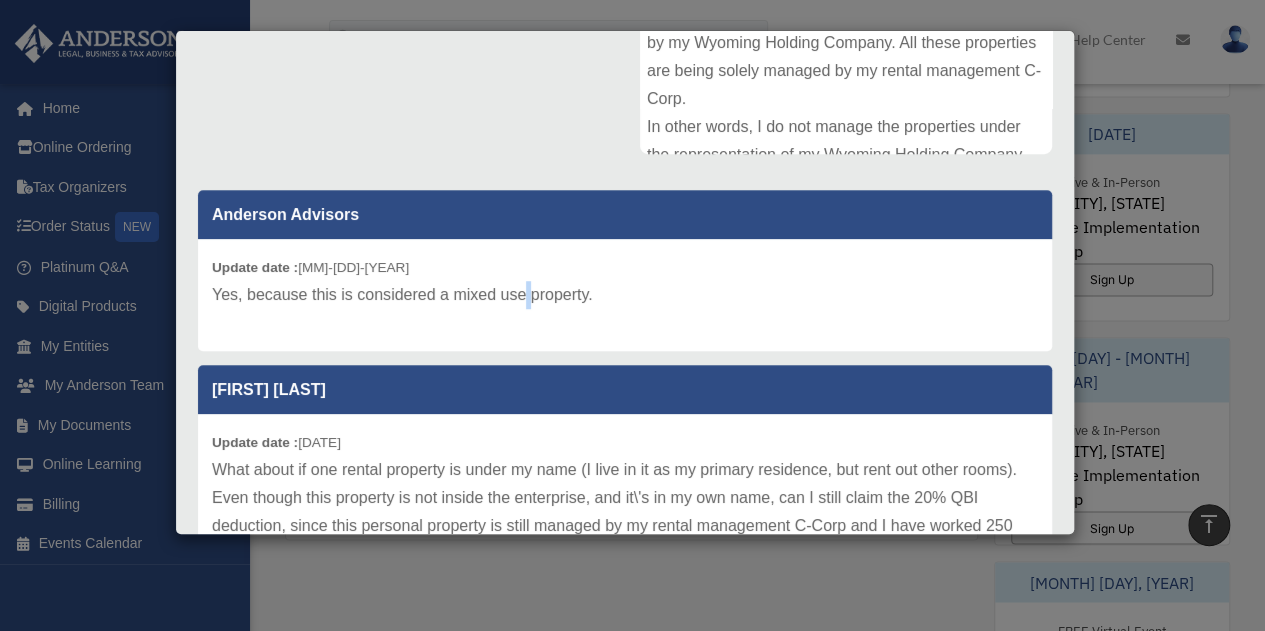 click on "Yes, because this is considered a mixed use property." at bounding box center (625, 295) 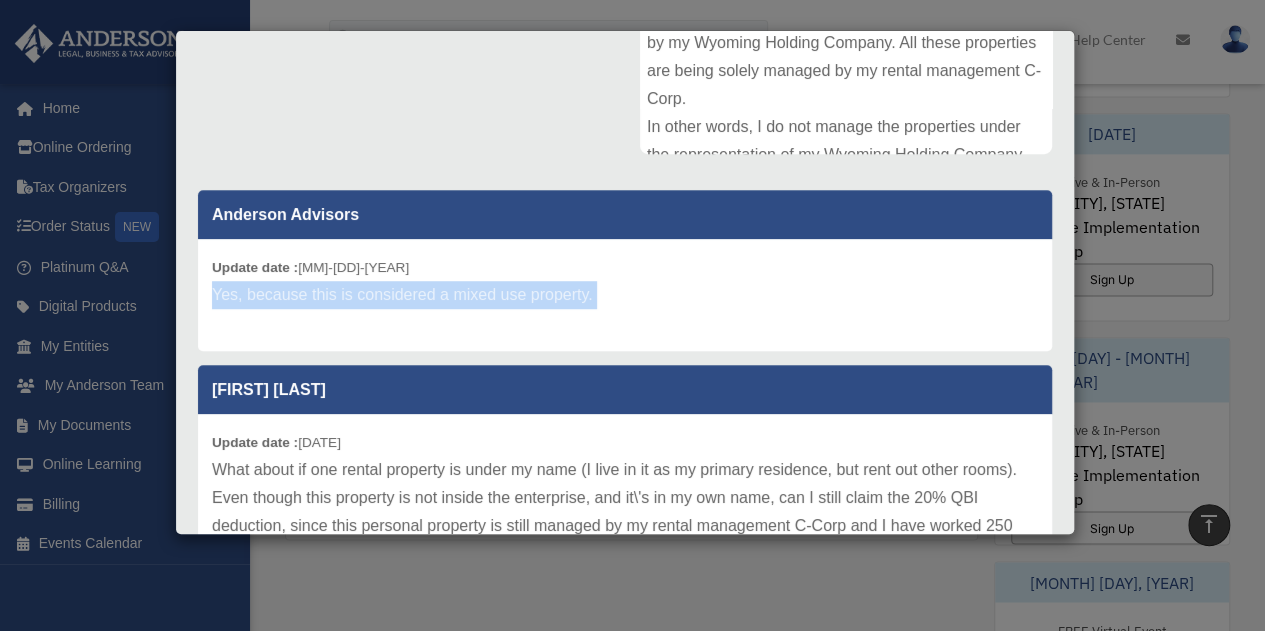 click on "Case Detail
×
Platinum Tax Question
Case Number
00891230
Created Date
[MONTH] [DAY], [YEAR]
Status
Closed   Comment     Comment" at bounding box center [632, 315] 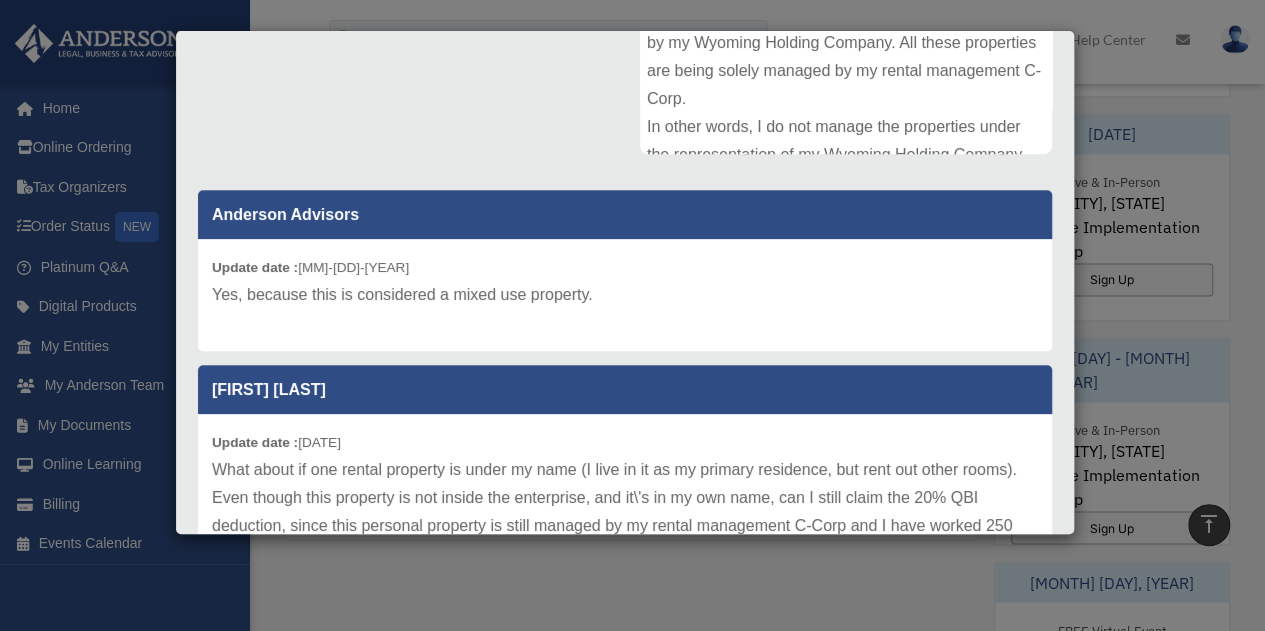 click on "Case Detail
×
Platinum Tax Question
Case Number
00891230
Created Date
[MONTH] [DAY], [YEAR]
Status
Closed   Comment     Comment" at bounding box center (632, 315) 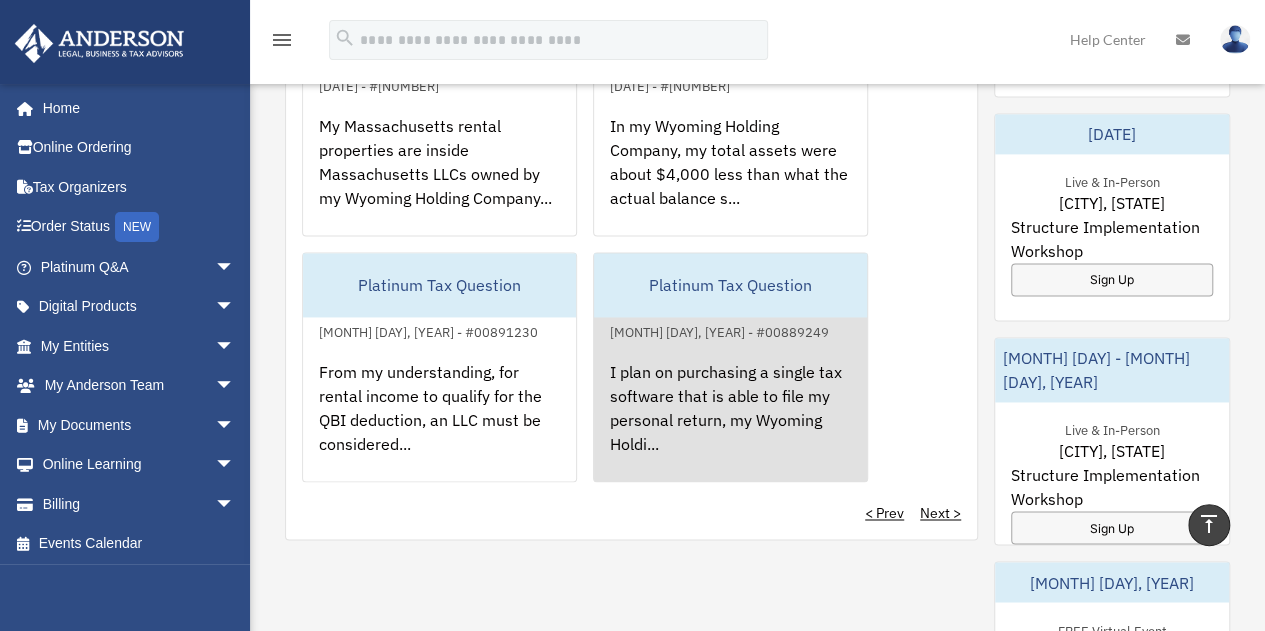 click on "I plan on purchasing a single tax software that is able to file my personal return, my Wyoming Holdi..." at bounding box center [730, 422] 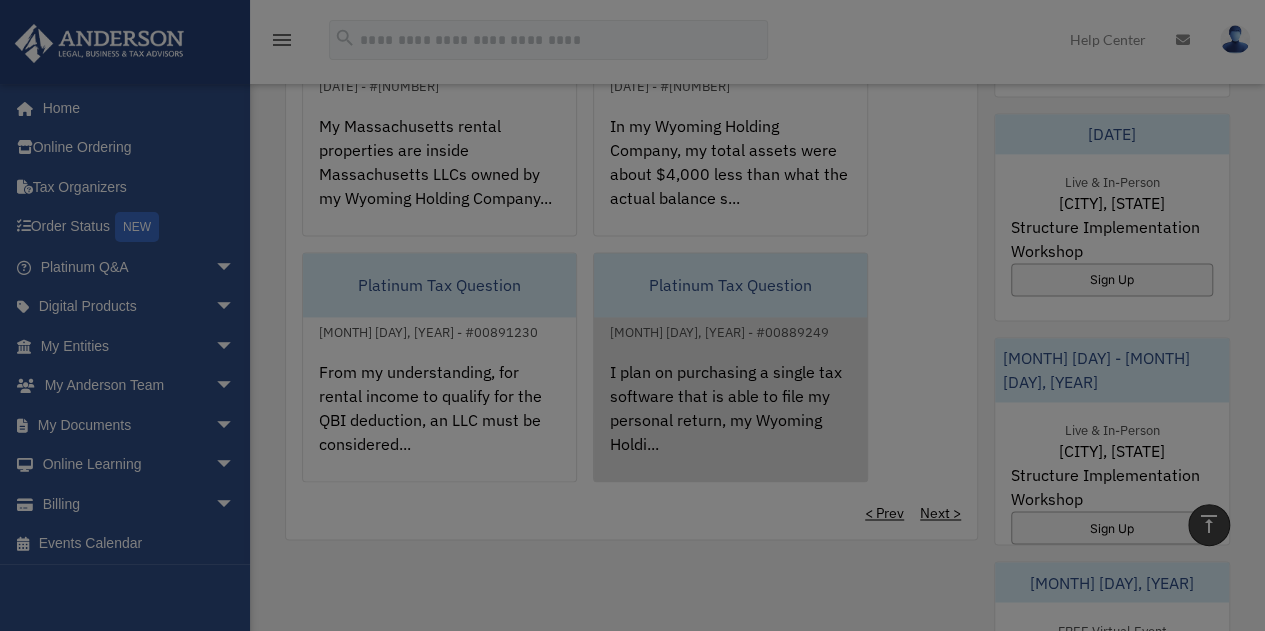 scroll, scrollTop: 0, scrollLeft: 0, axis: both 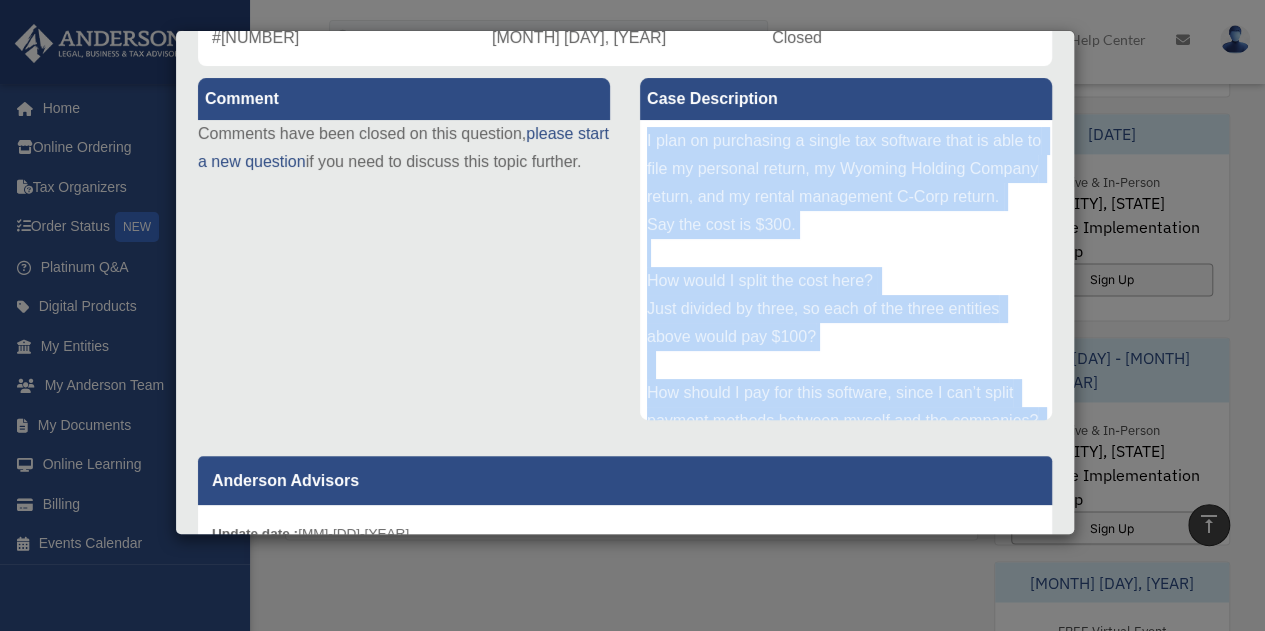 drag, startPoint x: 958, startPoint y: 385, endPoint x: 630, endPoint y: 151, distance: 402.9144 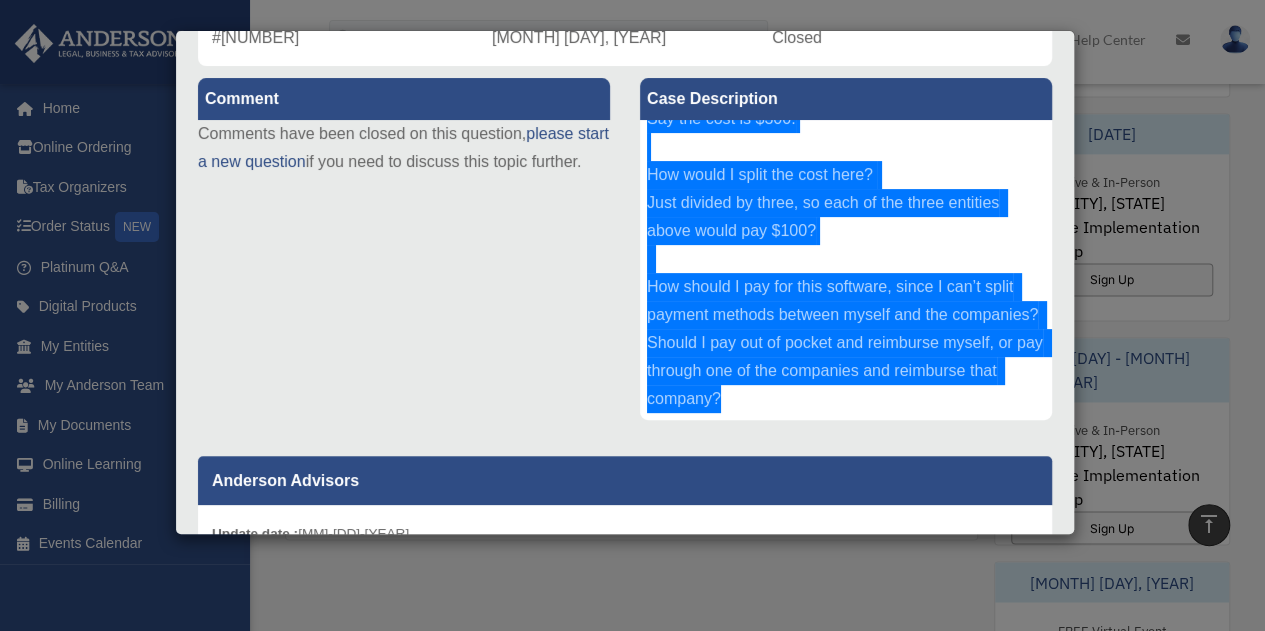 scroll, scrollTop: 134, scrollLeft: 0, axis: vertical 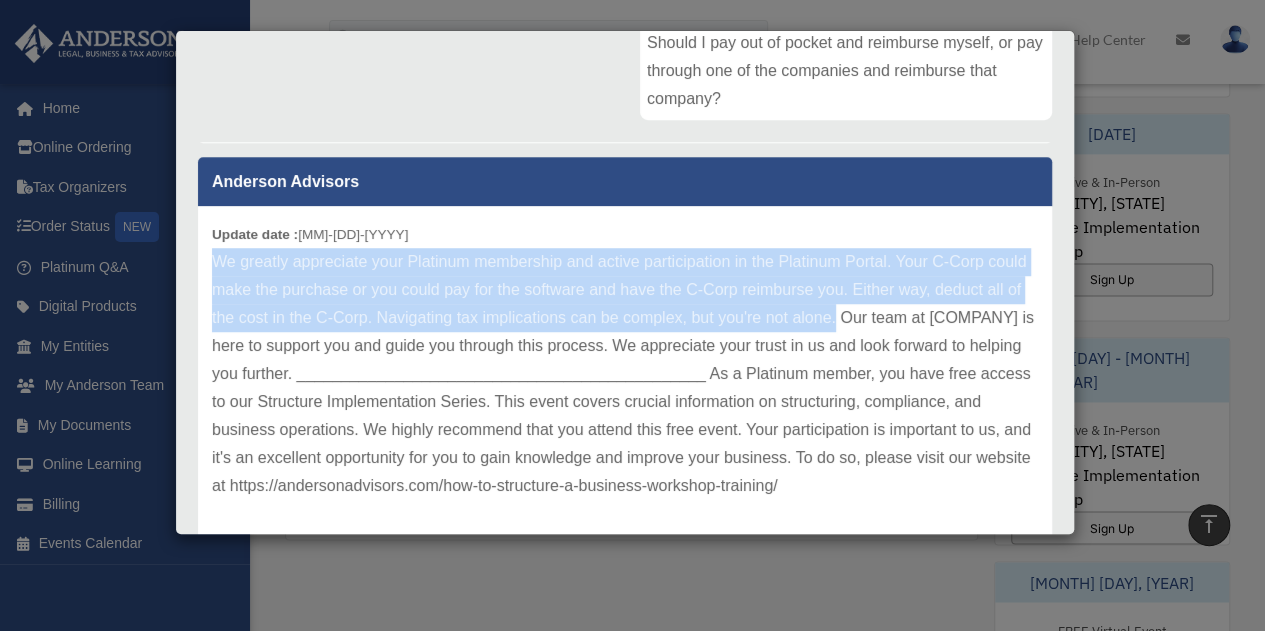 drag, startPoint x: 924, startPoint y: 290, endPoint x: 205, endPoint y: 229, distance: 721.583 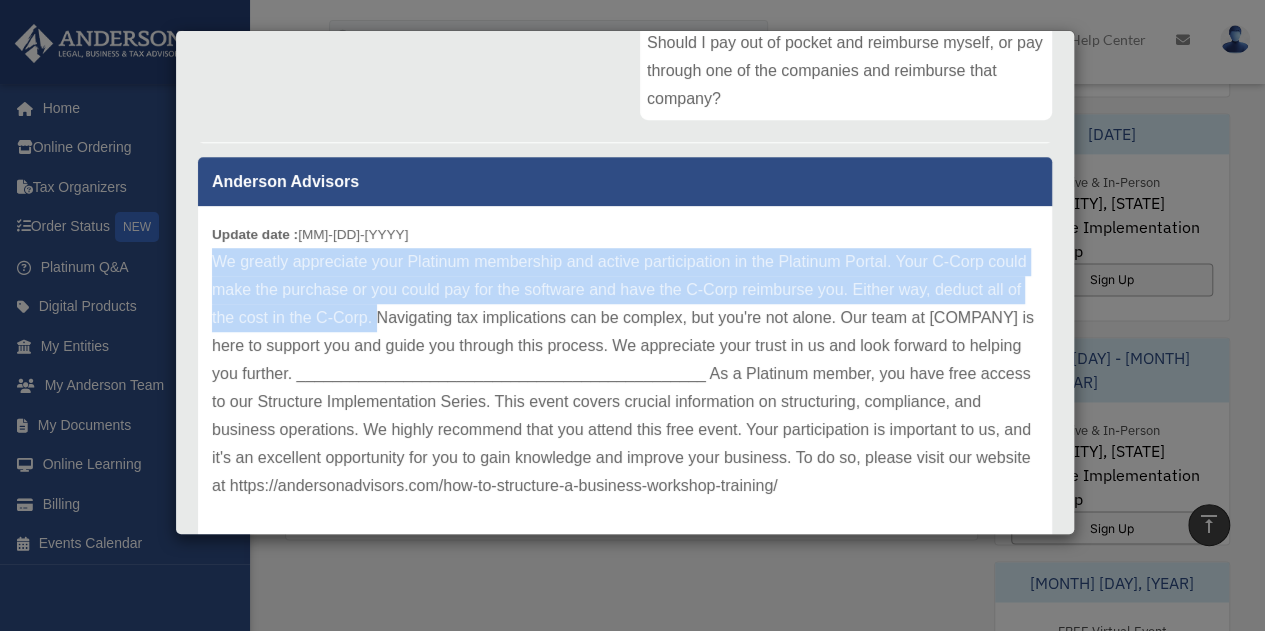 drag, startPoint x: 468, startPoint y: 291, endPoint x: 209, endPoint y: 226, distance: 267.03183 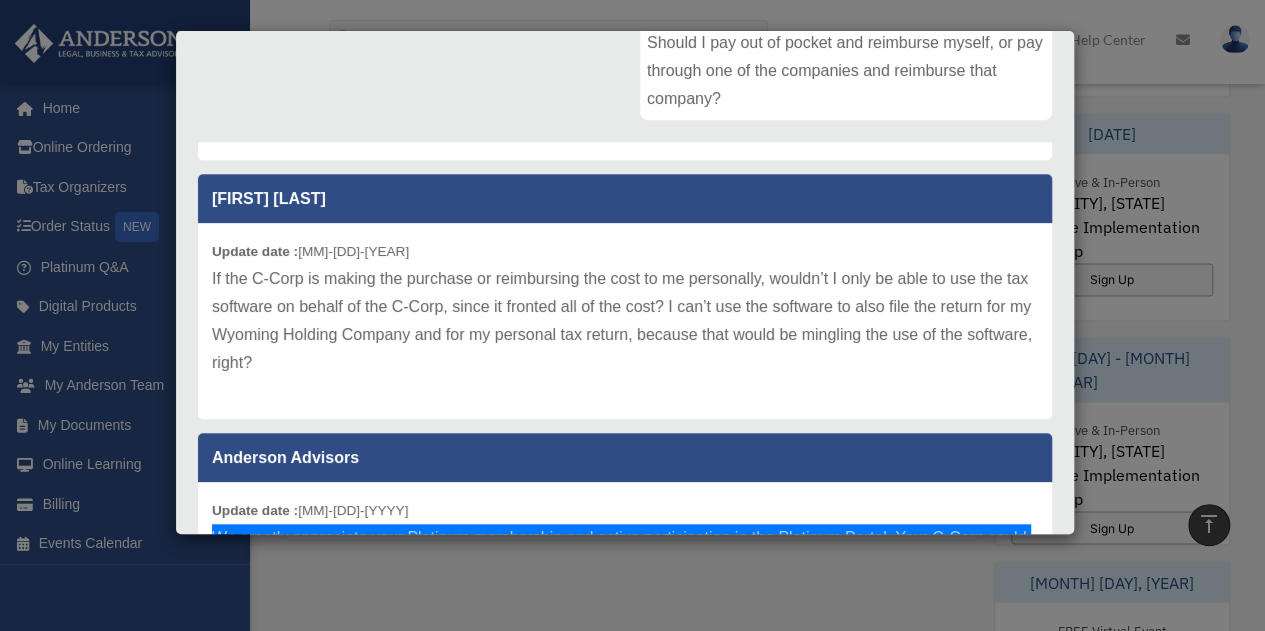 scroll, scrollTop: 116, scrollLeft: 0, axis: vertical 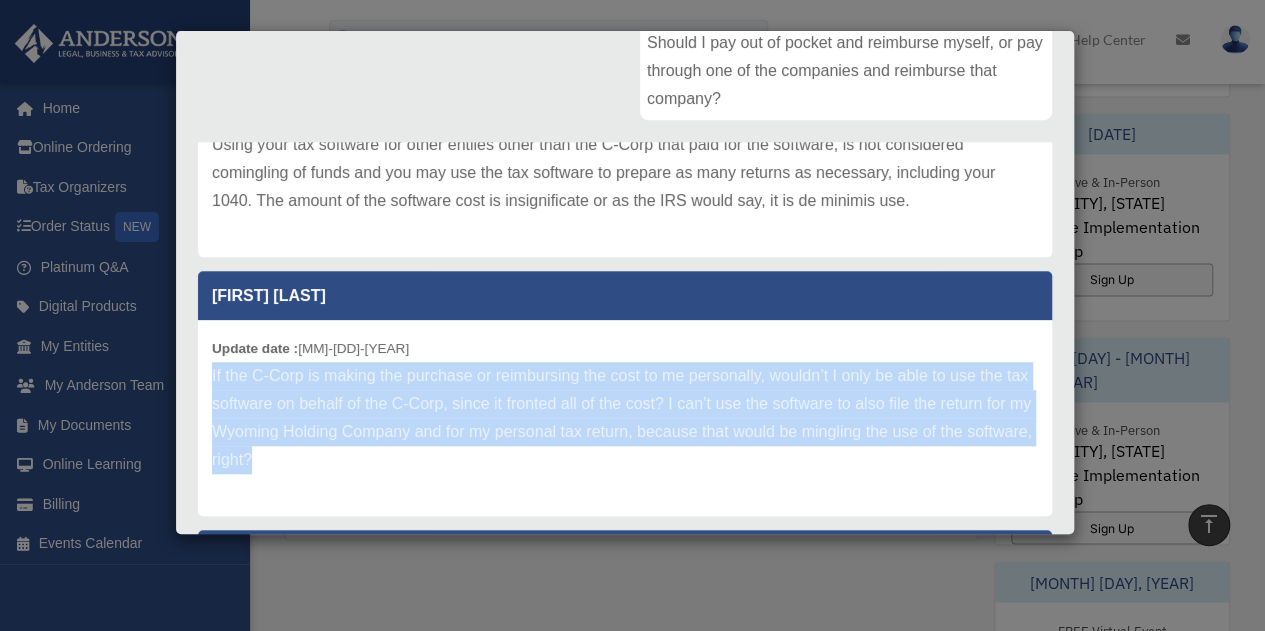 drag, startPoint x: 444, startPoint y: 449, endPoint x: 198, endPoint y: 376, distance: 256.6028 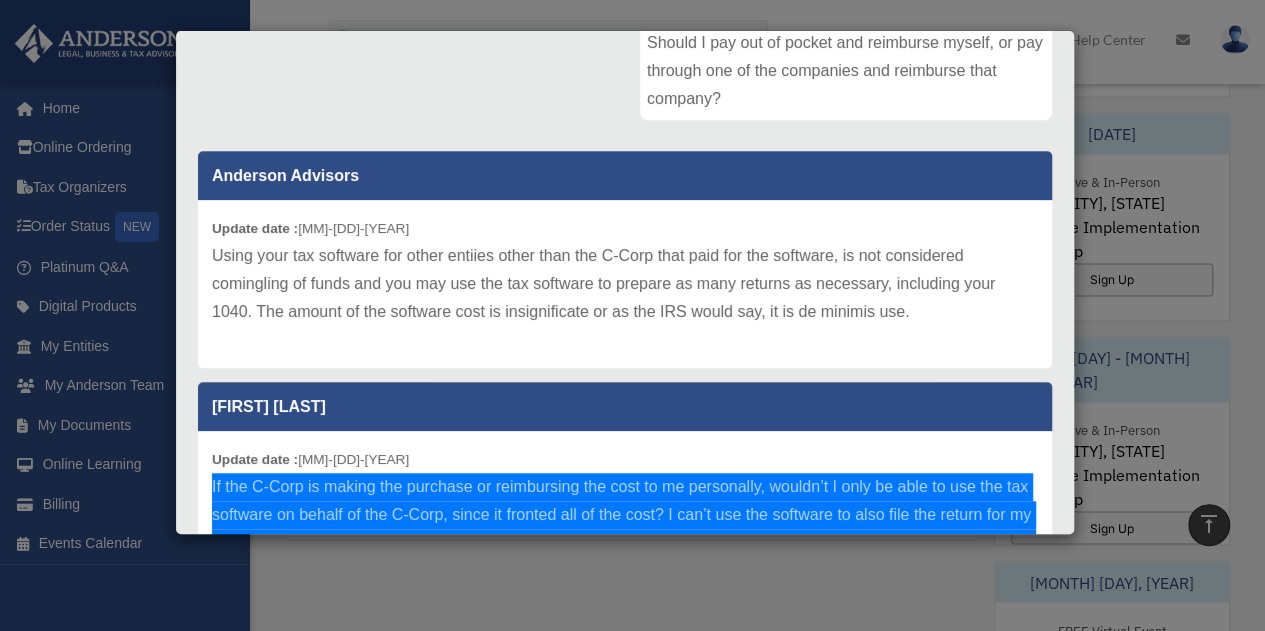 scroll, scrollTop: 0, scrollLeft: 0, axis: both 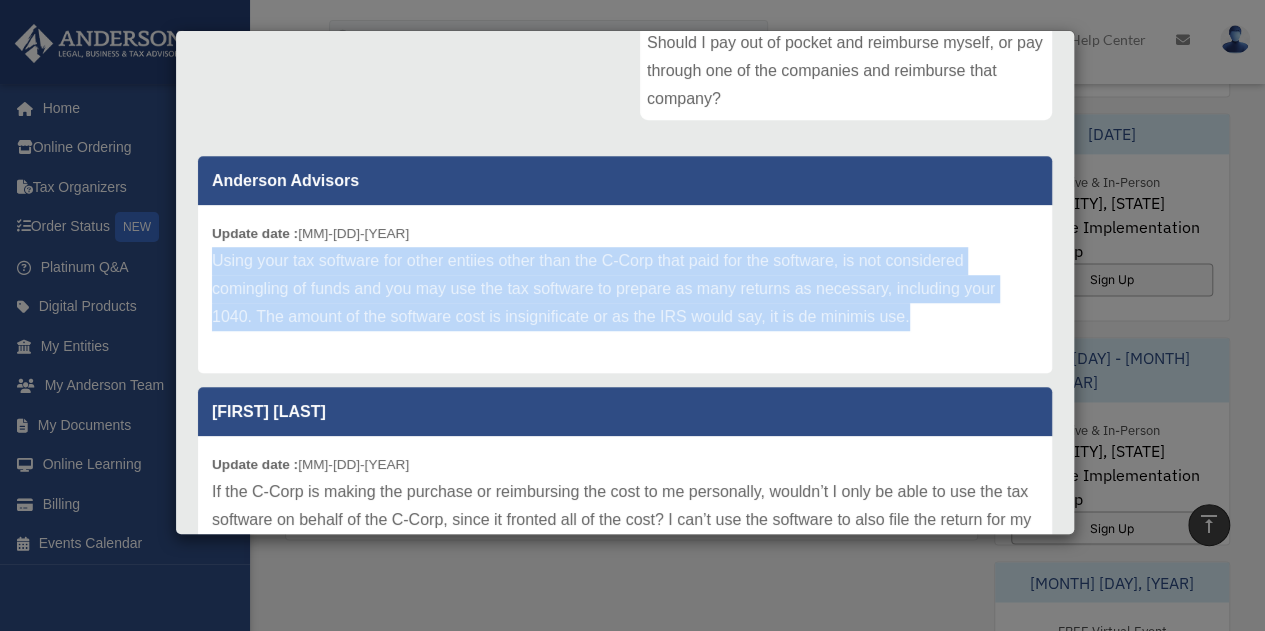 drag, startPoint x: 568, startPoint y: 258, endPoint x: 207, endPoint y: 261, distance: 361.01245 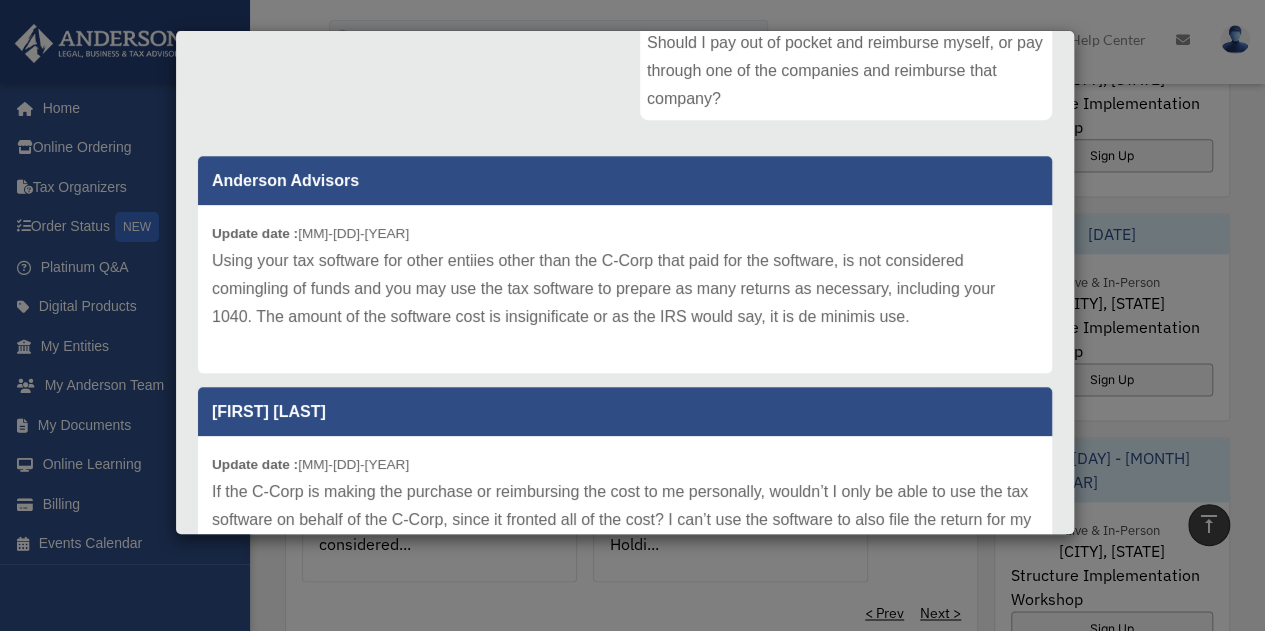 click on "Case Detail
×
Platinum Tax Question
Case Number
#[NUMBER]
Created Date
[DATE]
Status
Closed   Comment     Comment" at bounding box center [632, 315] 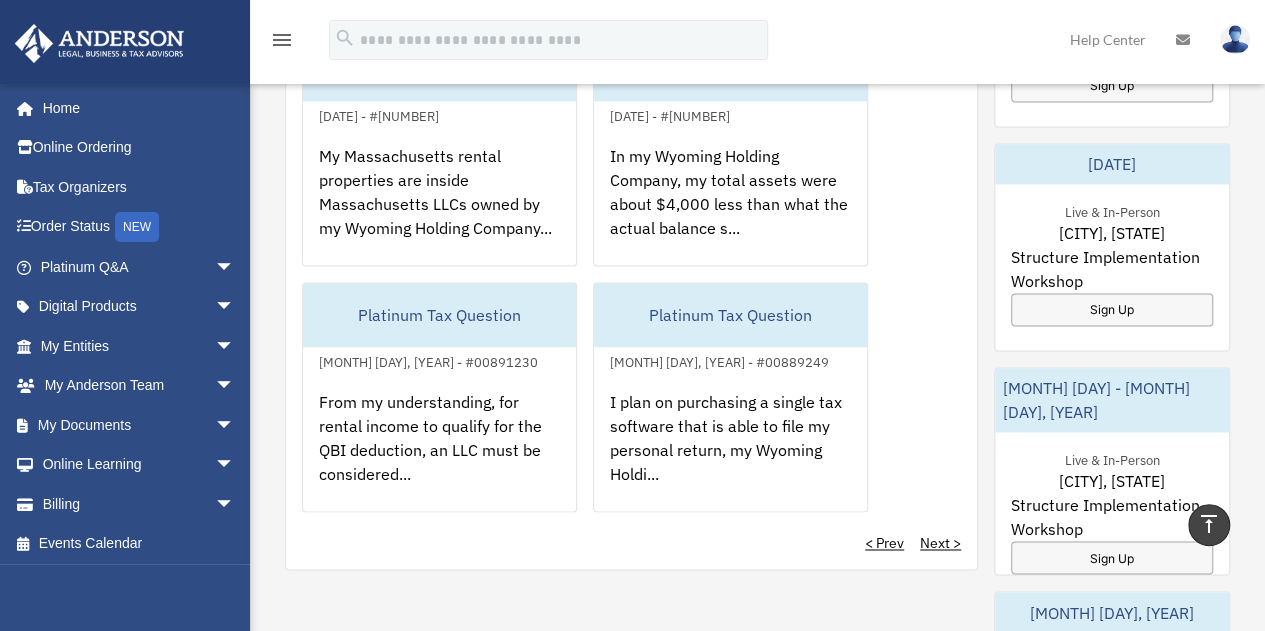 scroll, scrollTop: 1366, scrollLeft: 0, axis: vertical 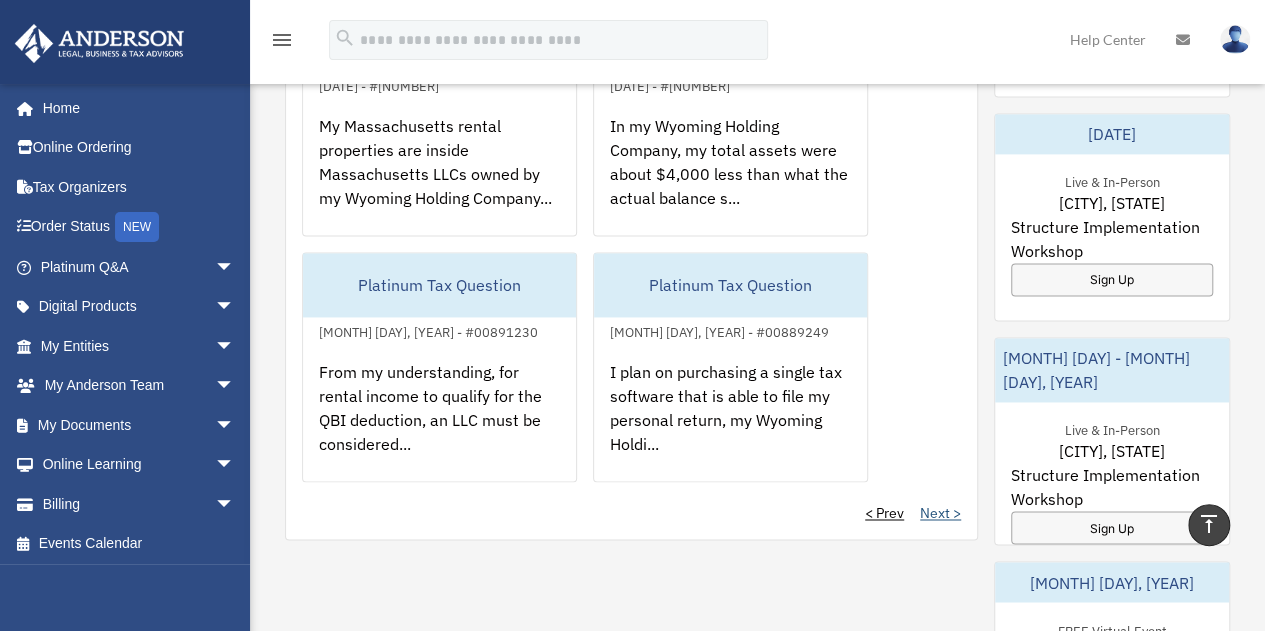 click on "Next >" at bounding box center (940, 513) 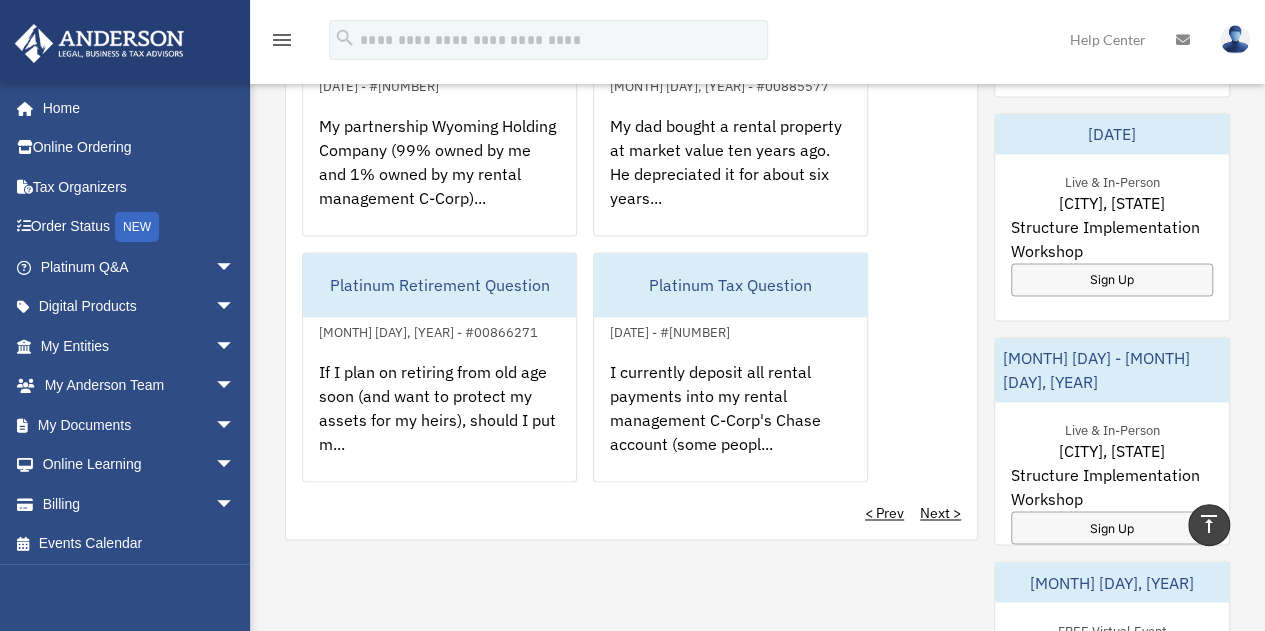 scroll, scrollTop: 1266, scrollLeft: 0, axis: vertical 